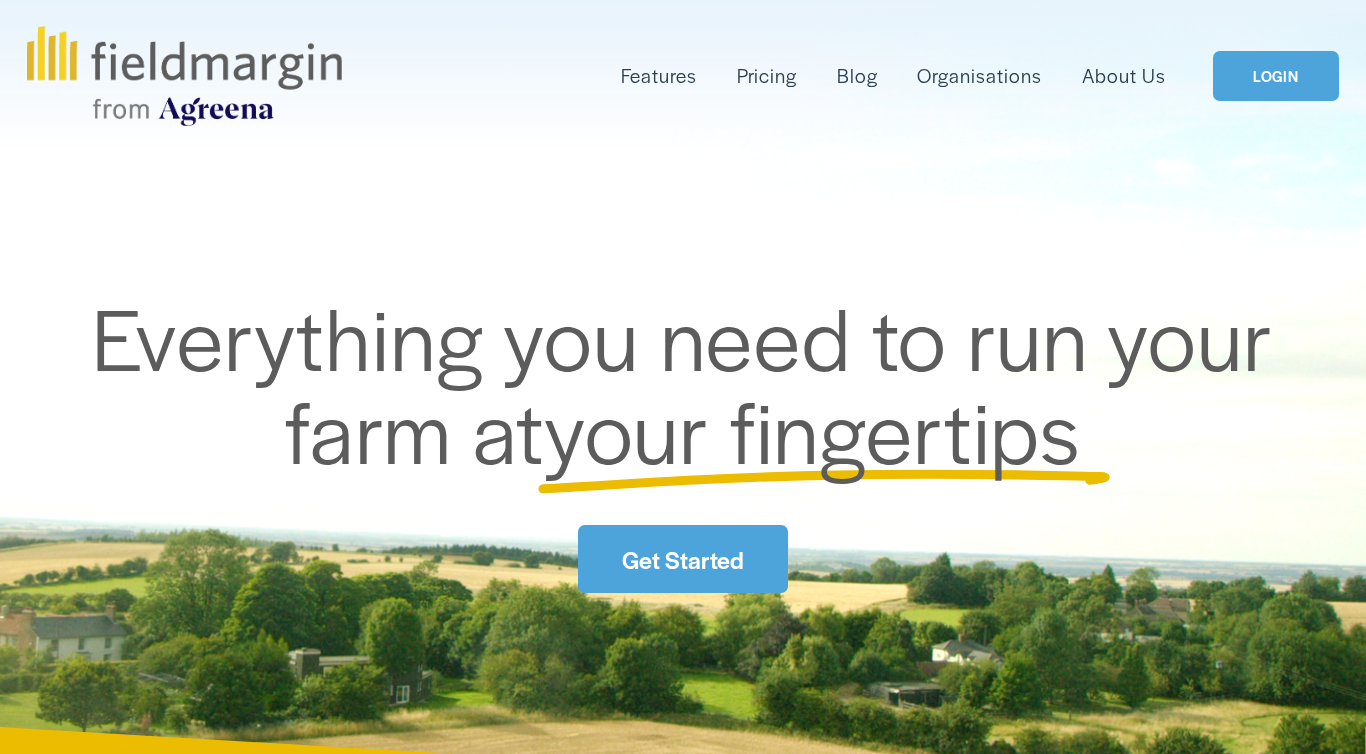 scroll, scrollTop: 0, scrollLeft: 0, axis: both 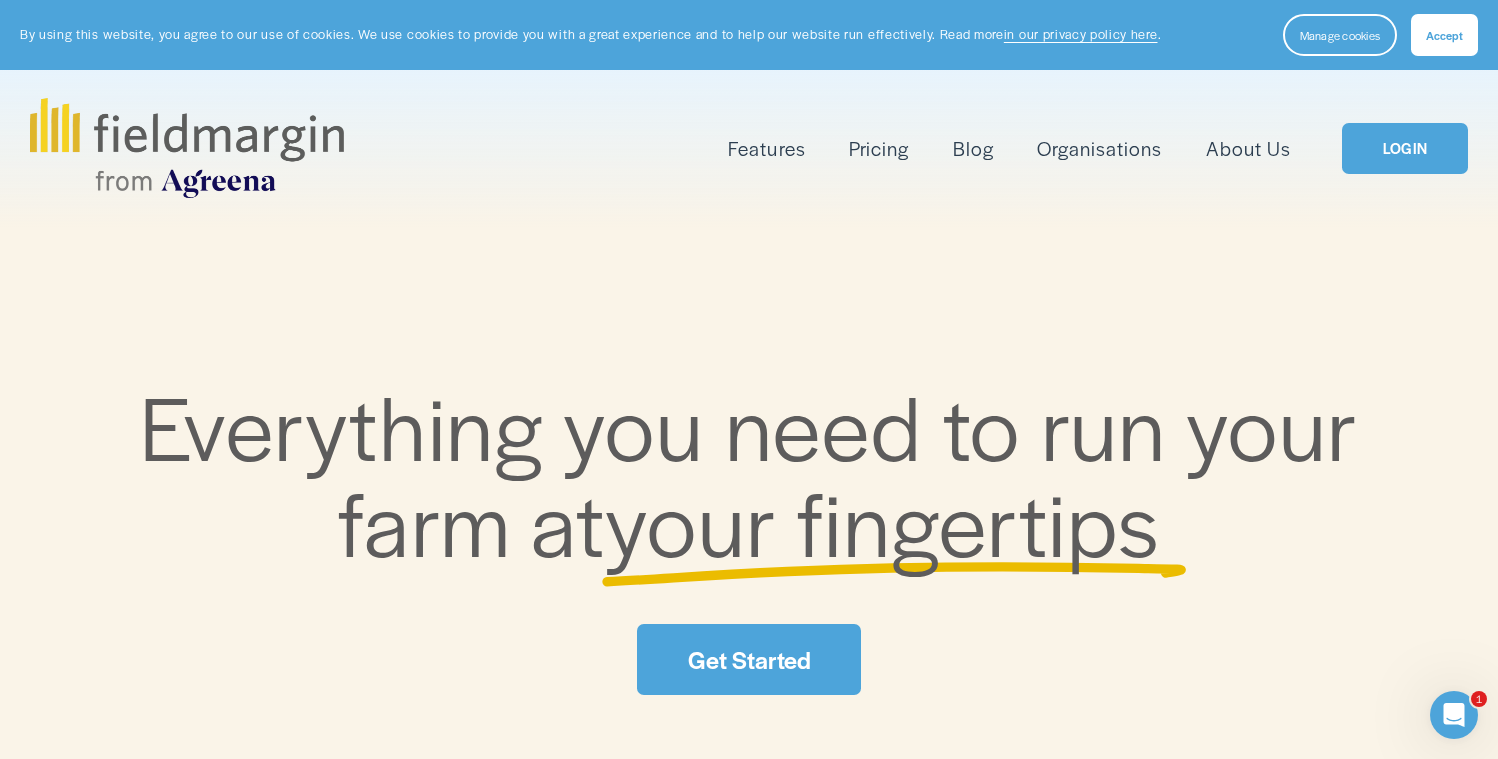 click on "LOGIN" at bounding box center (1405, 148) 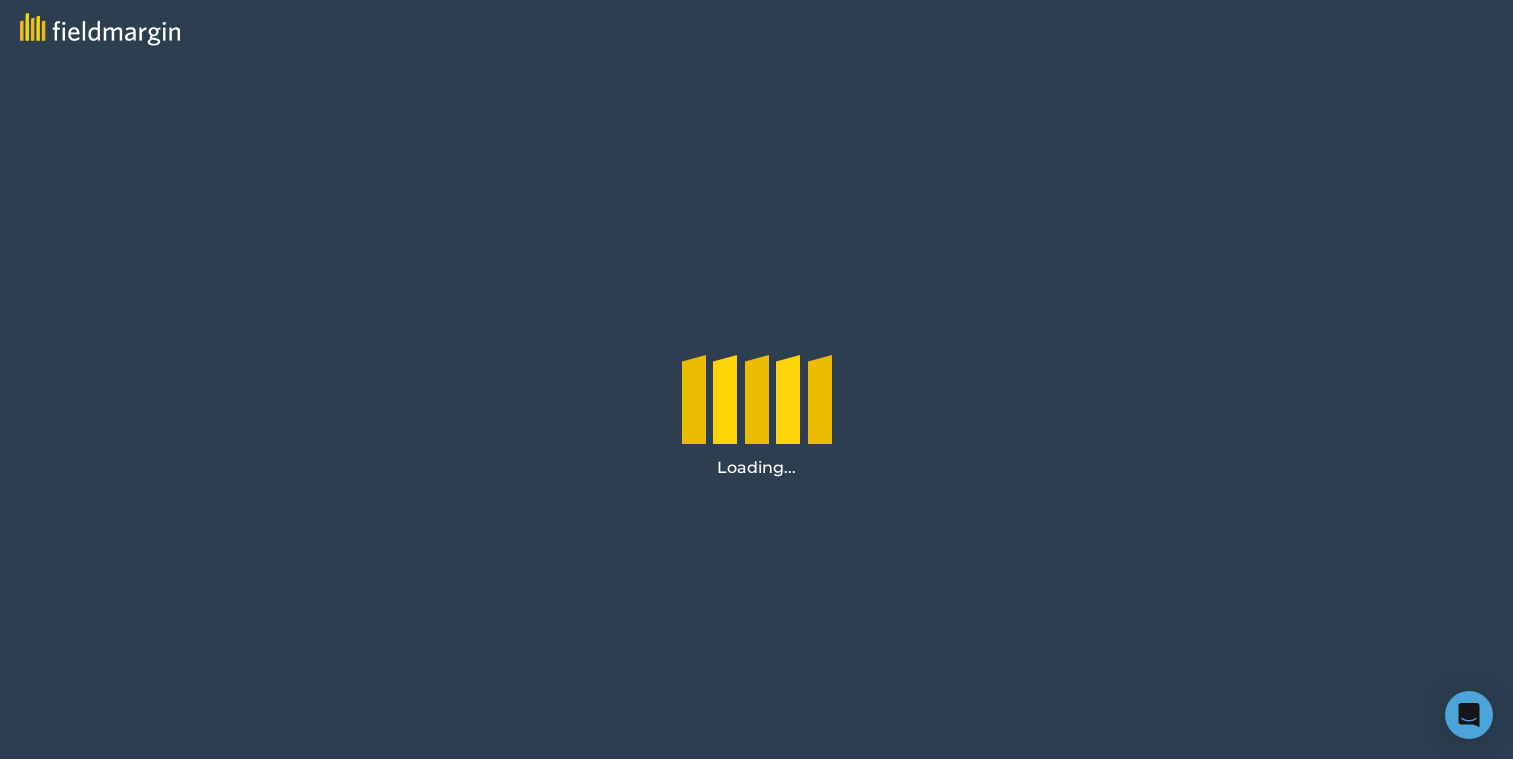 scroll, scrollTop: 0, scrollLeft: 0, axis: both 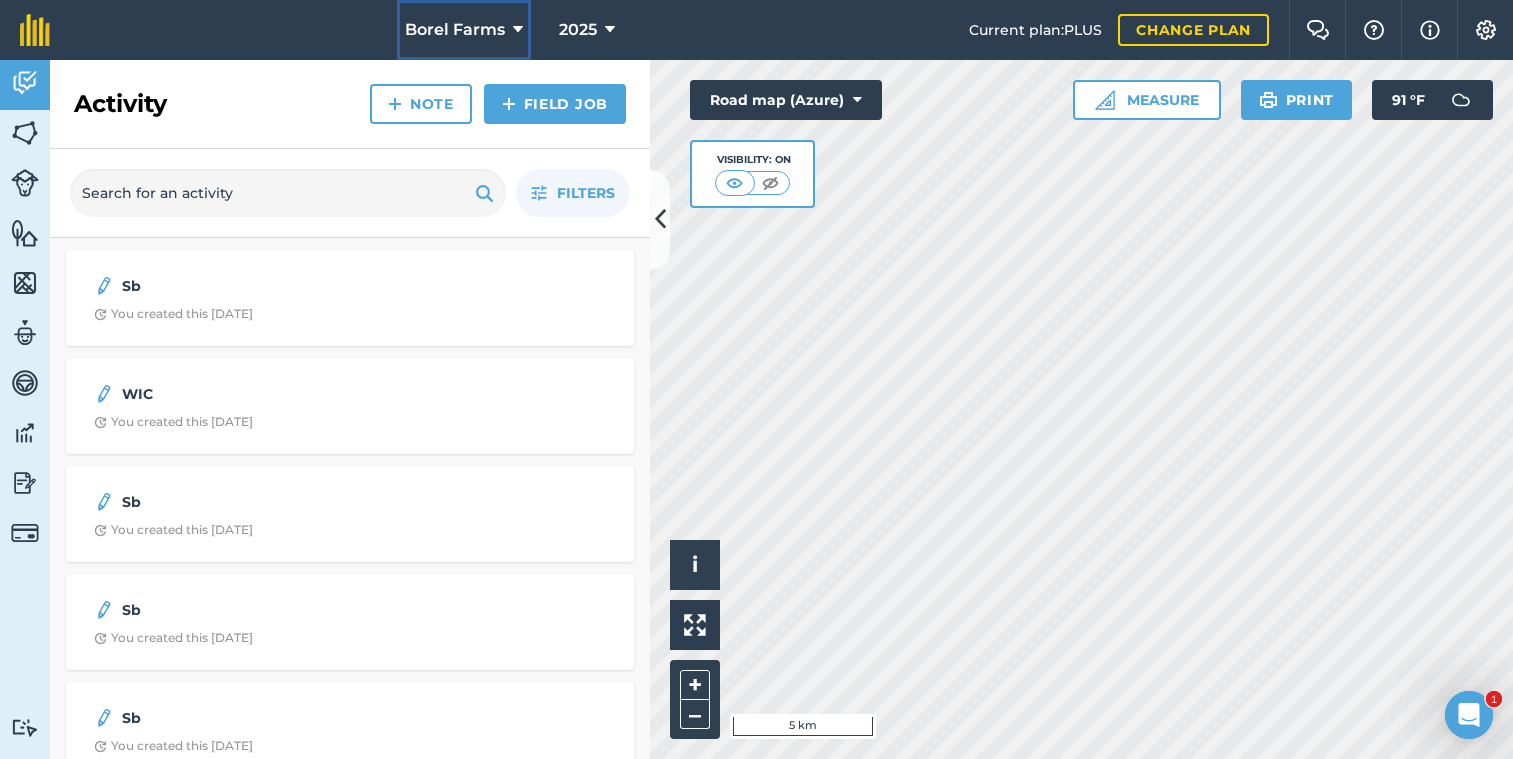 click on "Borel Farms" at bounding box center [455, 30] 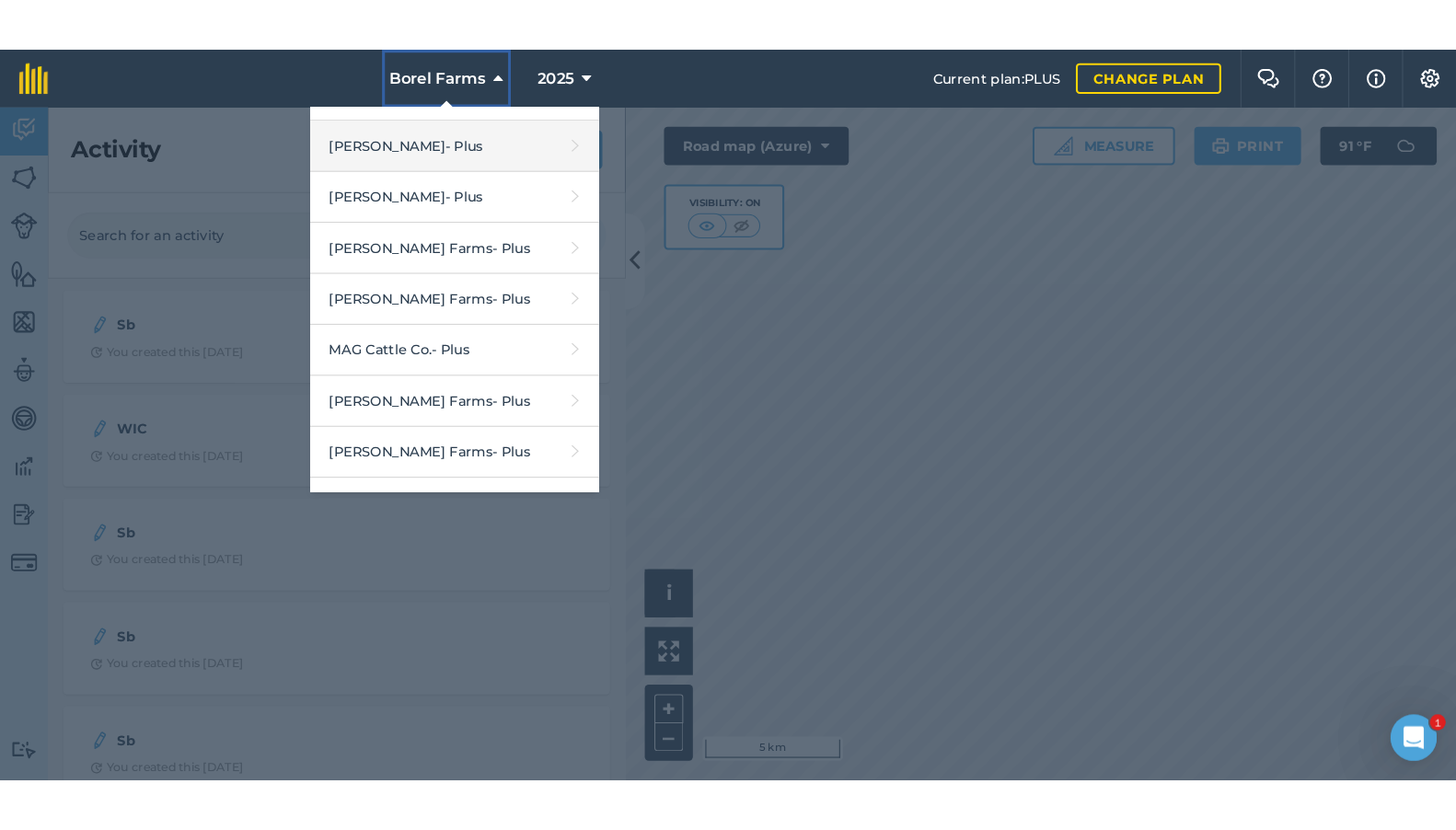 scroll, scrollTop: 239, scrollLeft: 0, axis: vertical 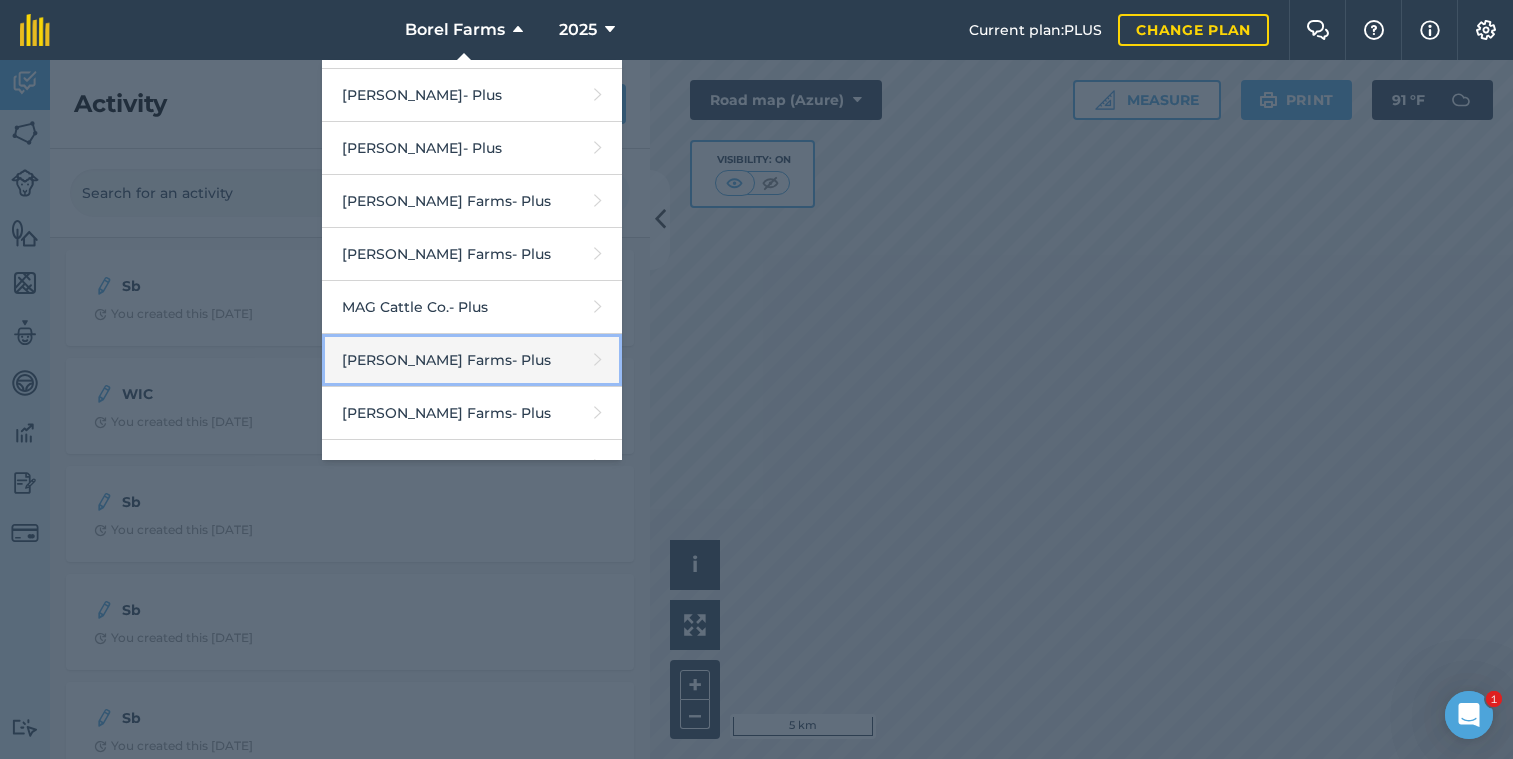 click on "Mark Judice Farms  - Plus" at bounding box center [472, 360] 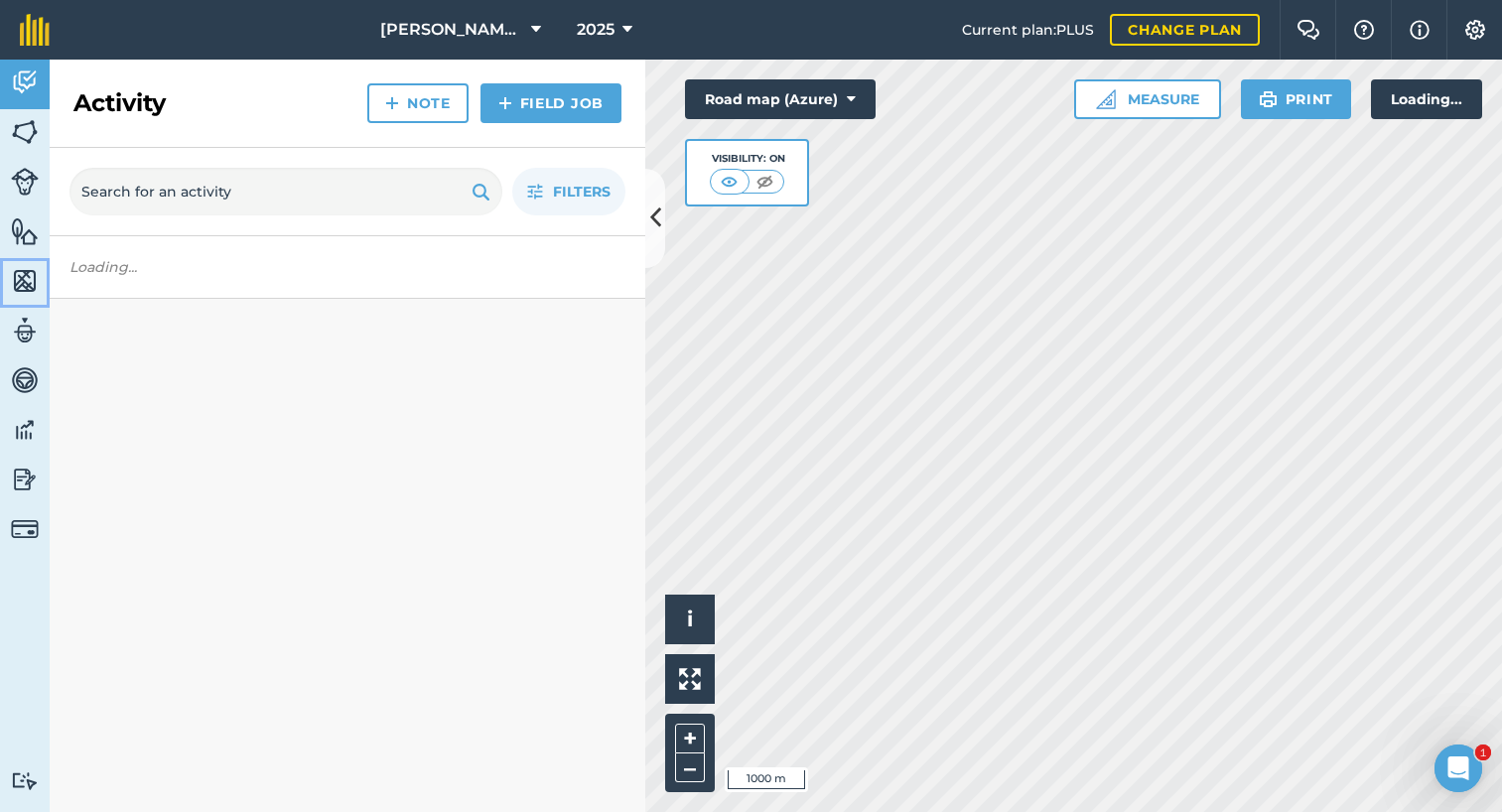 click on "Maps" at bounding box center [25, 283] 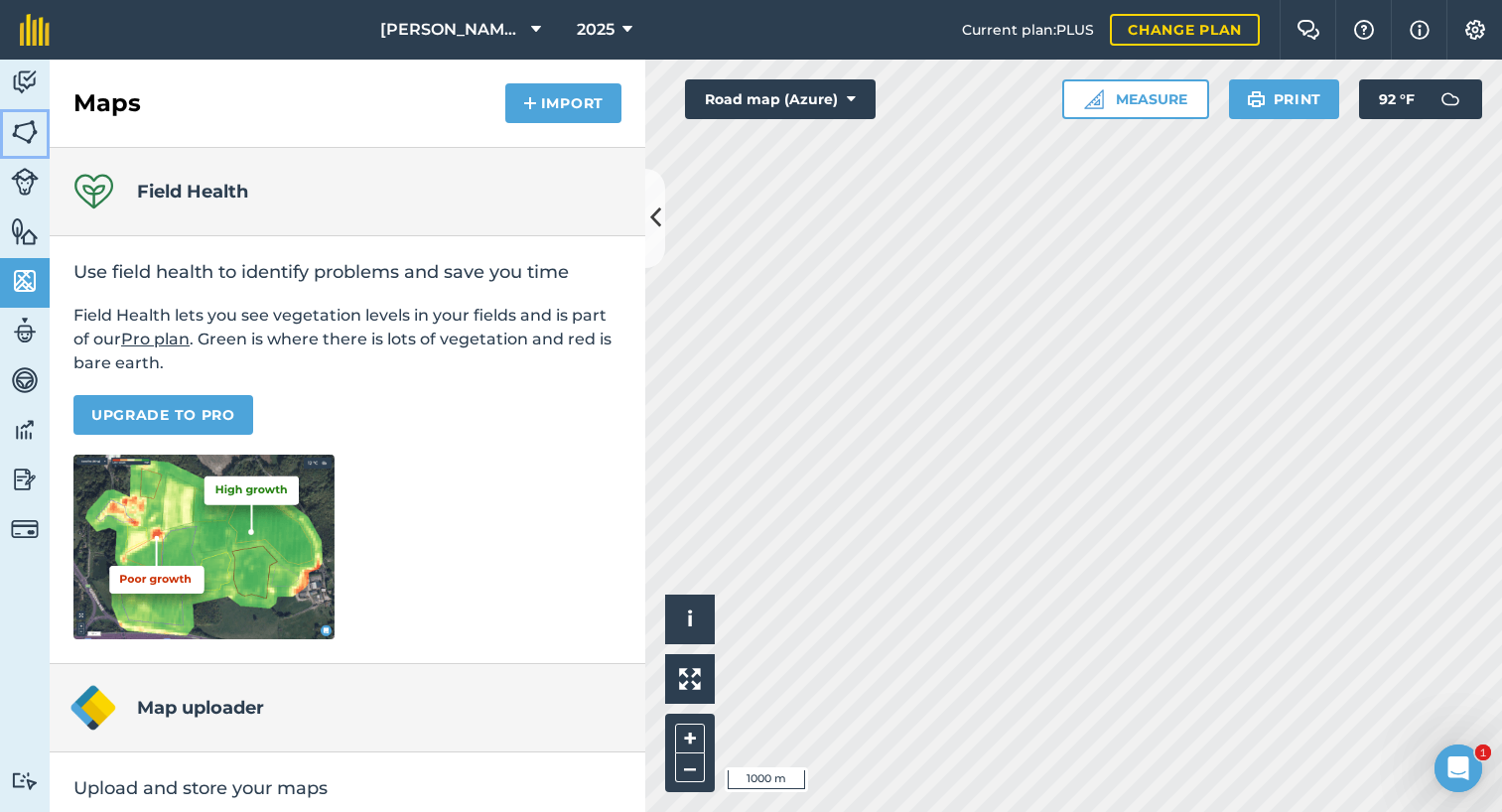 click at bounding box center (25, 132) 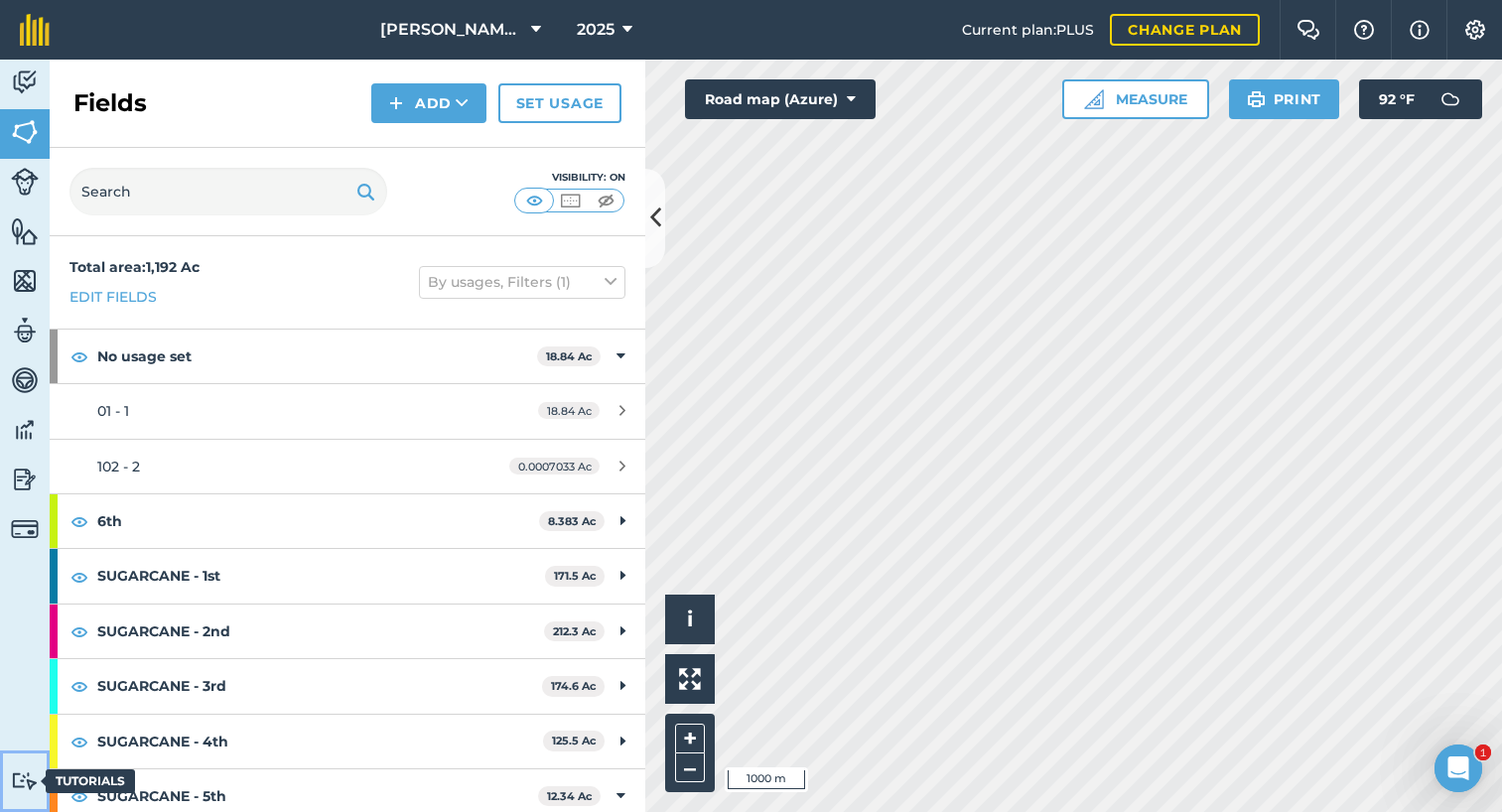 click on "Tutorials Tutorials" at bounding box center [25, 781] 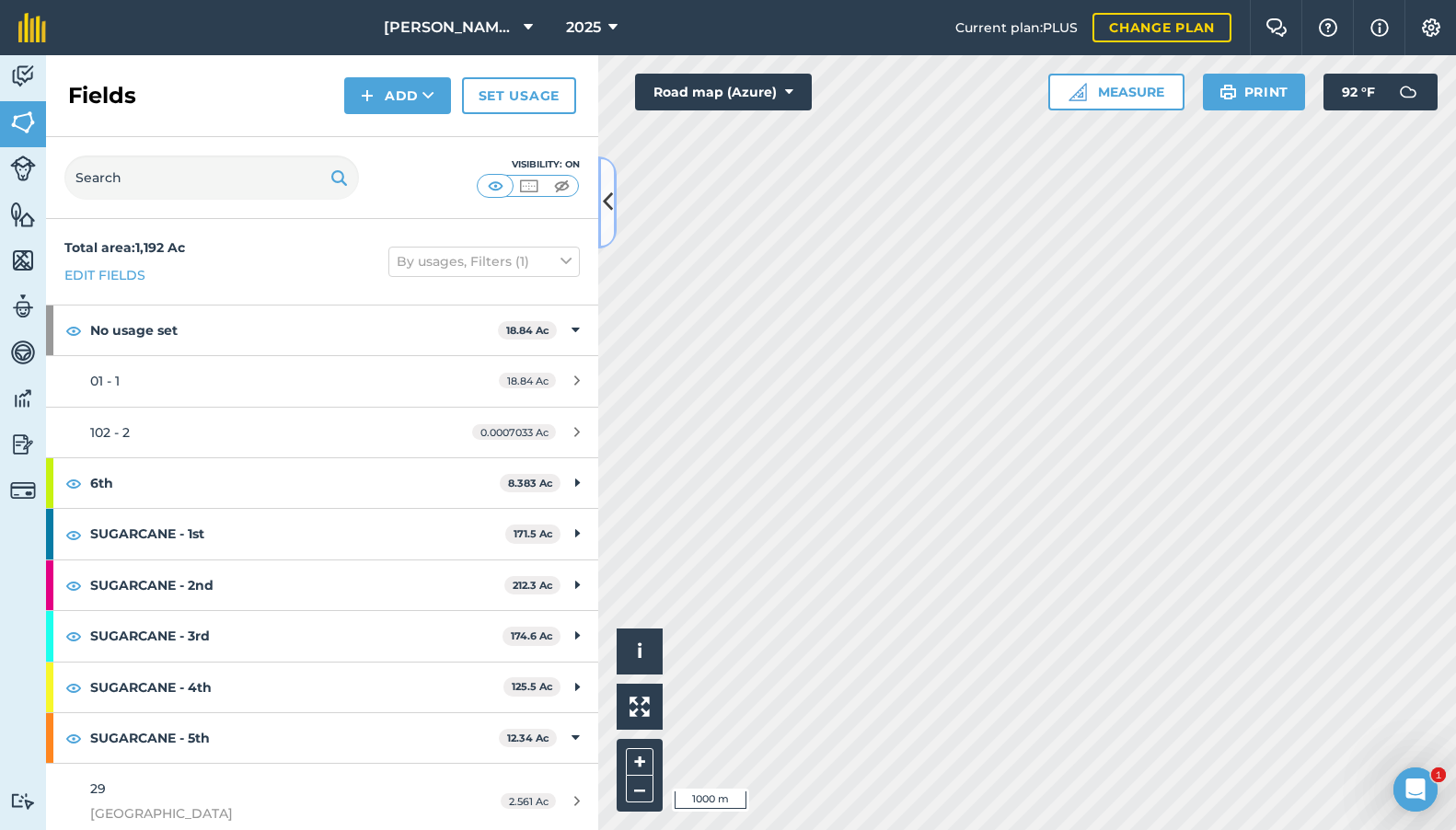 click at bounding box center (607, 202) 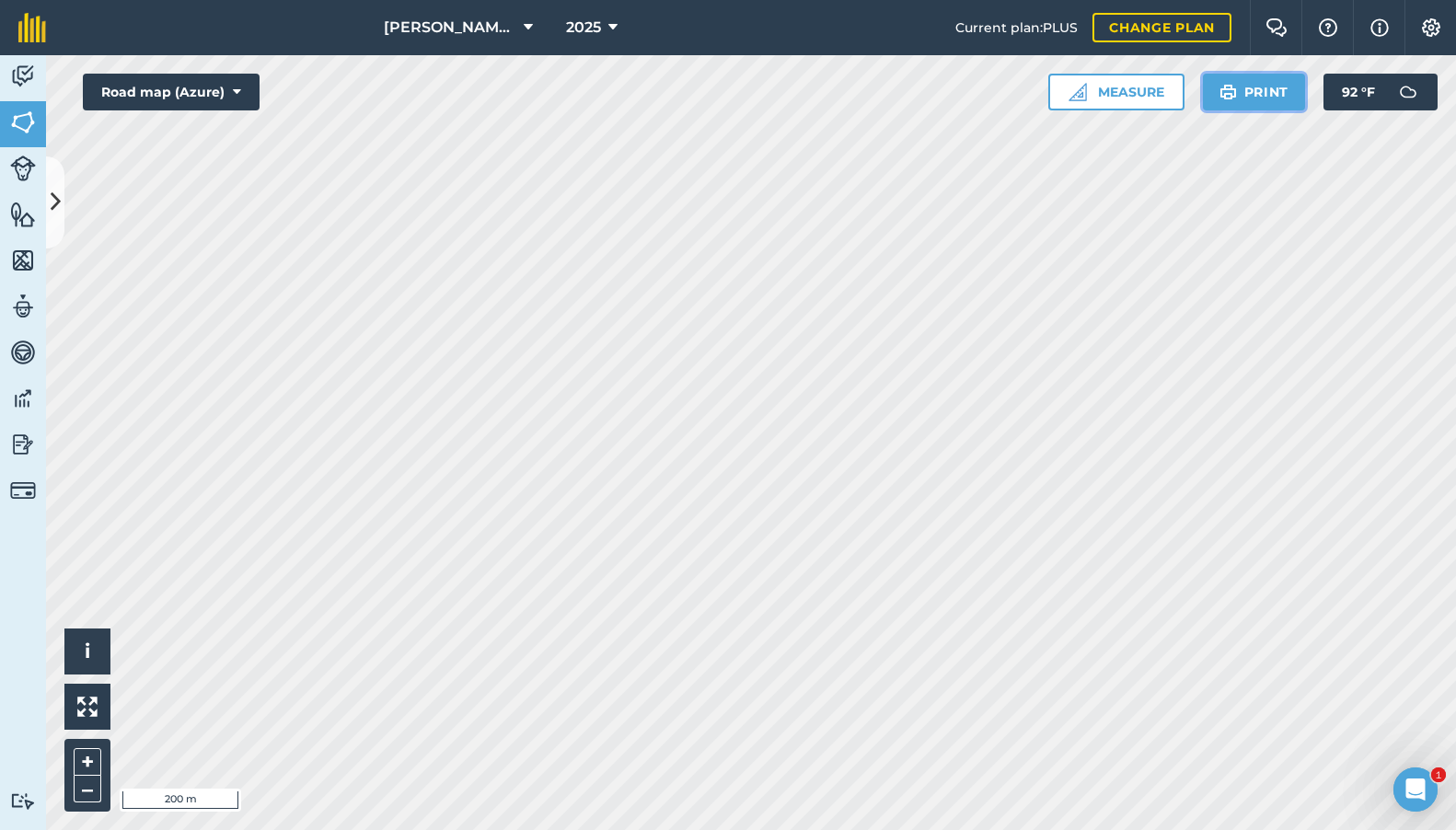 click on "Print" at bounding box center (1254, 92) 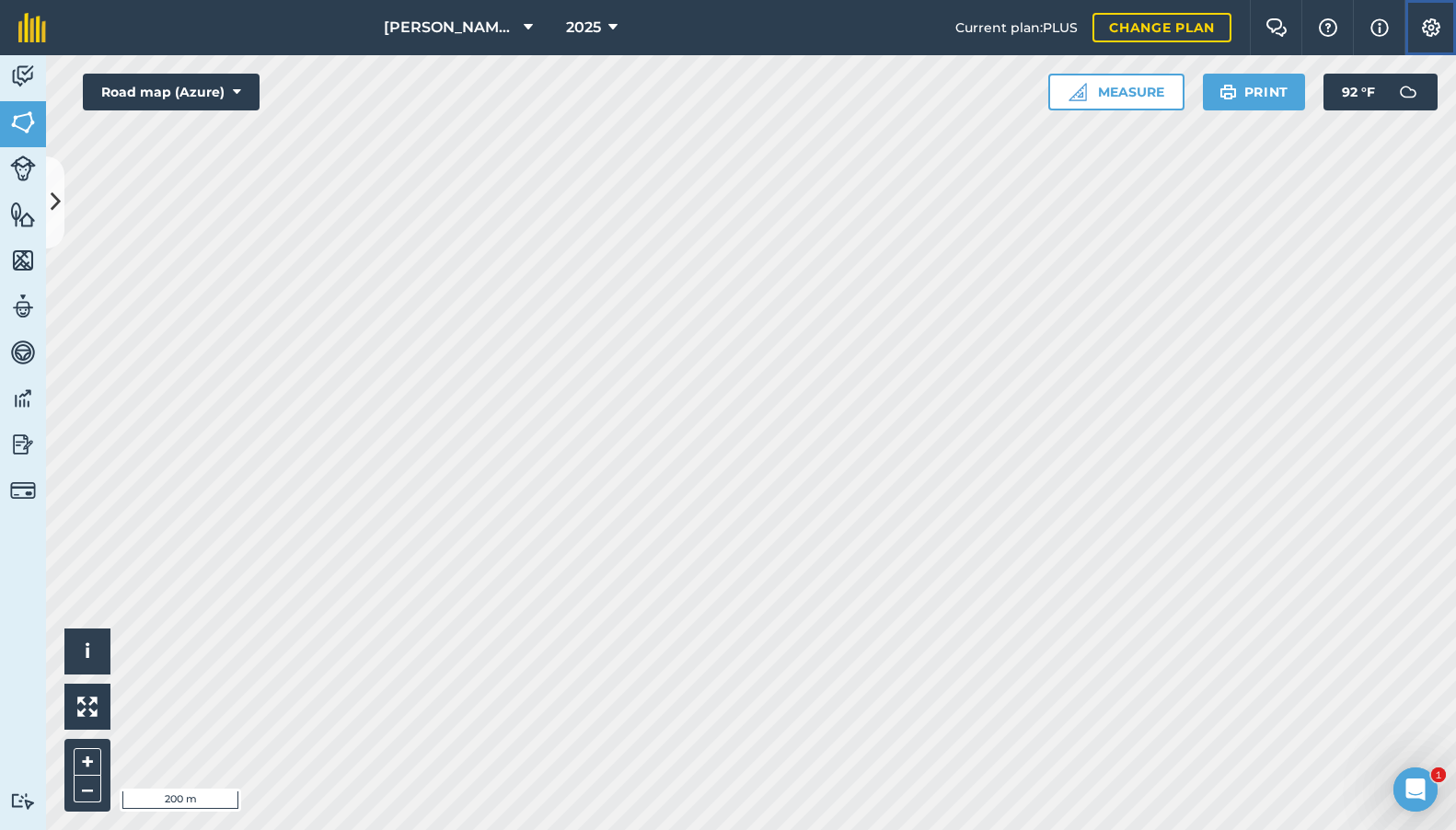 click at bounding box center (1431, 28) 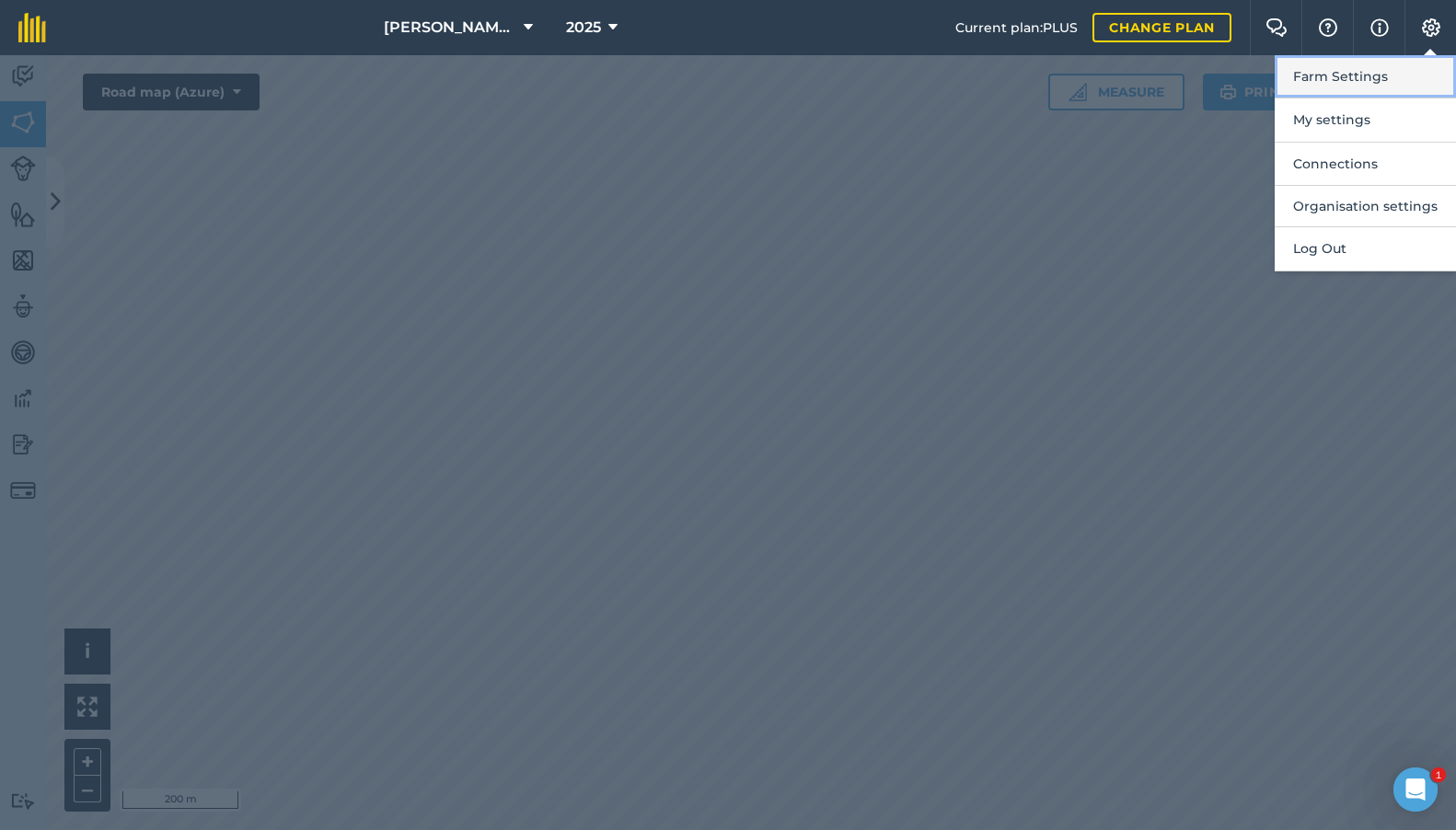 click on "Farm Settings" at bounding box center [1365, 76] 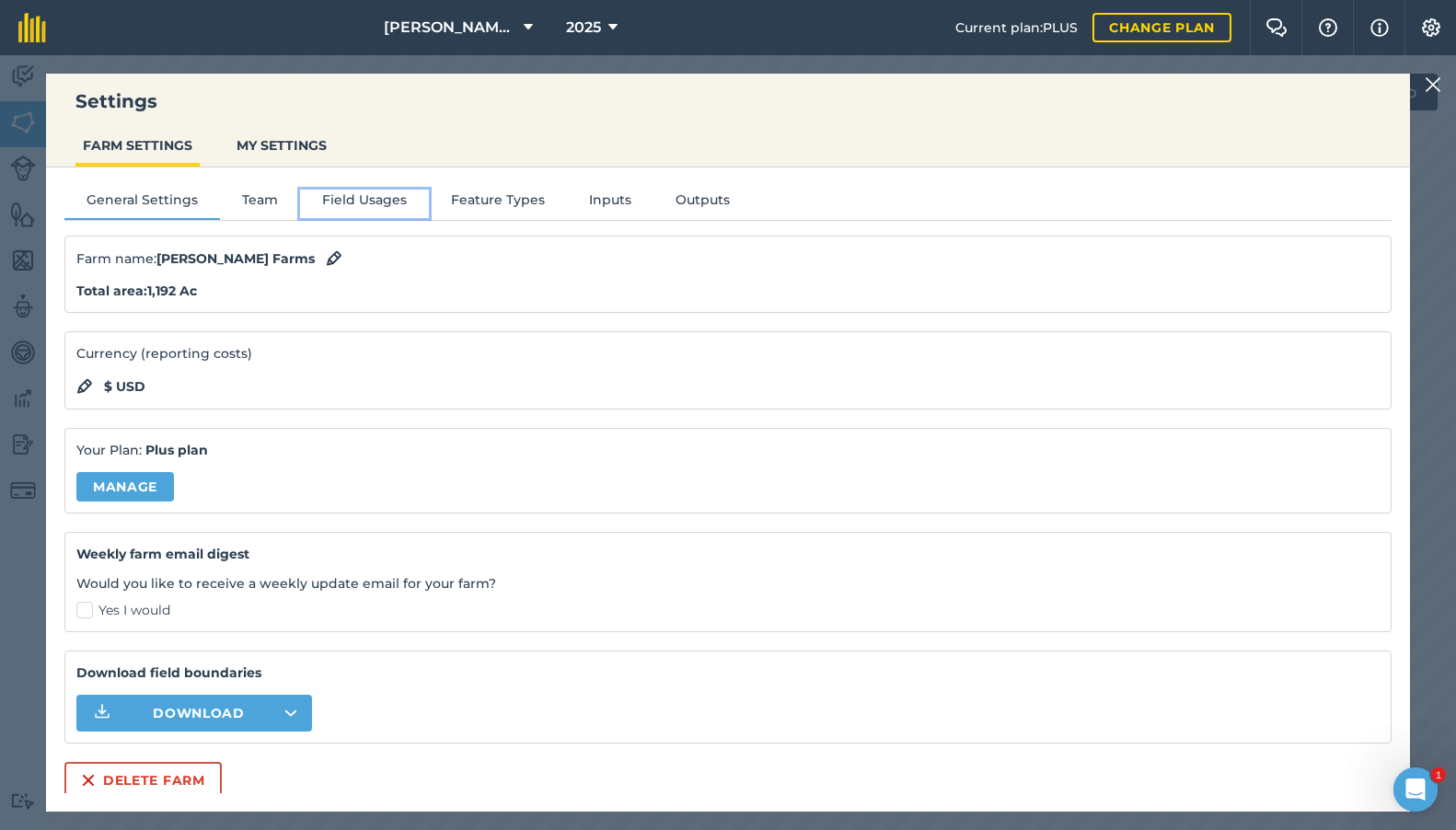 click on "Field Usages" at bounding box center (364, 203) 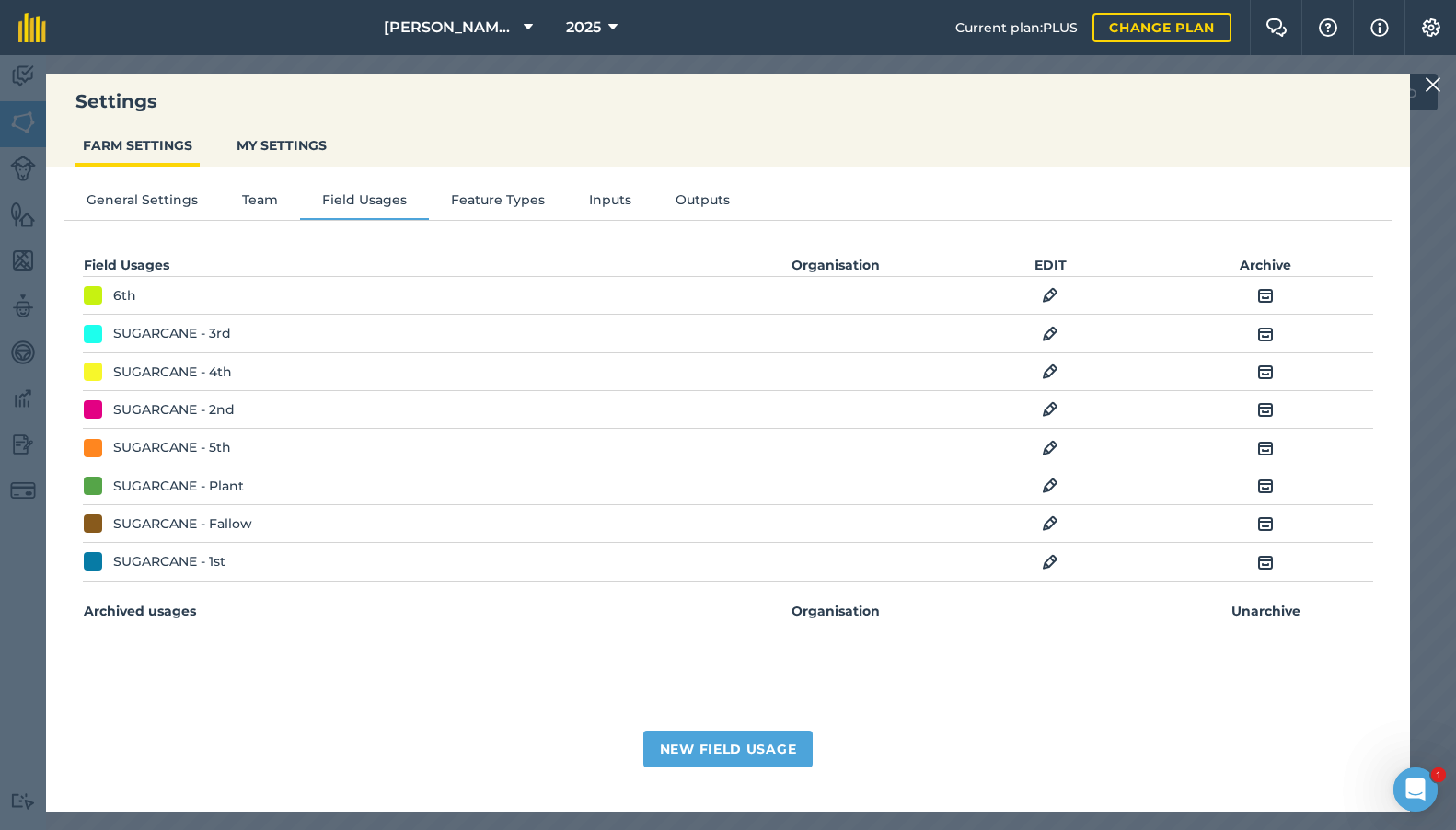 click at bounding box center (1050, 334) 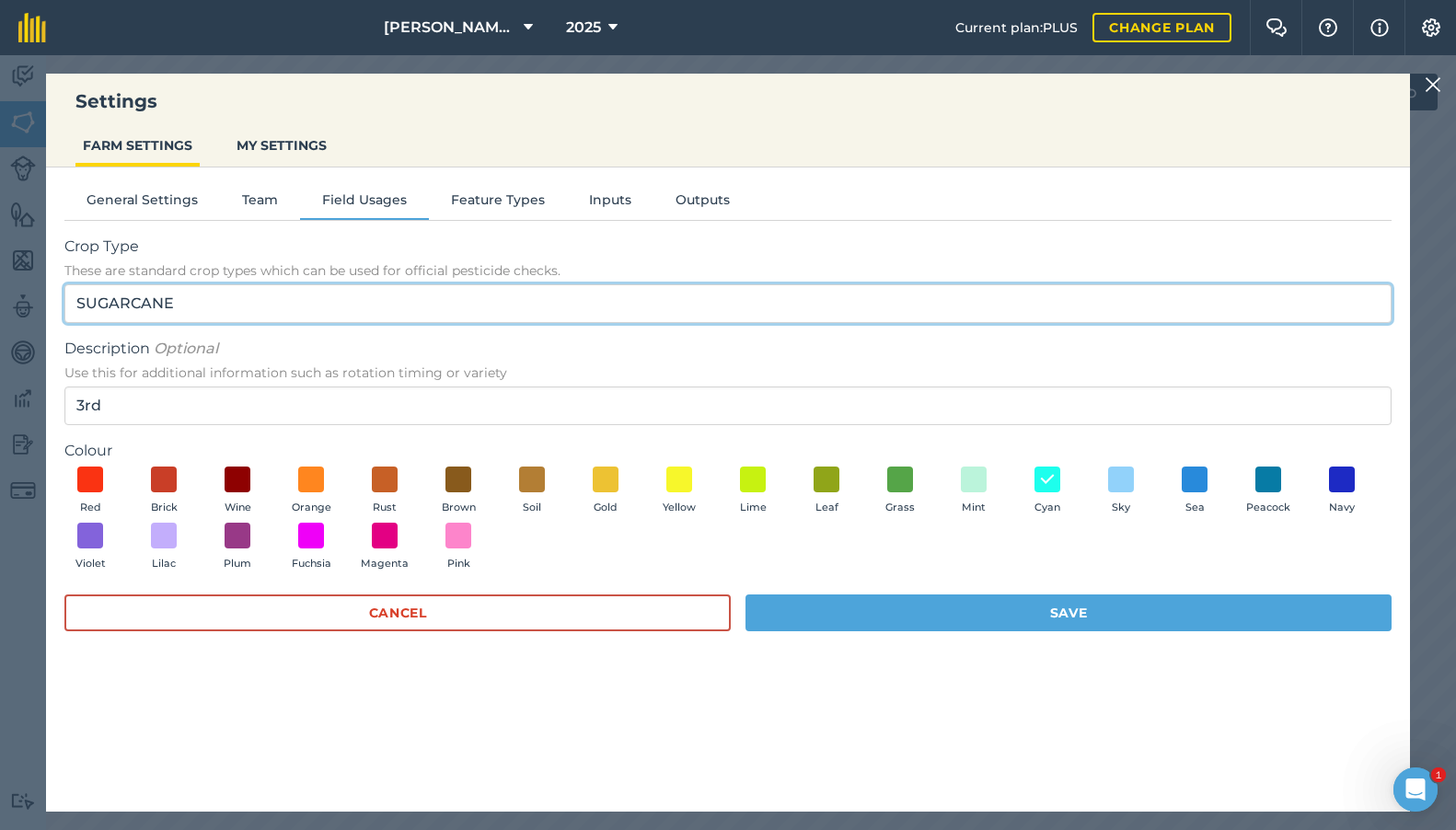 click on "SUGARCANE" at bounding box center [728, 304] 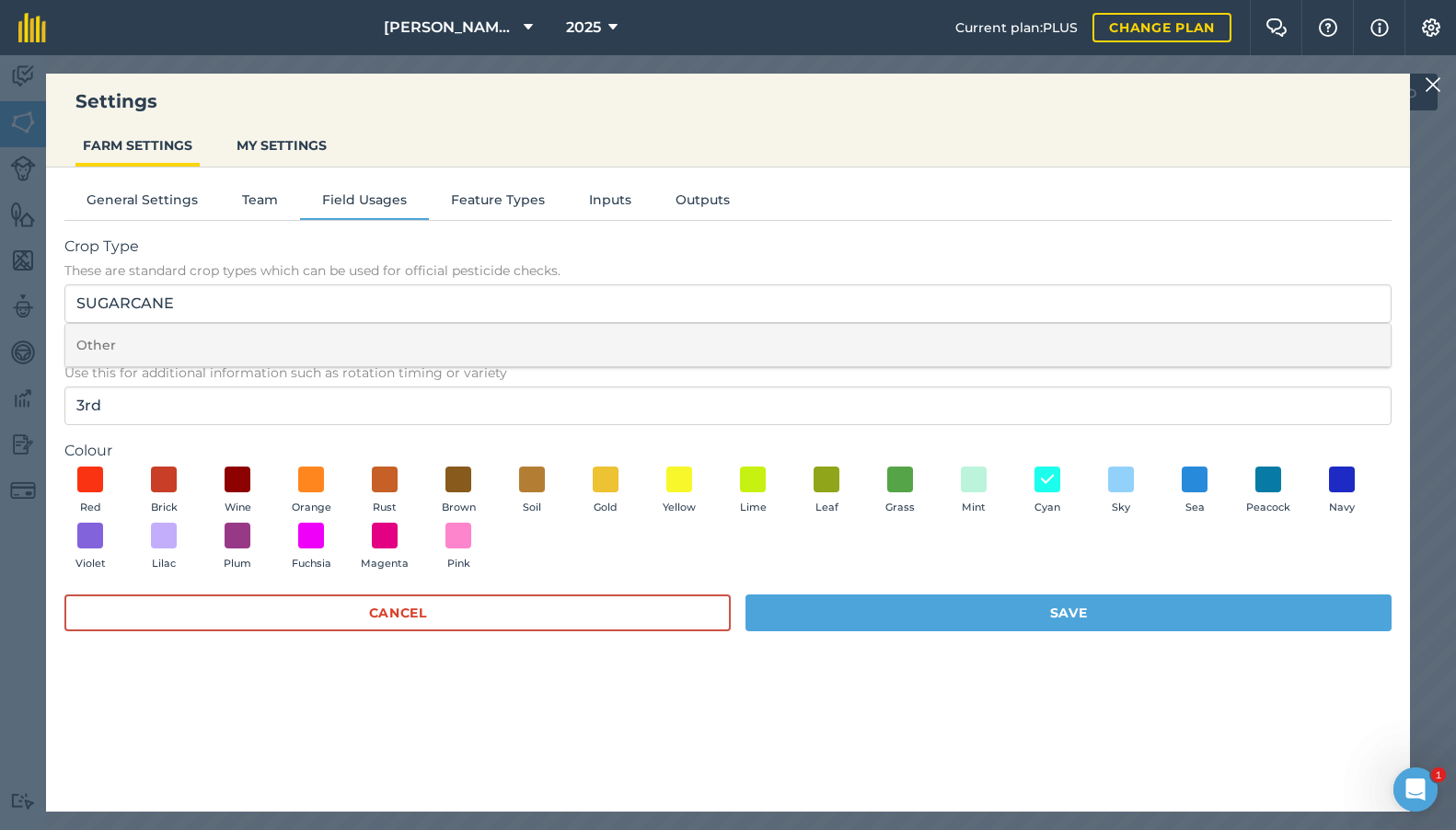 click on "Other" at bounding box center (728, 345) 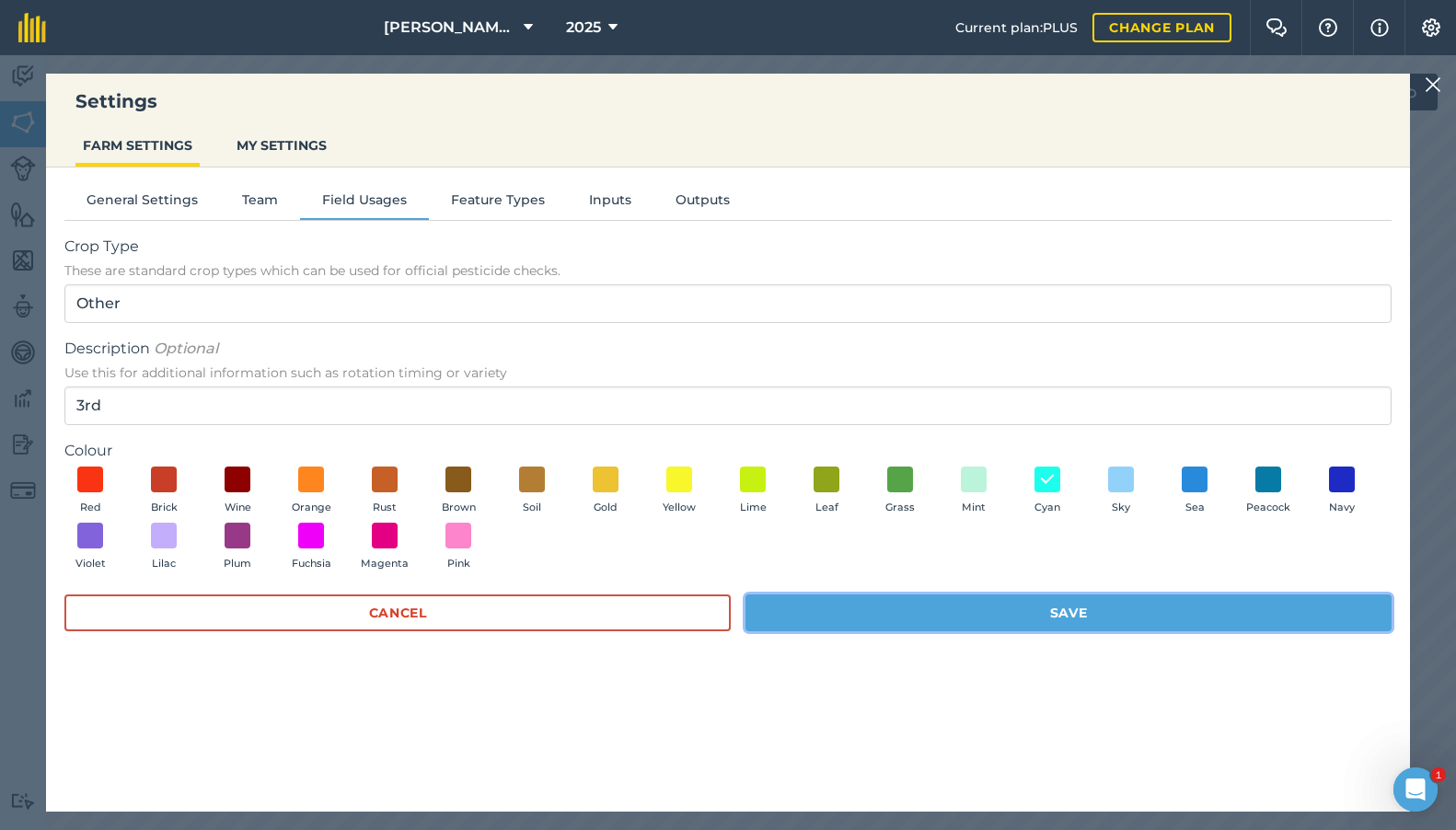 click on "Save" at bounding box center [1069, 613] 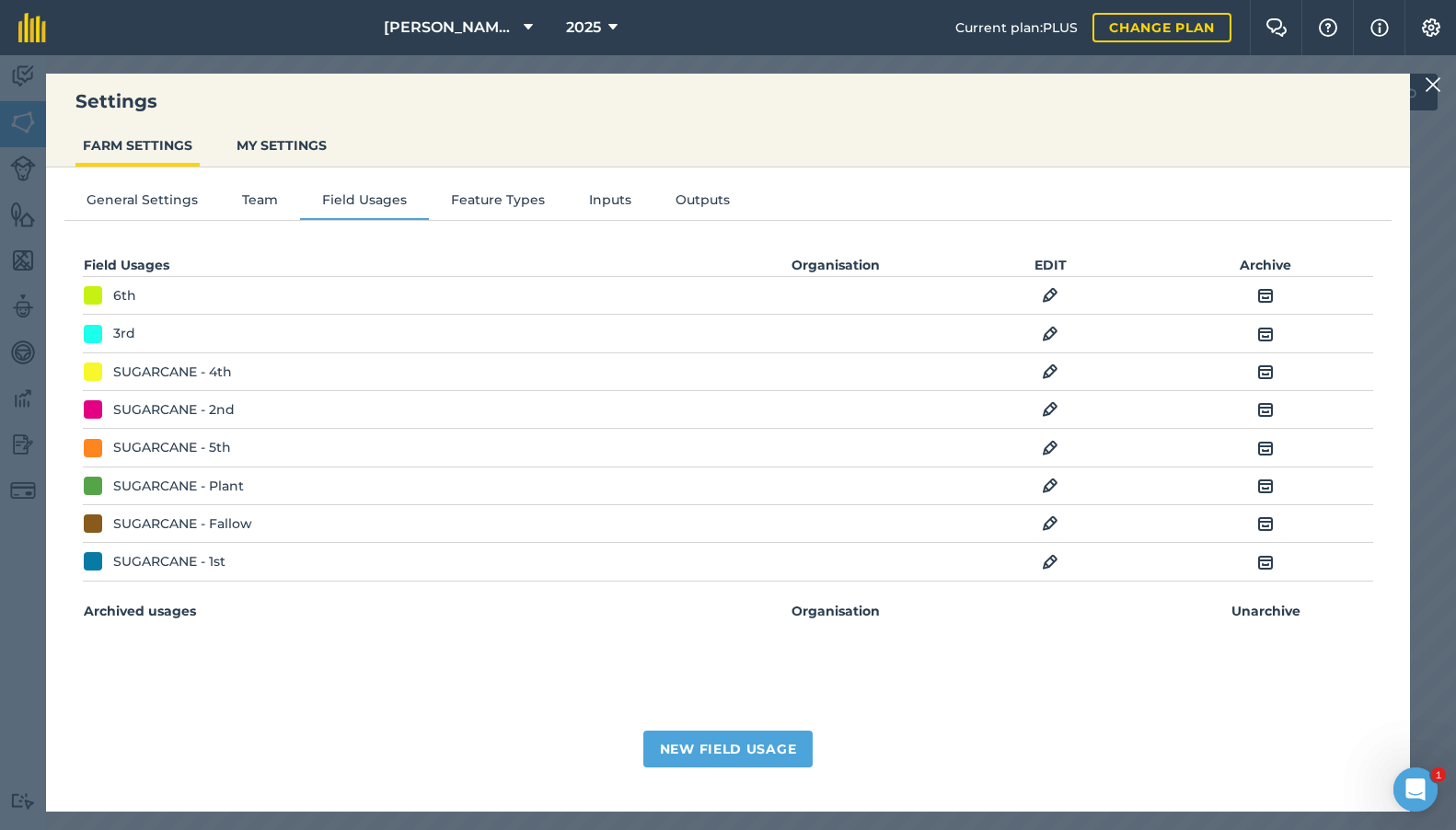 click on "EDIT" at bounding box center [1051, 371] 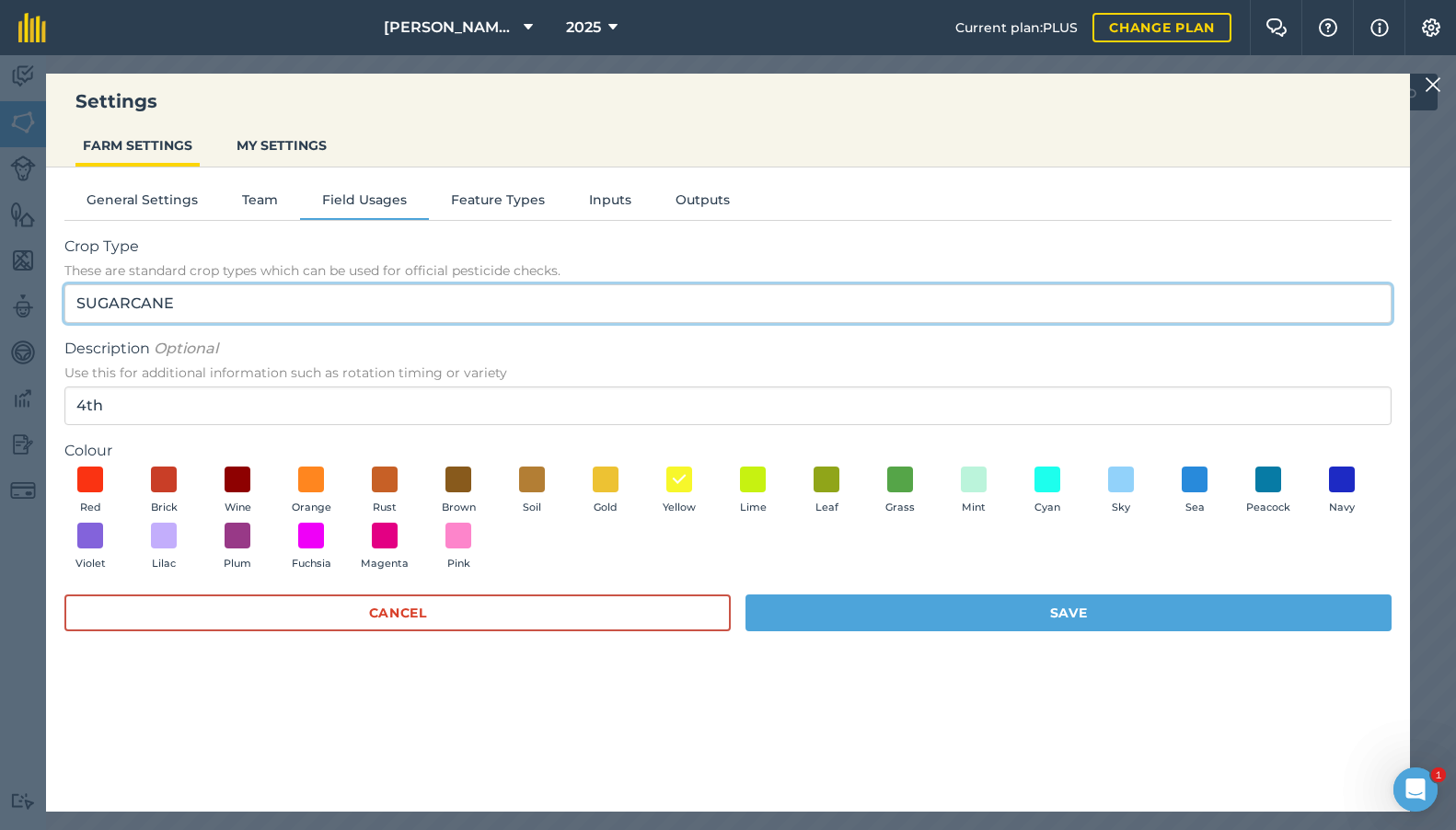 click on "SUGARCANE" at bounding box center [728, 304] 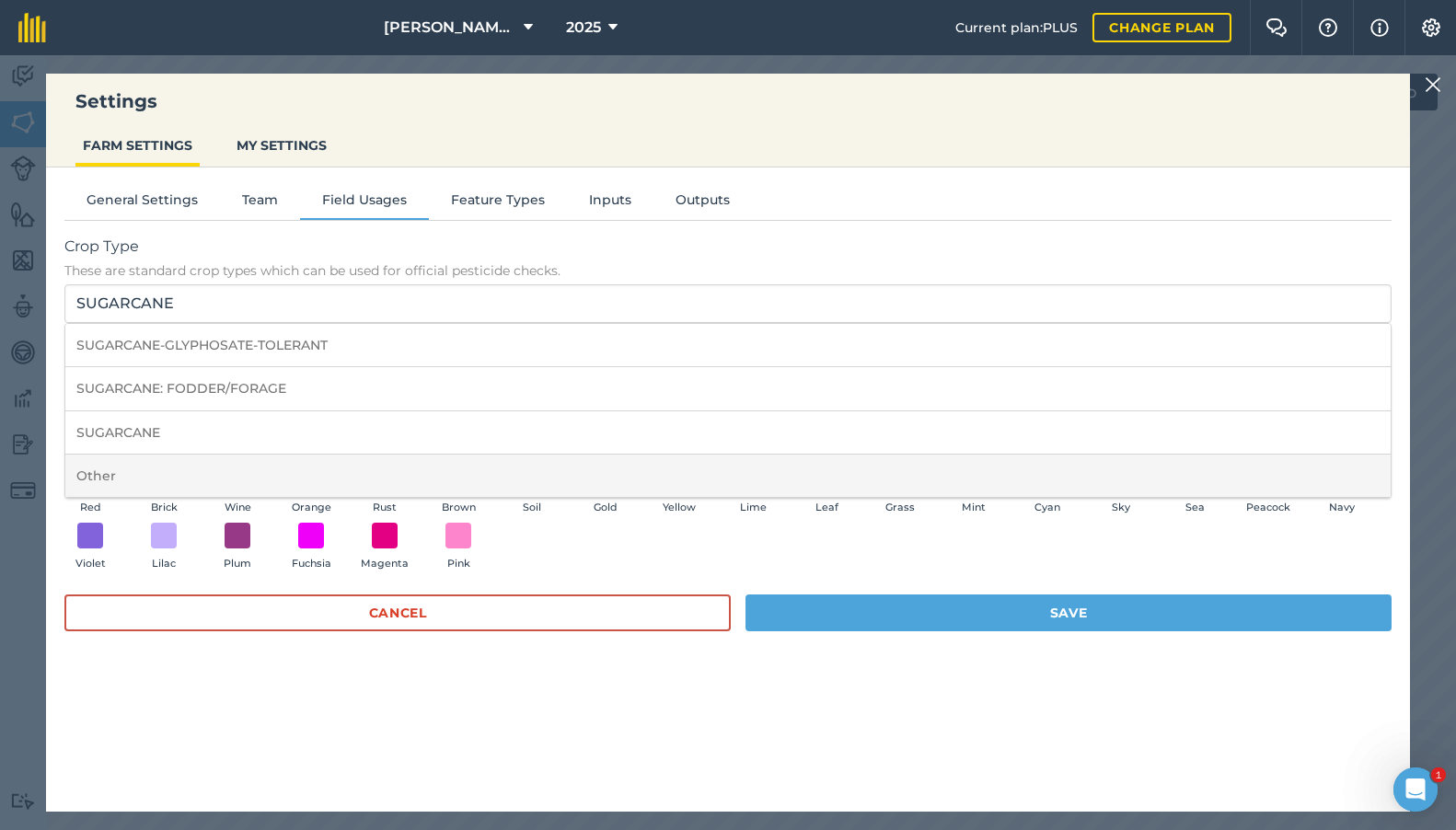click on "Other" at bounding box center (728, 476) 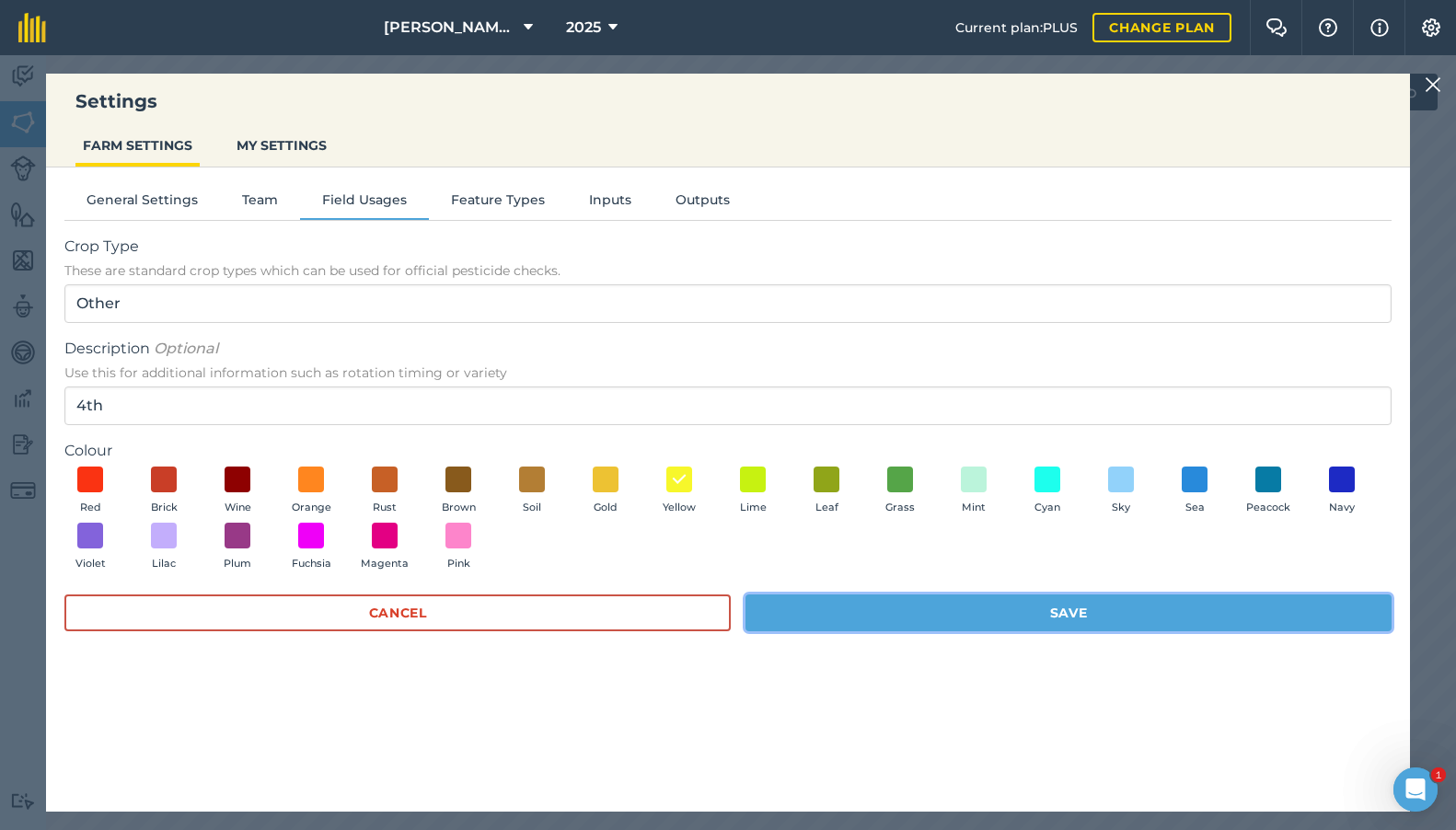 click on "Save" at bounding box center [1069, 613] 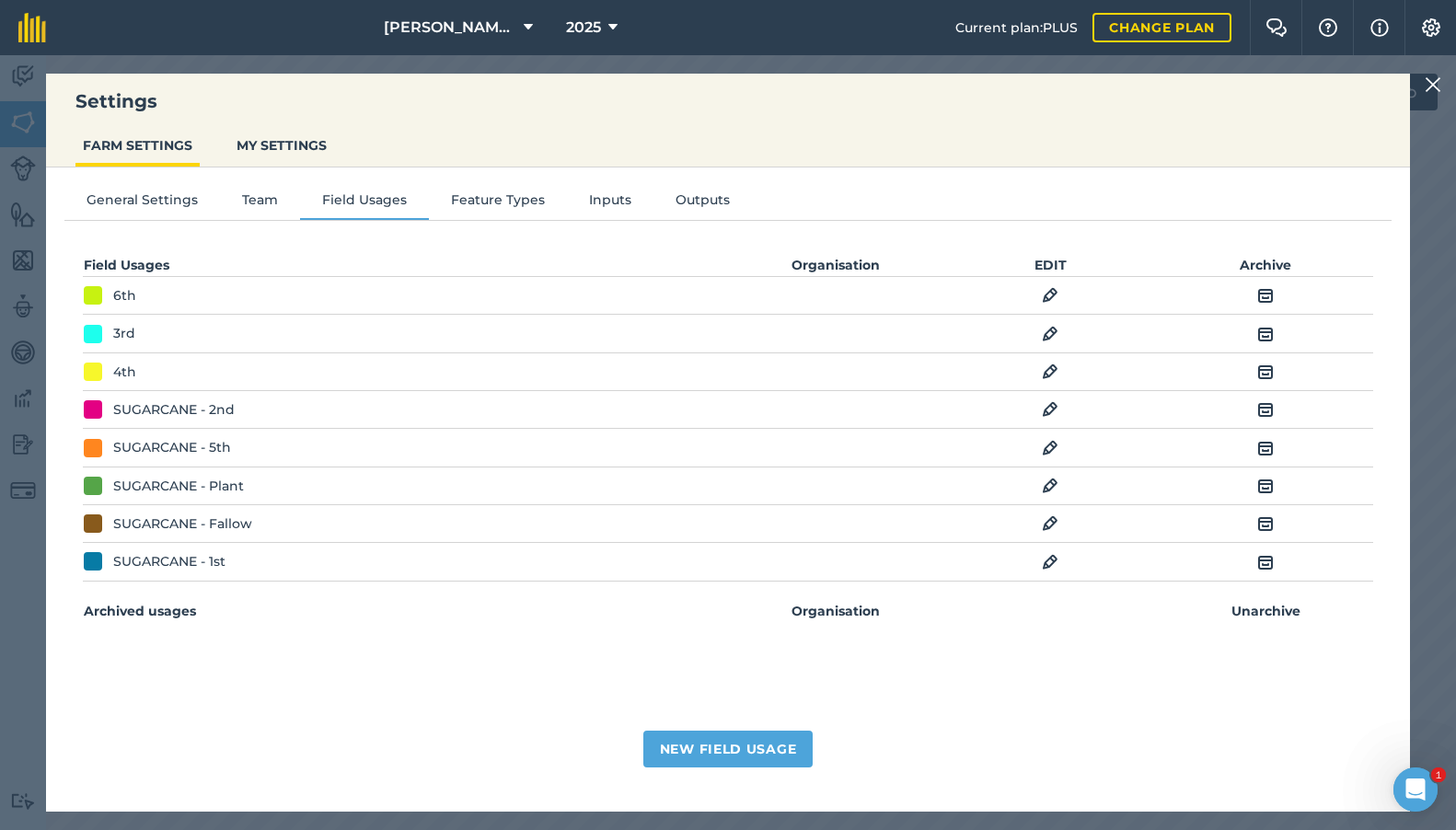 click at bounding box center [1050, 295] 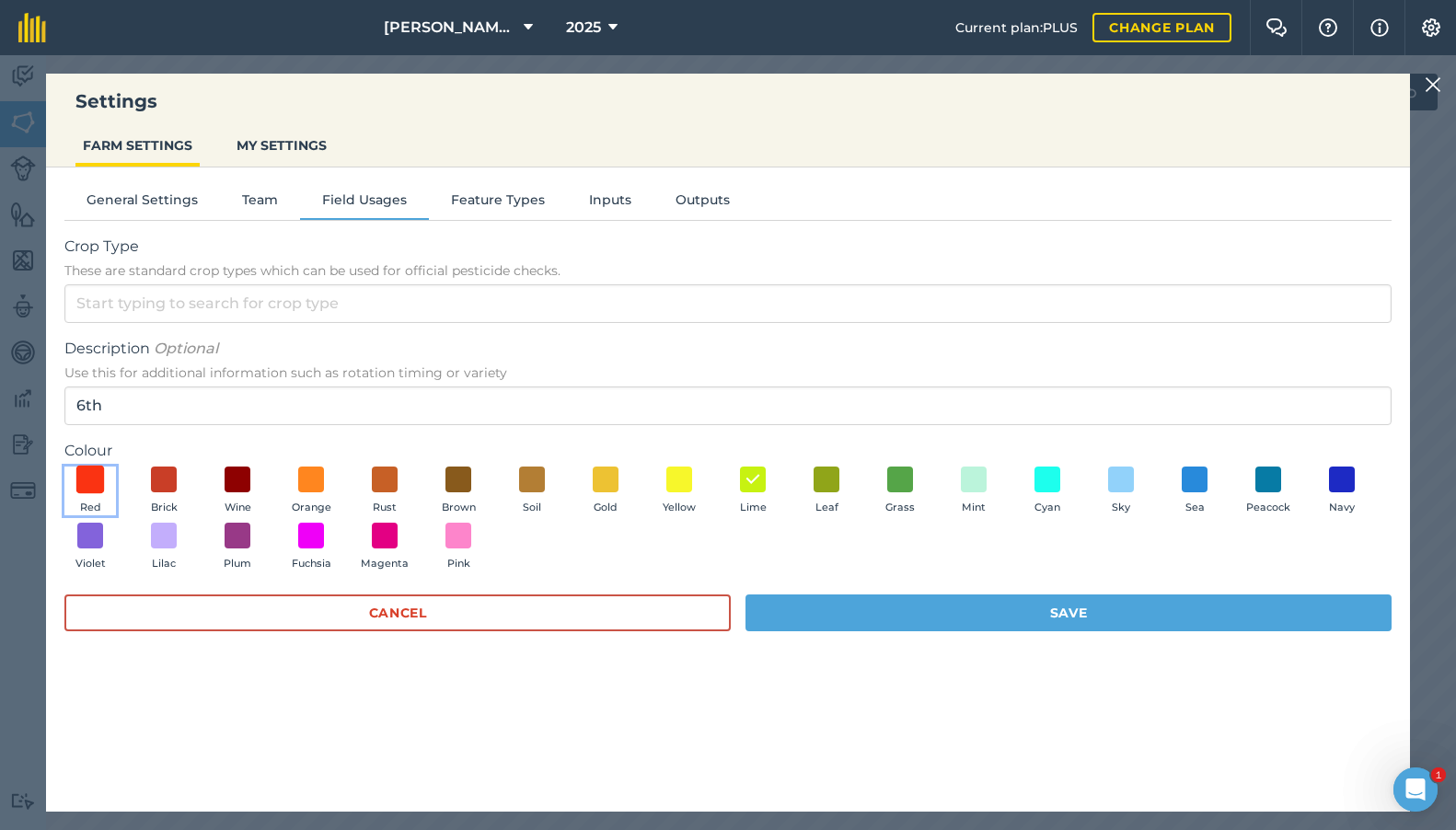 click at bounding box center [90, 478] 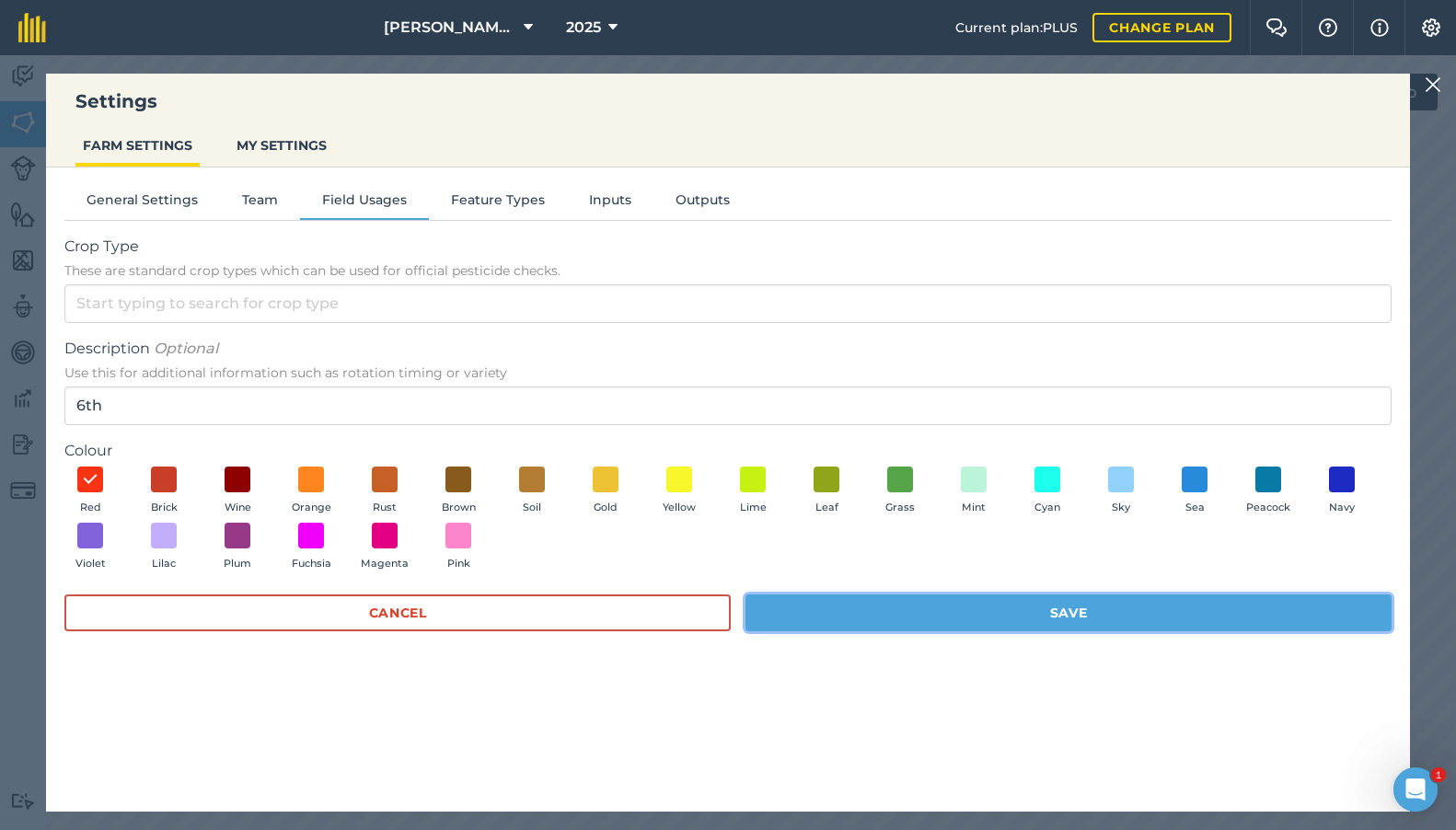 click on "Save" at bounding box center (1069, 613) 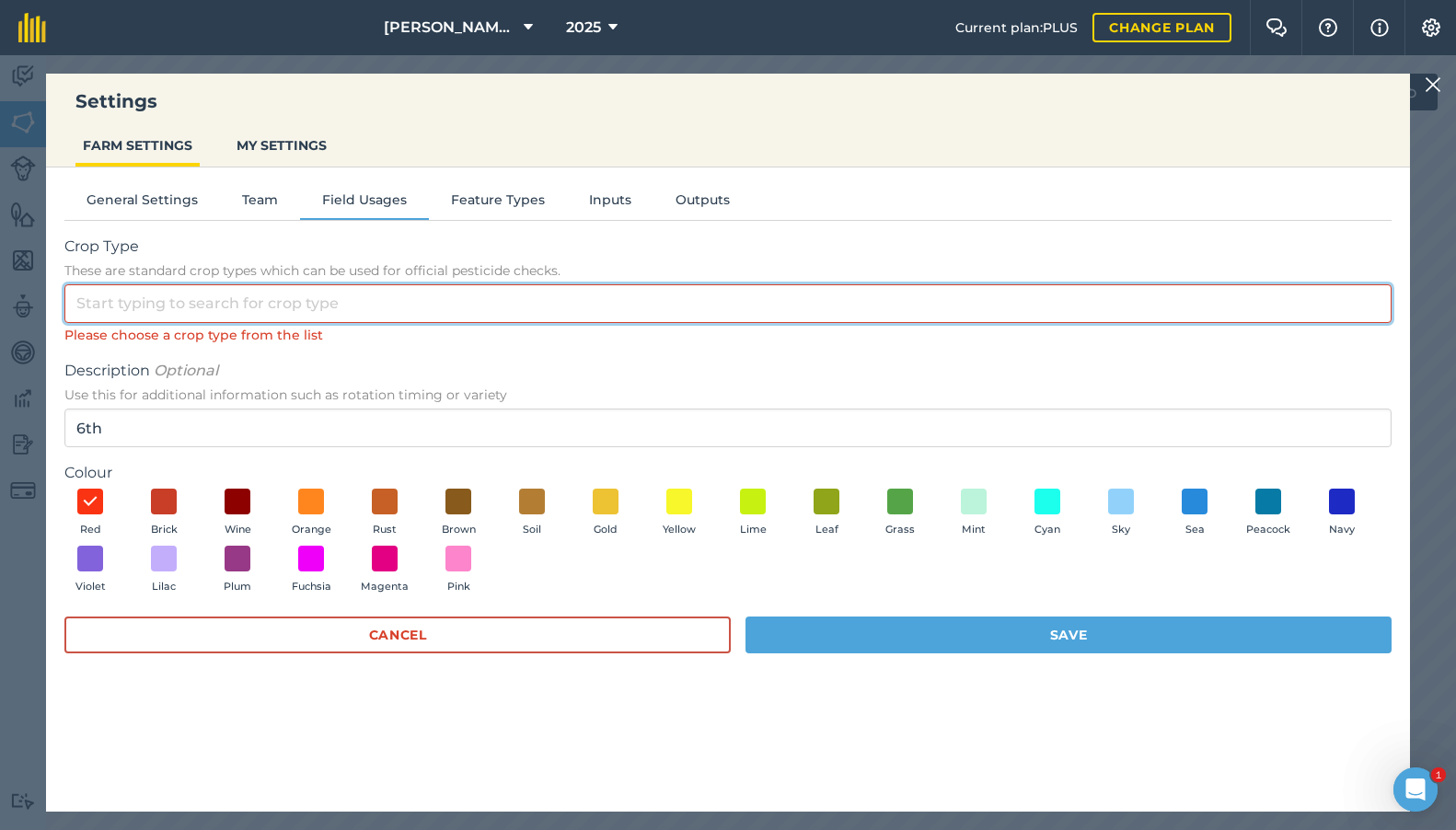 click at bounding box center [728, 304] 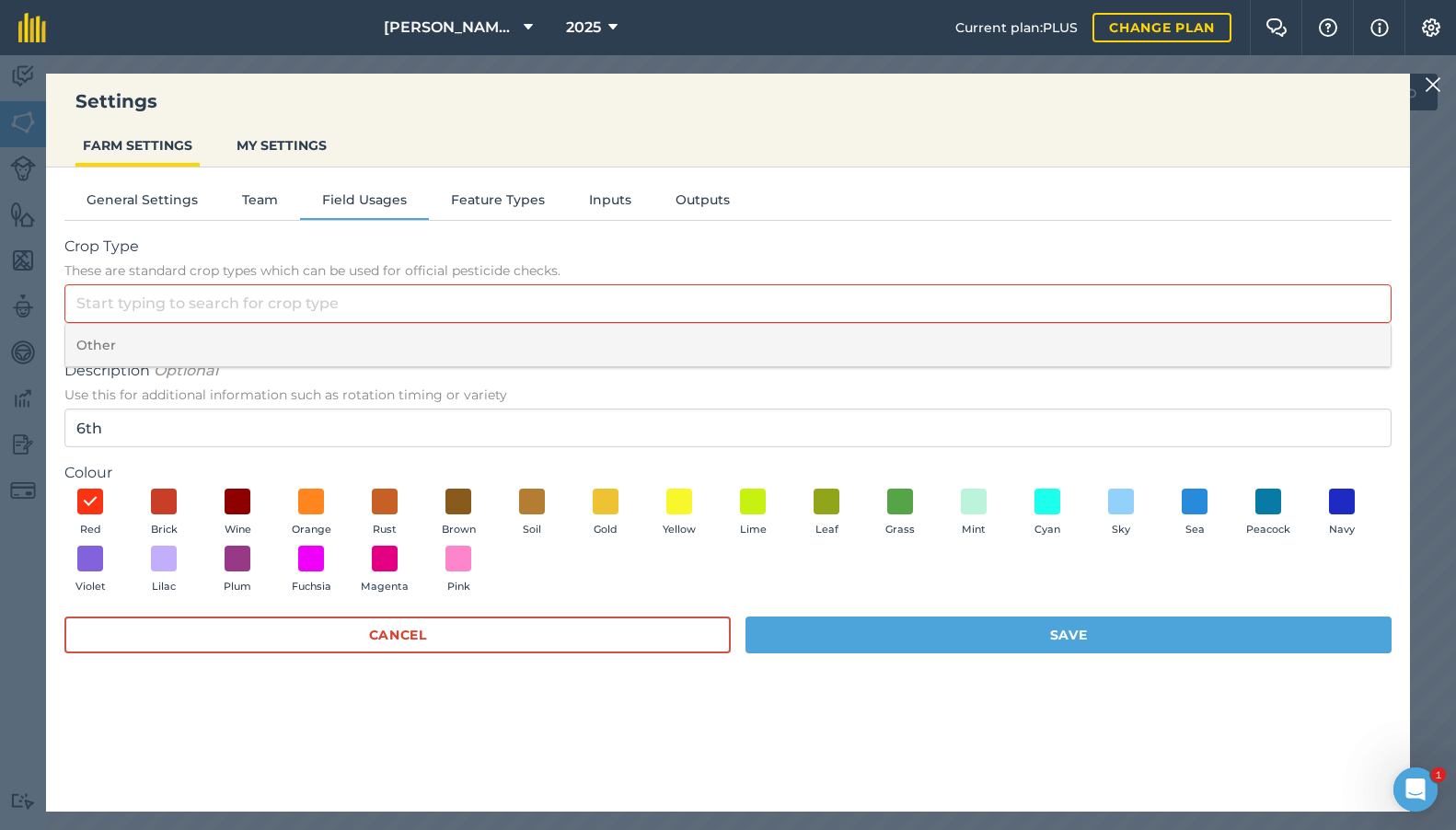 click on "Other" at bounding box center [728, 345] 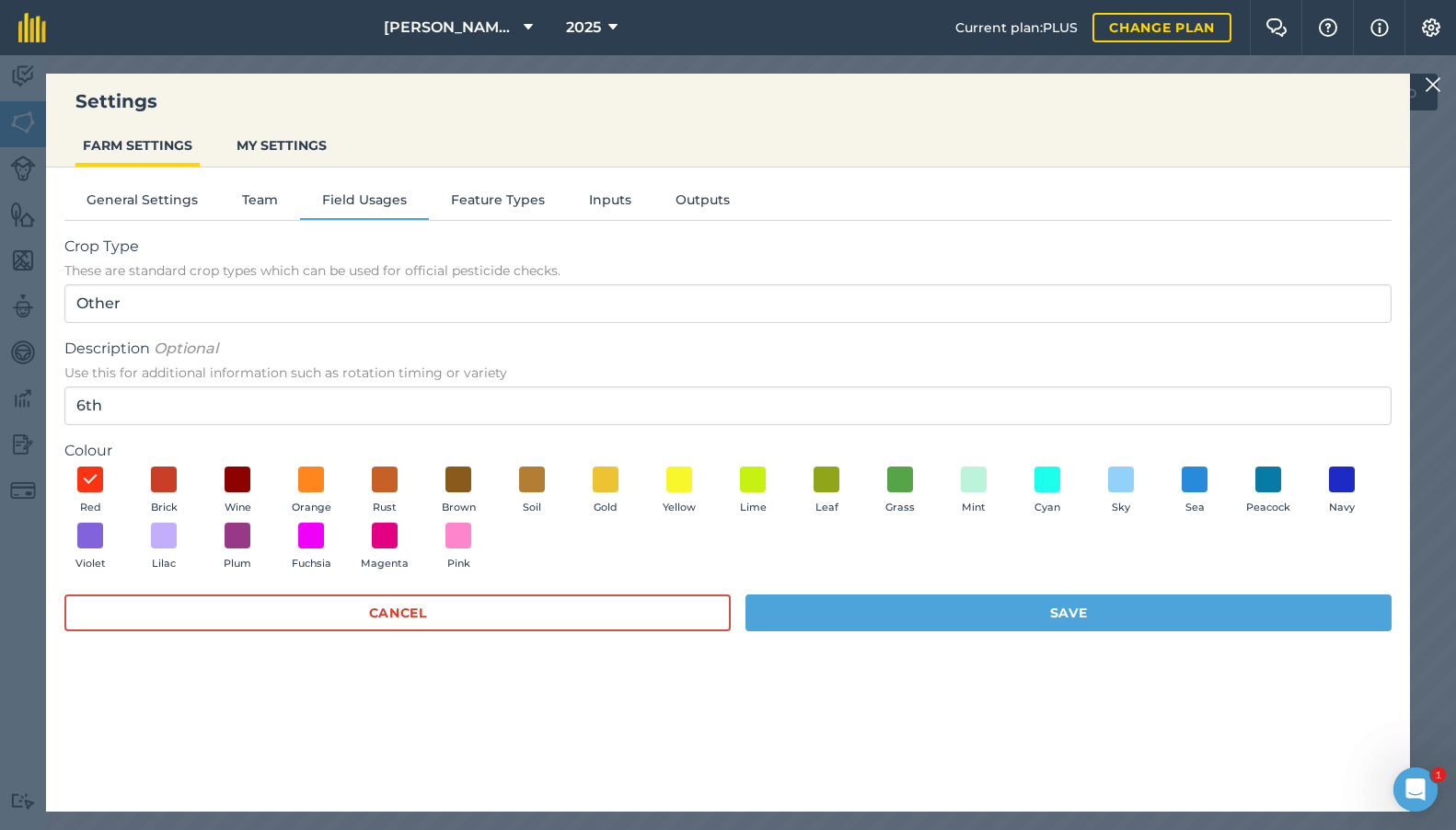 click on "Cancel Save" at bounding box center [728, 622] 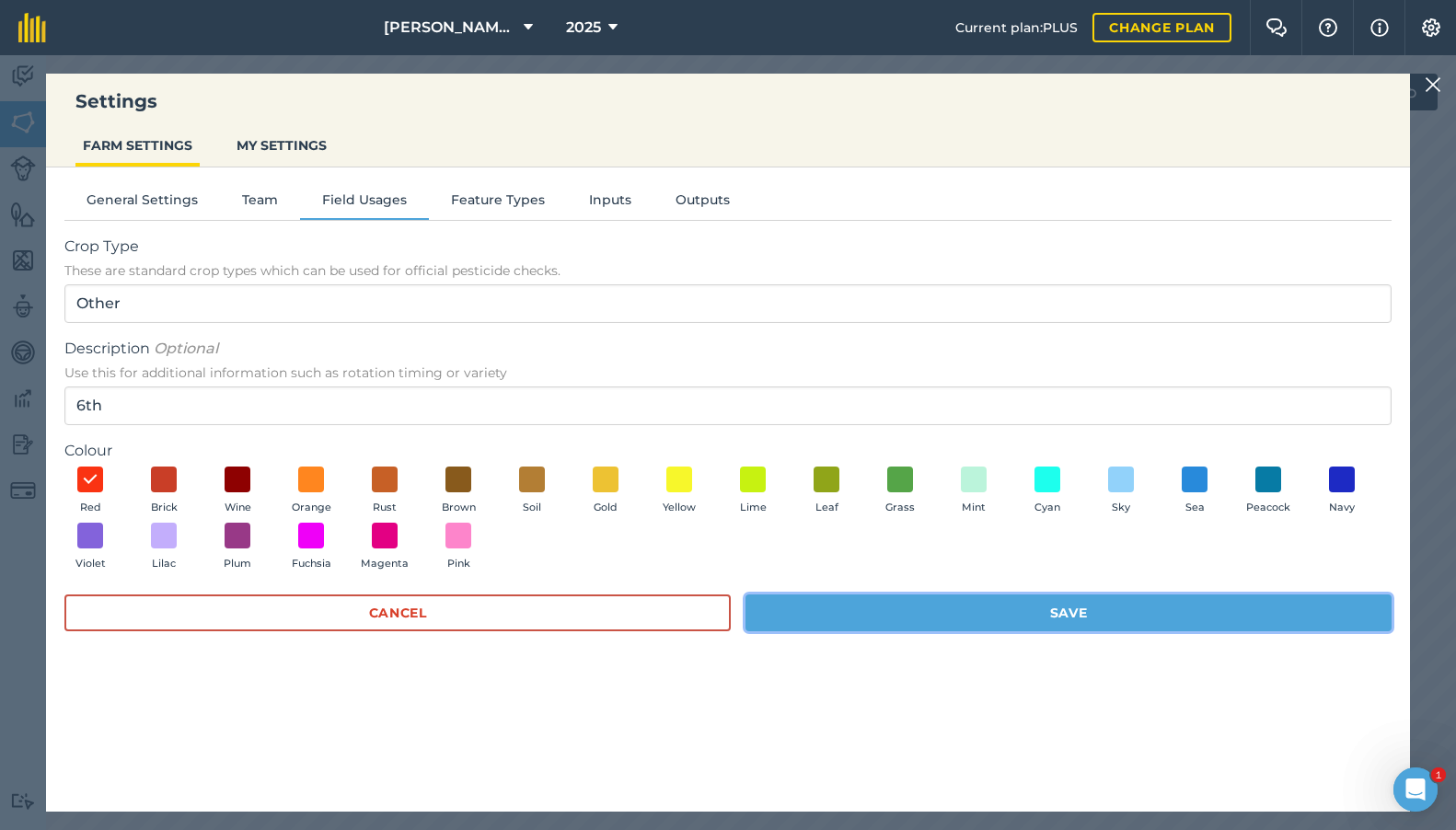 click on "Save" at bounding box center (1069, 613) 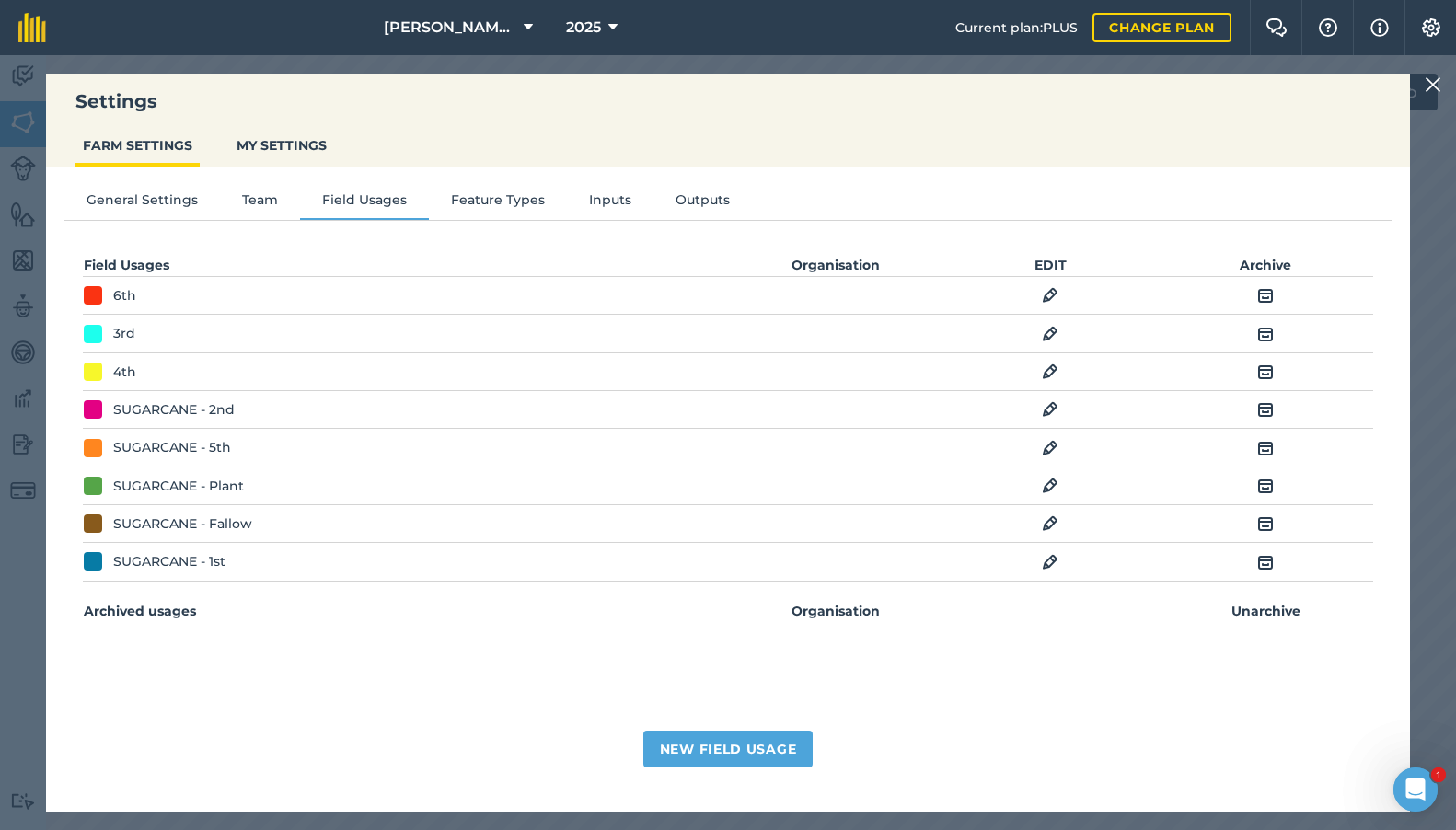 click at bounding box center [1050, 409] 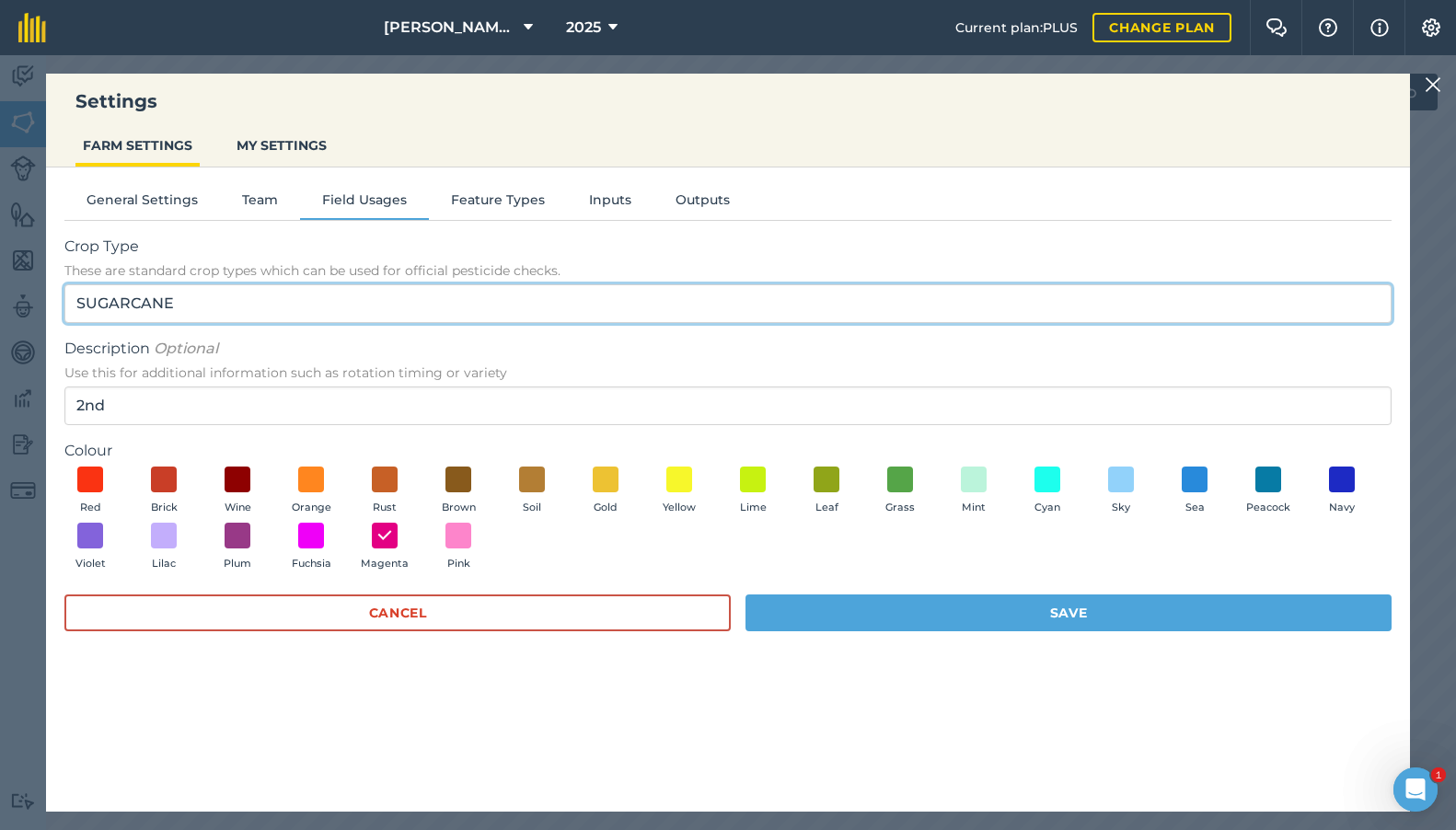click on "SUGARCANE" at bounding box center [728, 304] 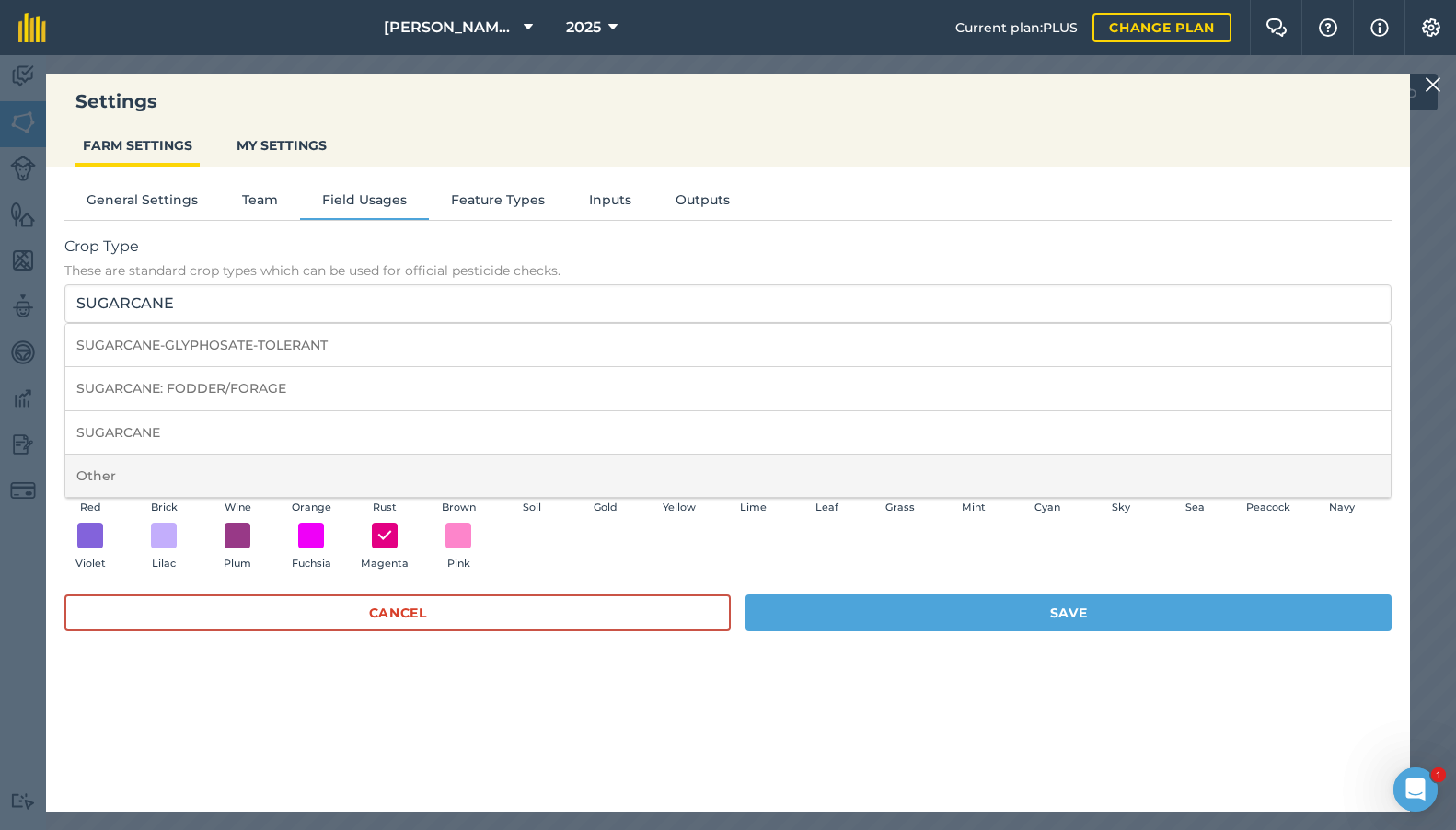 click on "Other" at bounding box center (728, 476) 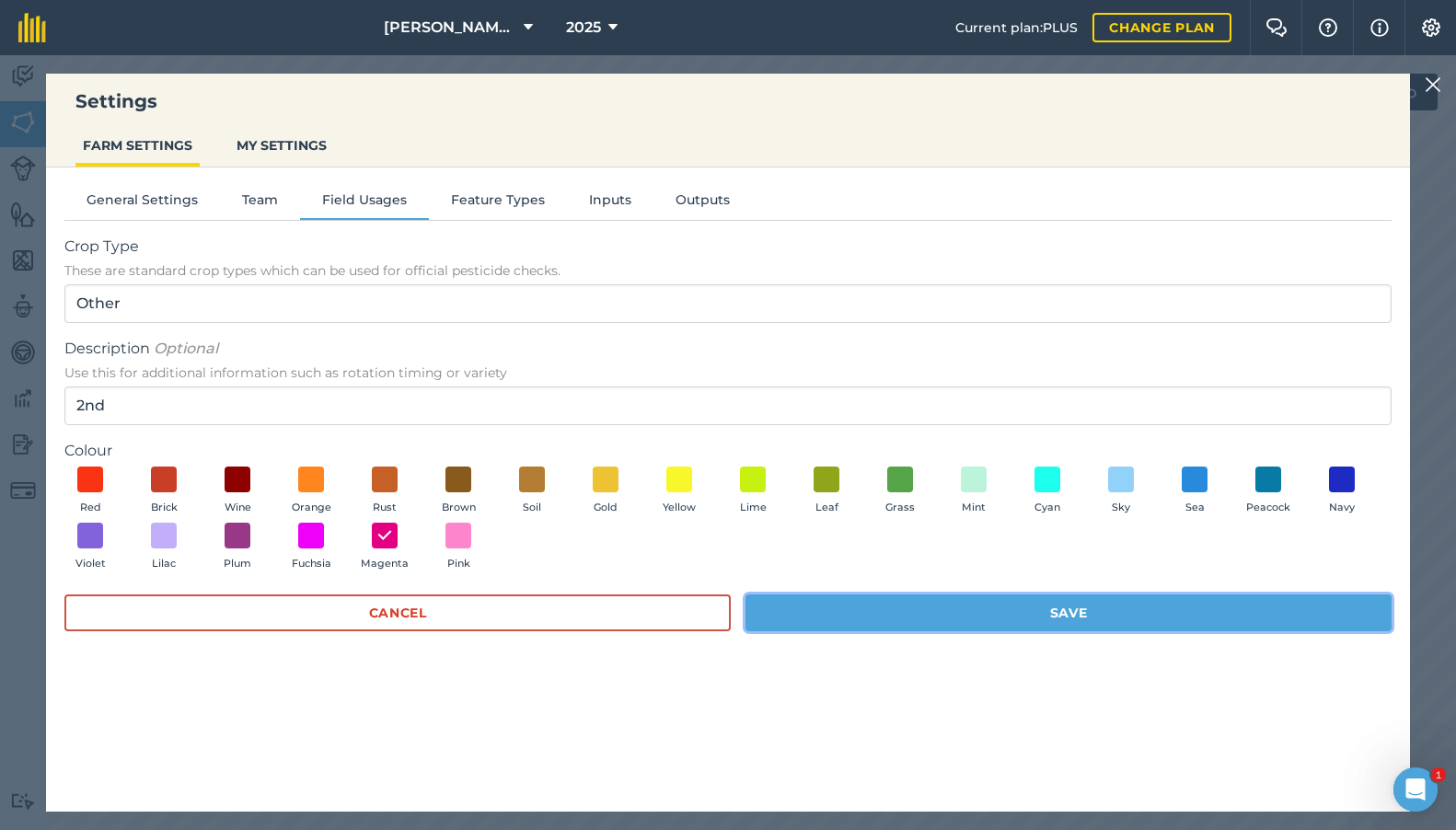 click on "Save" at bounding box center [1069, 613] 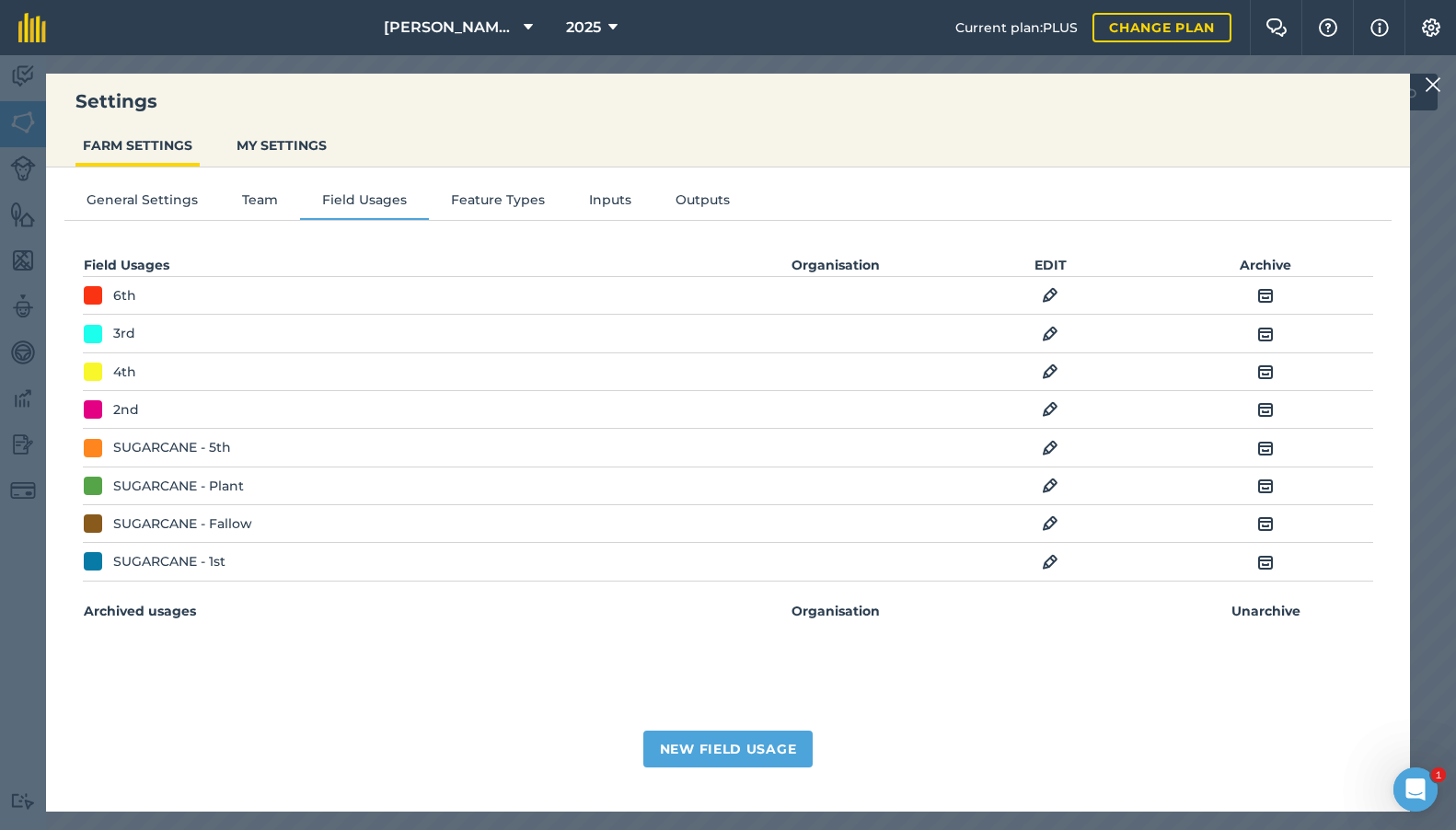 click at bounding box center (1050, 448) 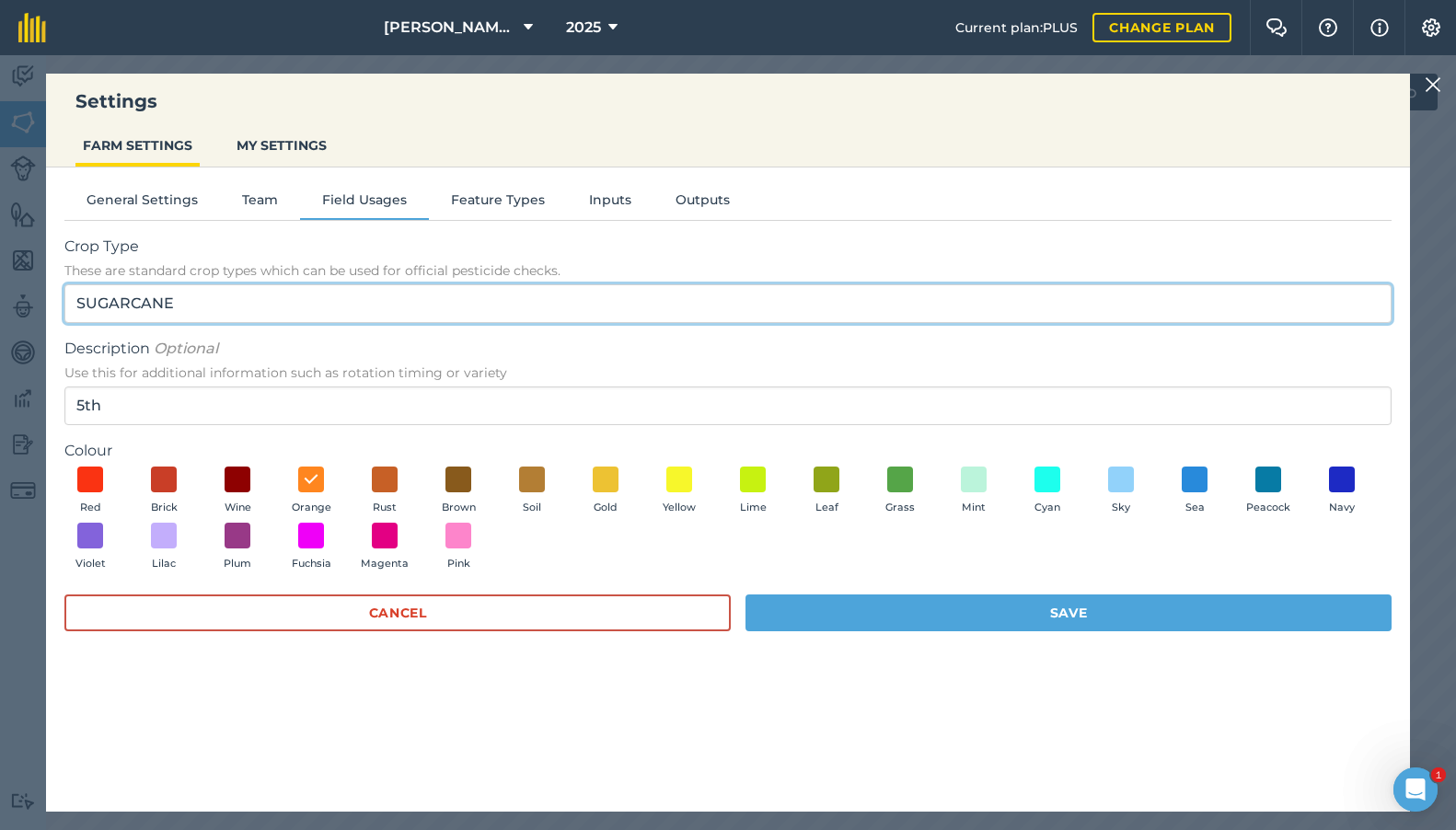 click on "SUGARCANE" at bounding box center (728, 304) 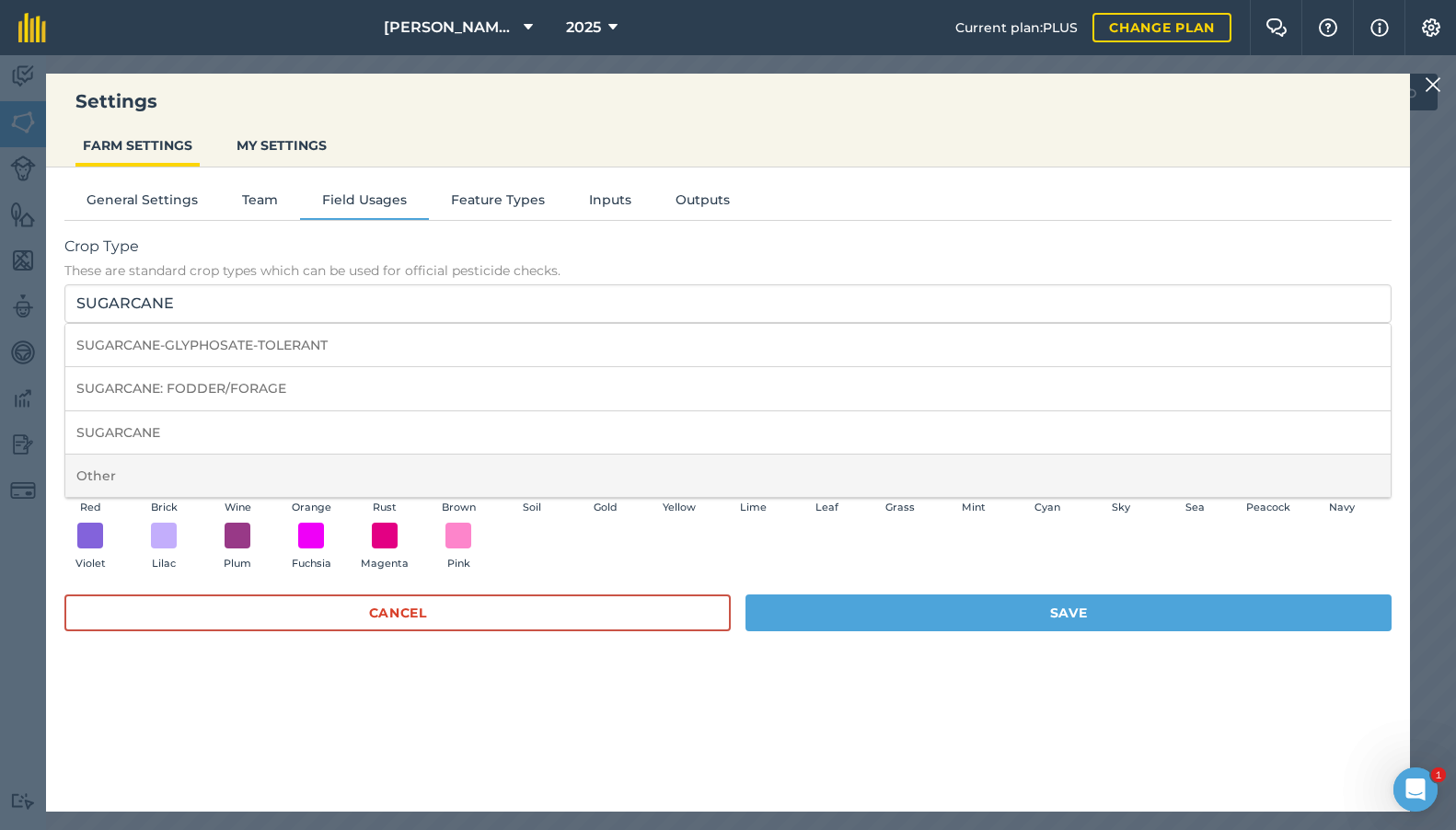 click on "Other" at bounding box center [728, 476] 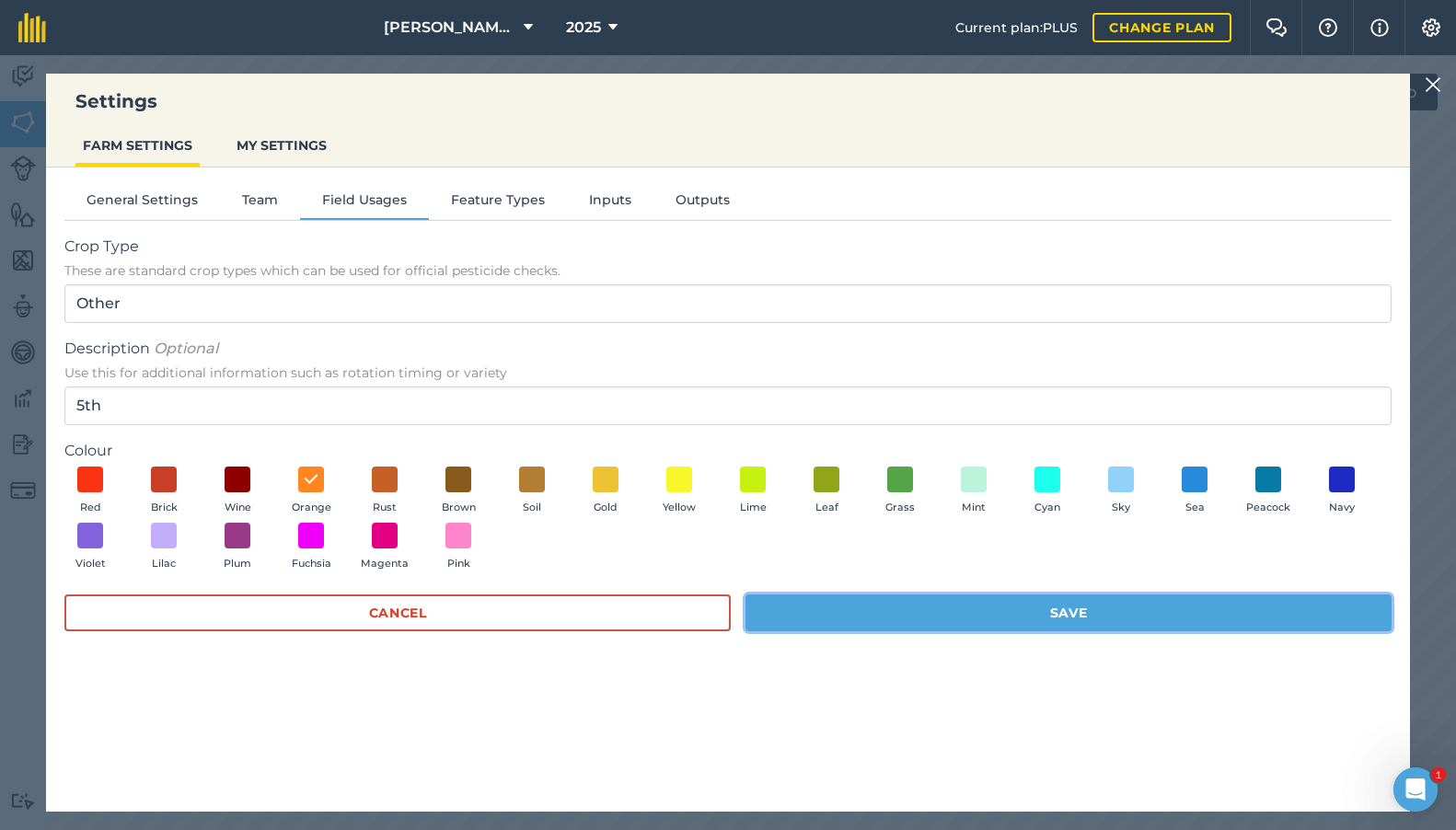 click on "Save" at bounding box center [1069, 613] 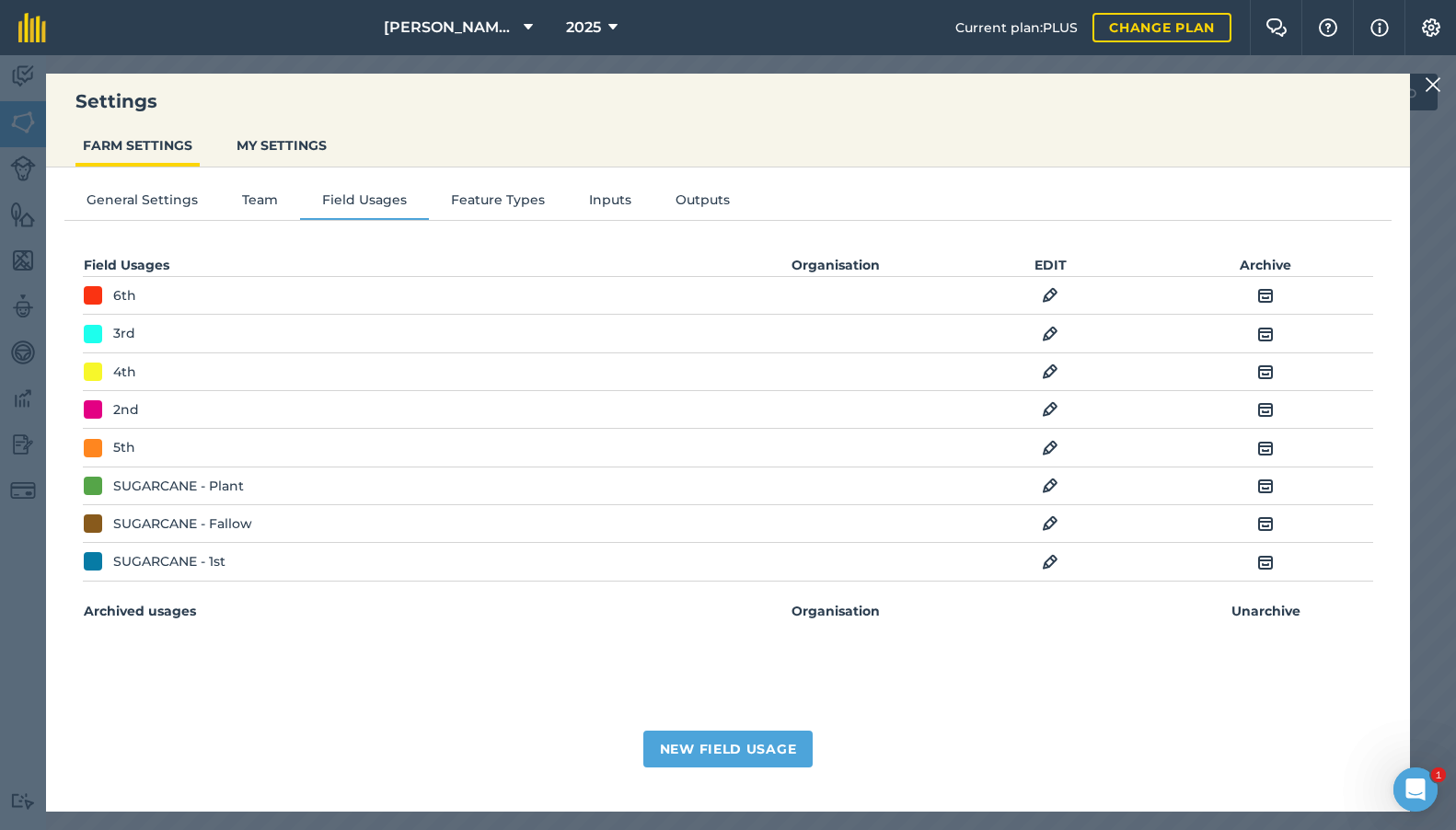click at bounding box center [1050, 486] 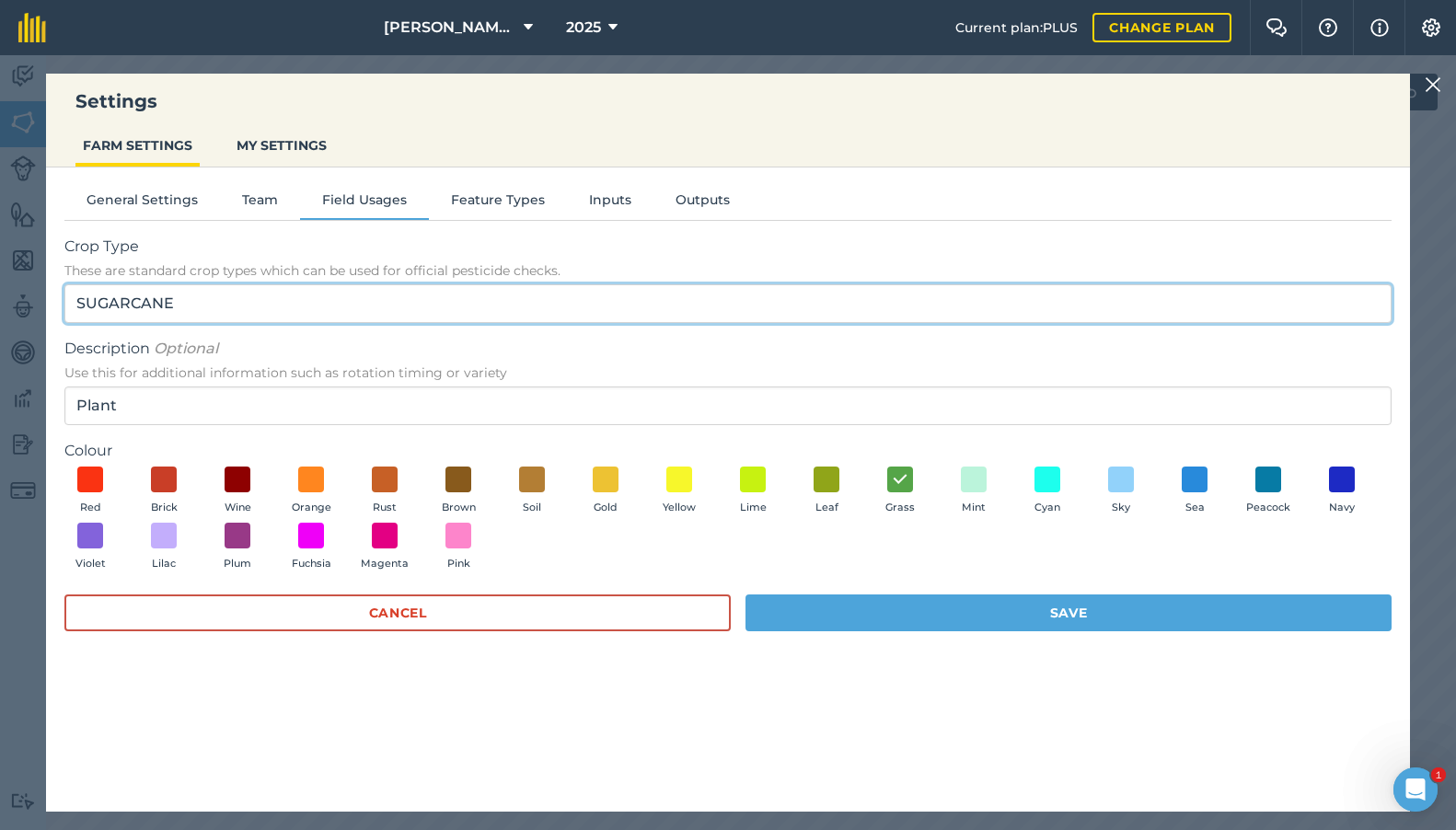 click on "SUGARCANE" at bounding box center [728, 304] 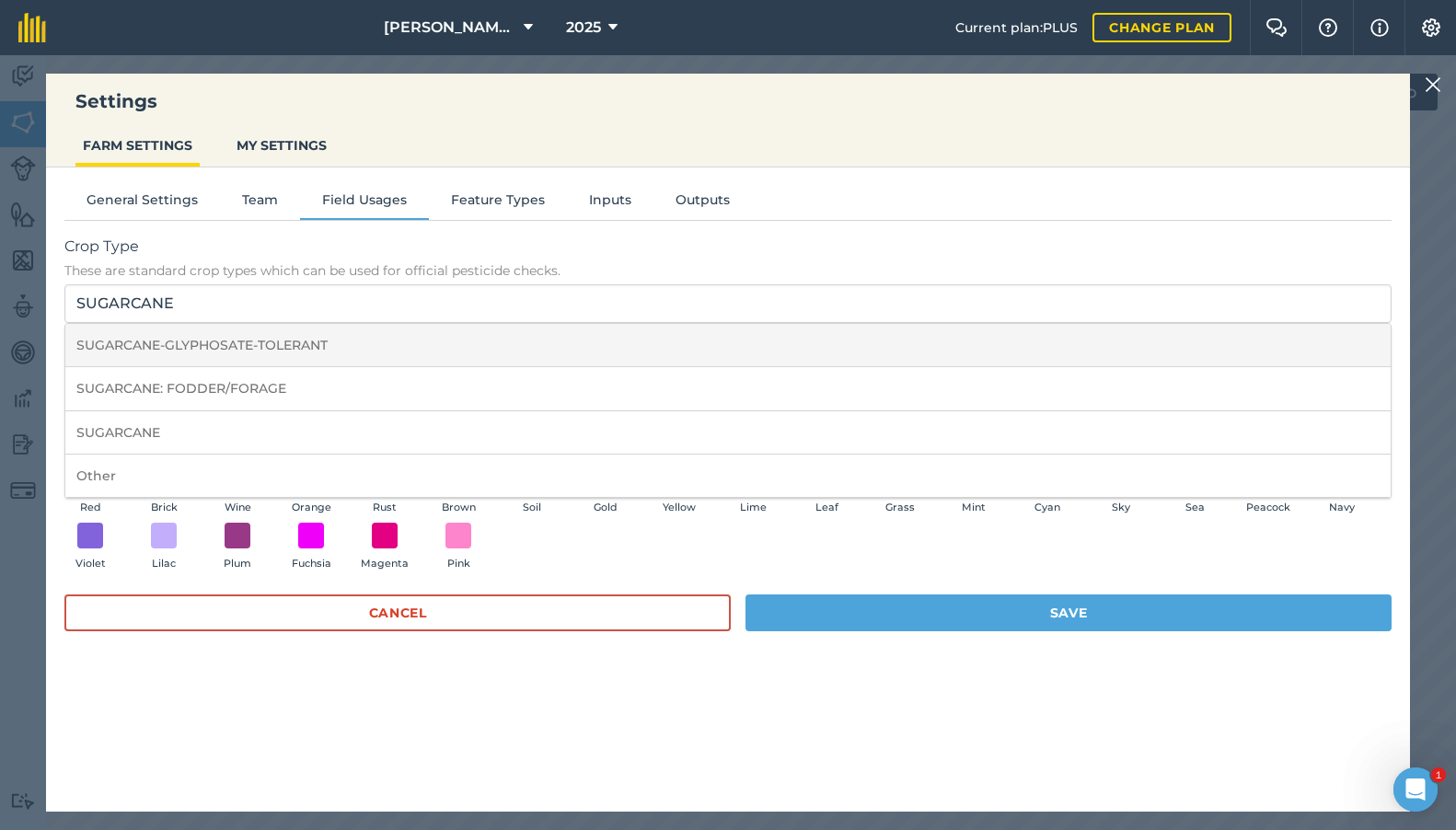 click on "SUGARCANE-GLYPHOSATE-TOLERANT" at bounding box center [728, 345] 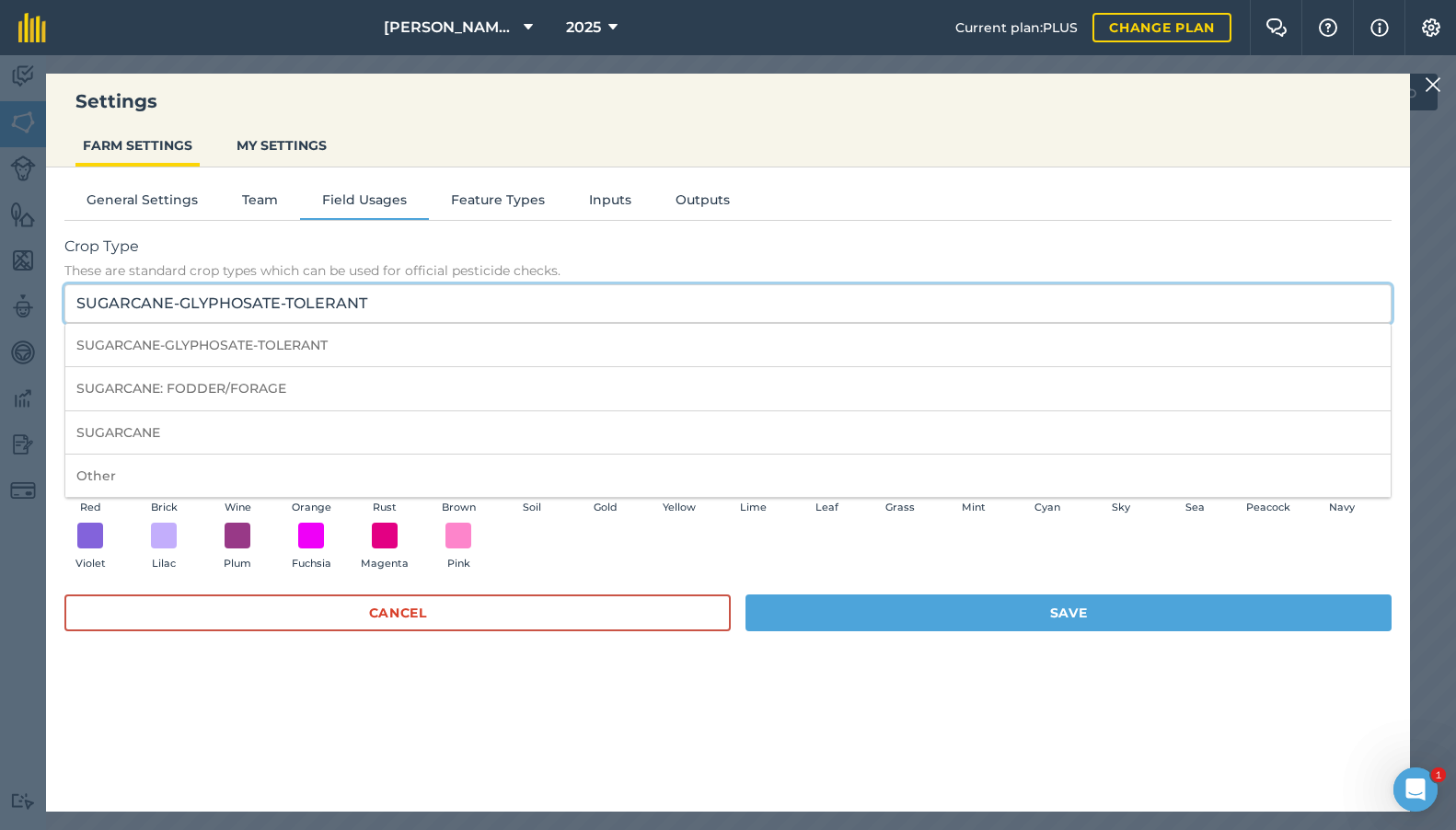 click on "SUGARCANE-GLYPHOSATE-TOLERANT" at bounding box center (728, 304) 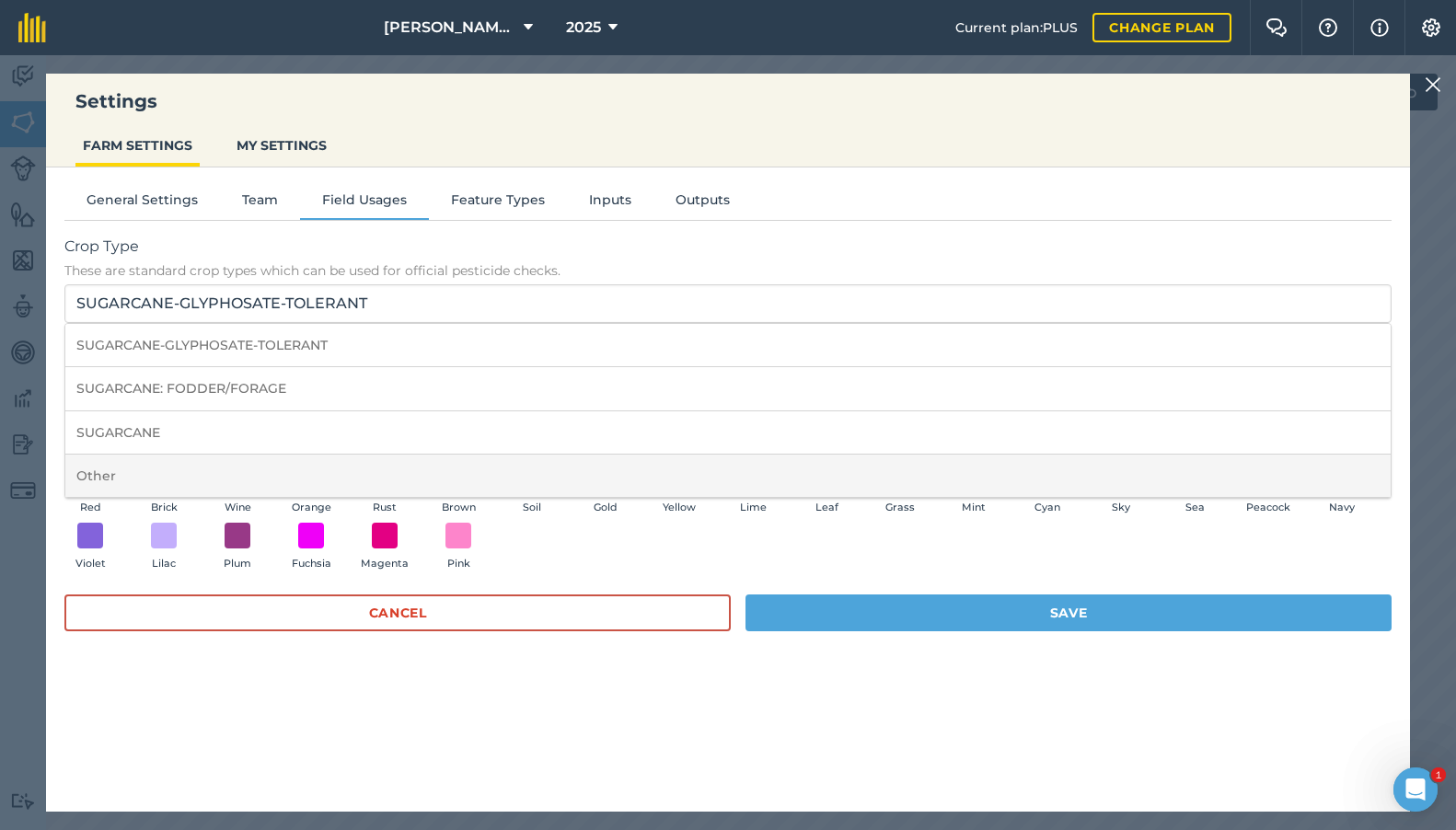 click on "Other" at bounding box center [728, 476] 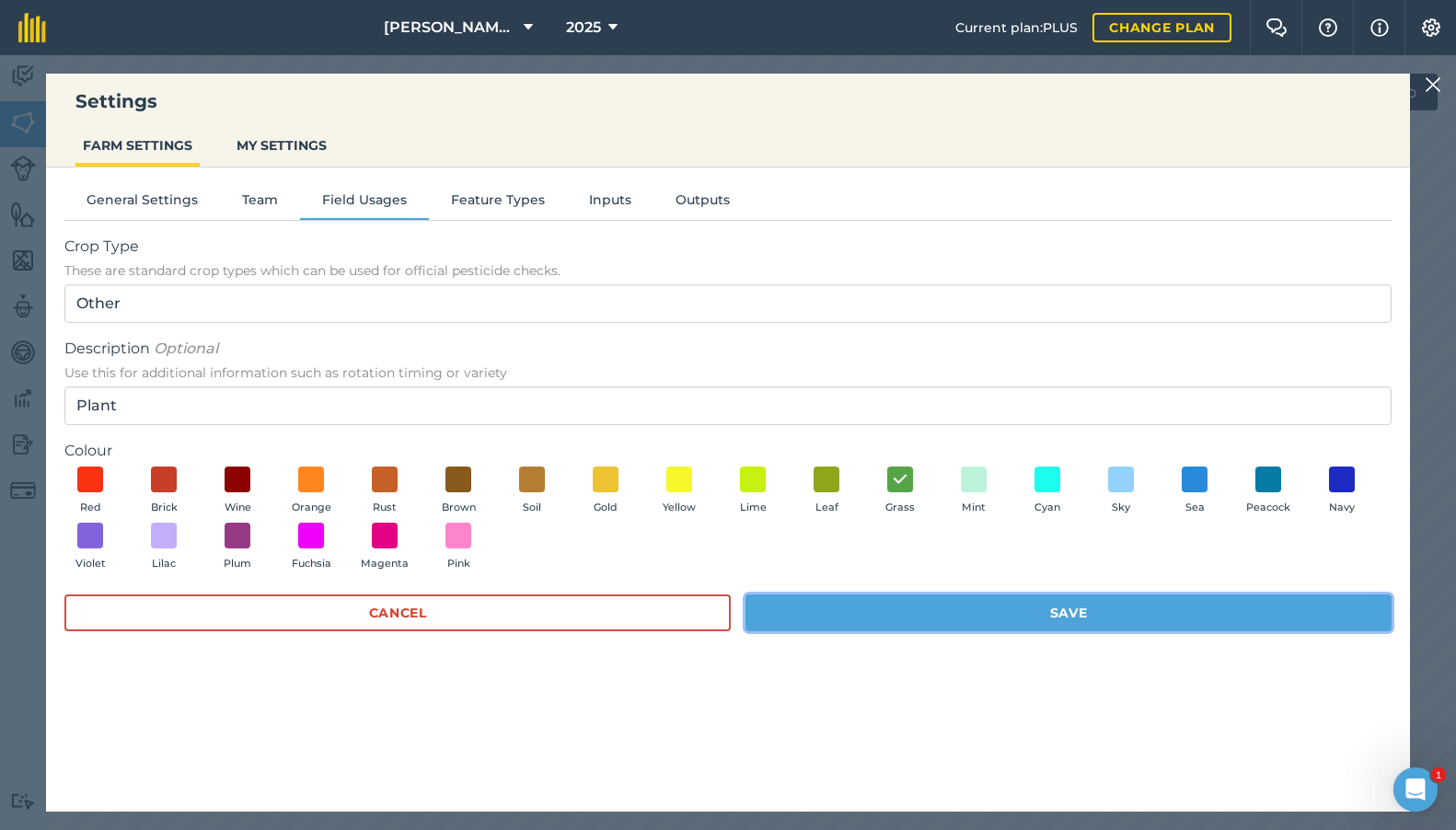 click on "Save" at bounding box center [1069, 613] 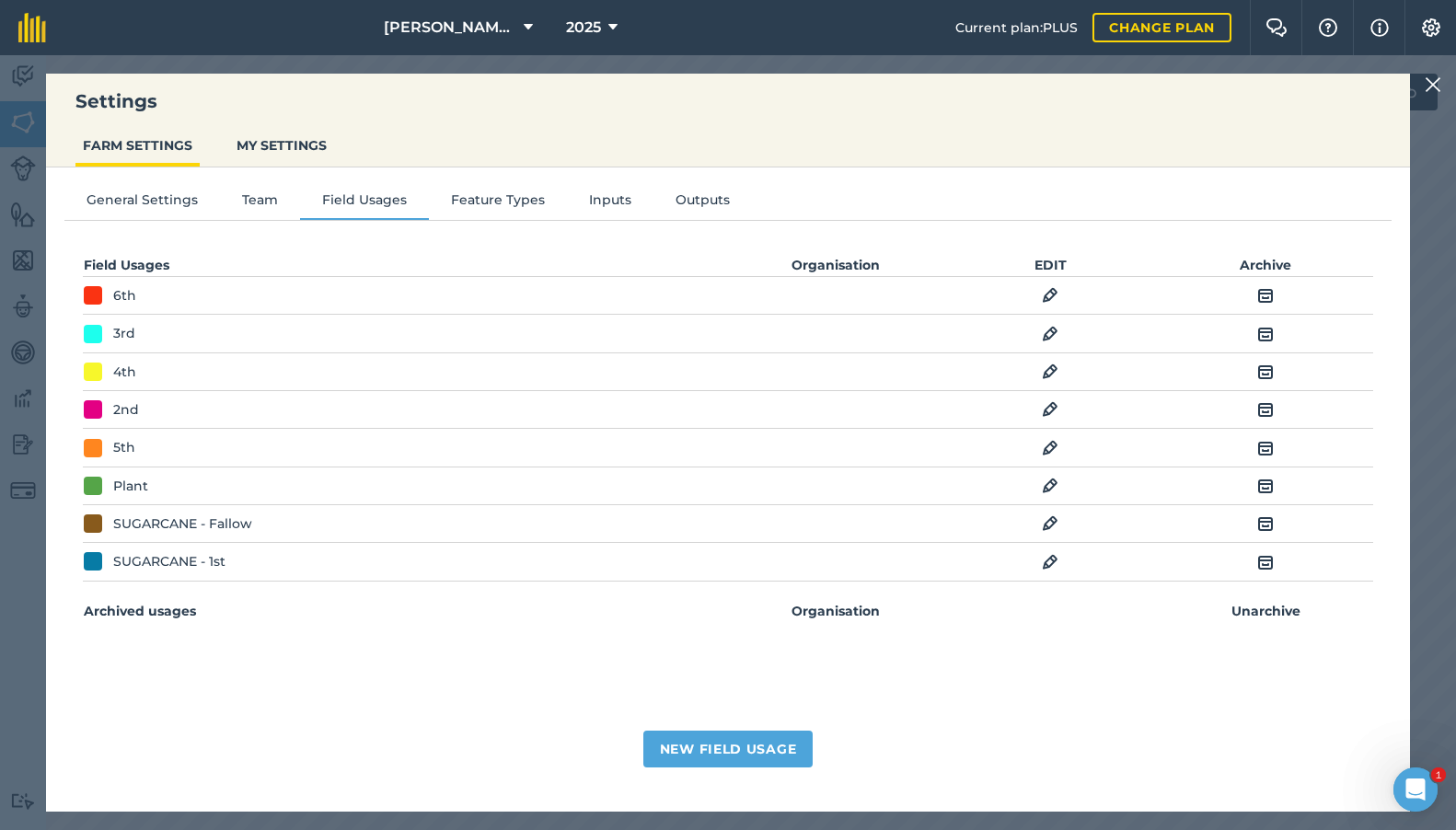 click at bounding box center (1050, 524) 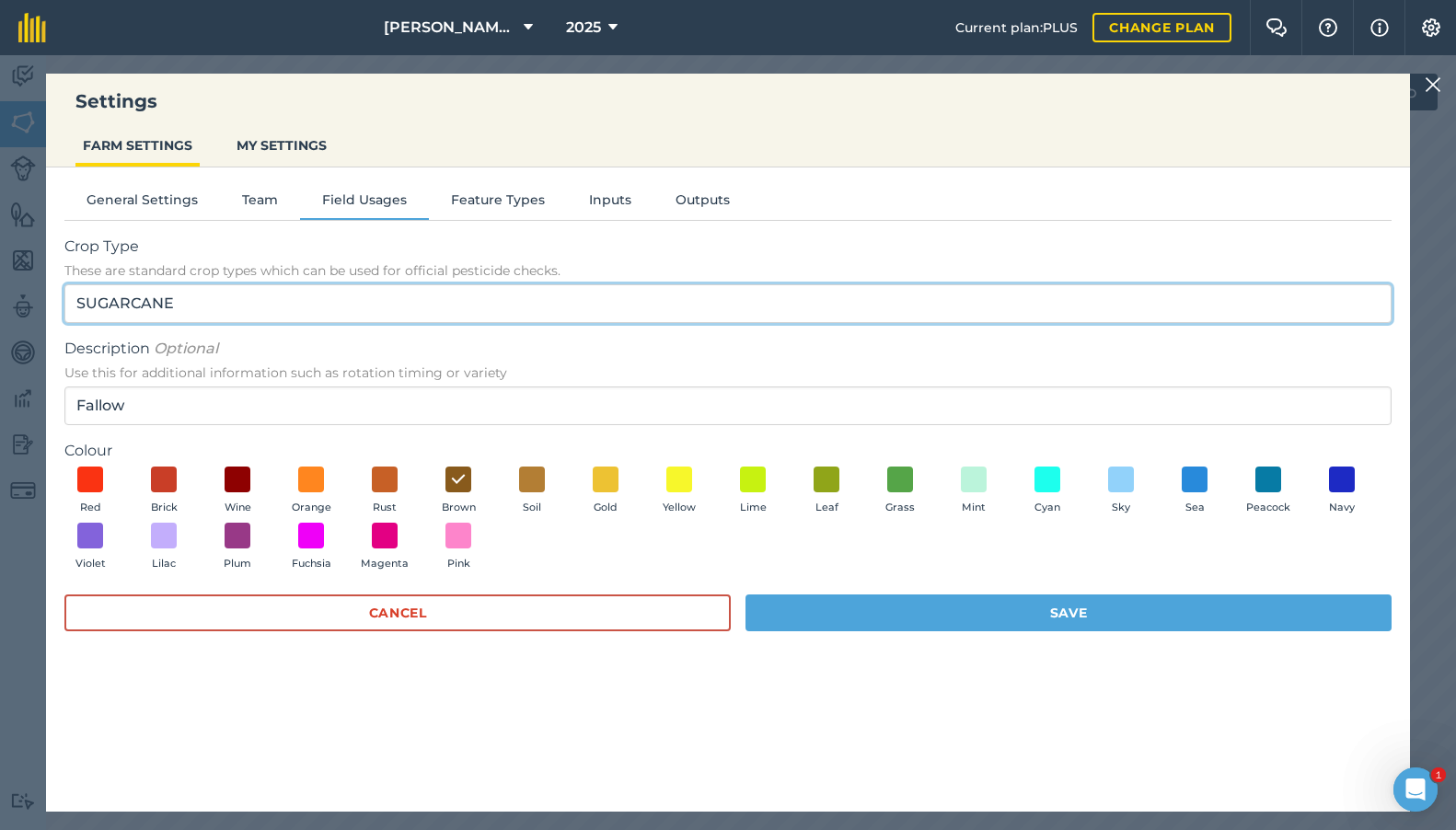 click on "SUGARCANE" at bounding box center [728, 304] 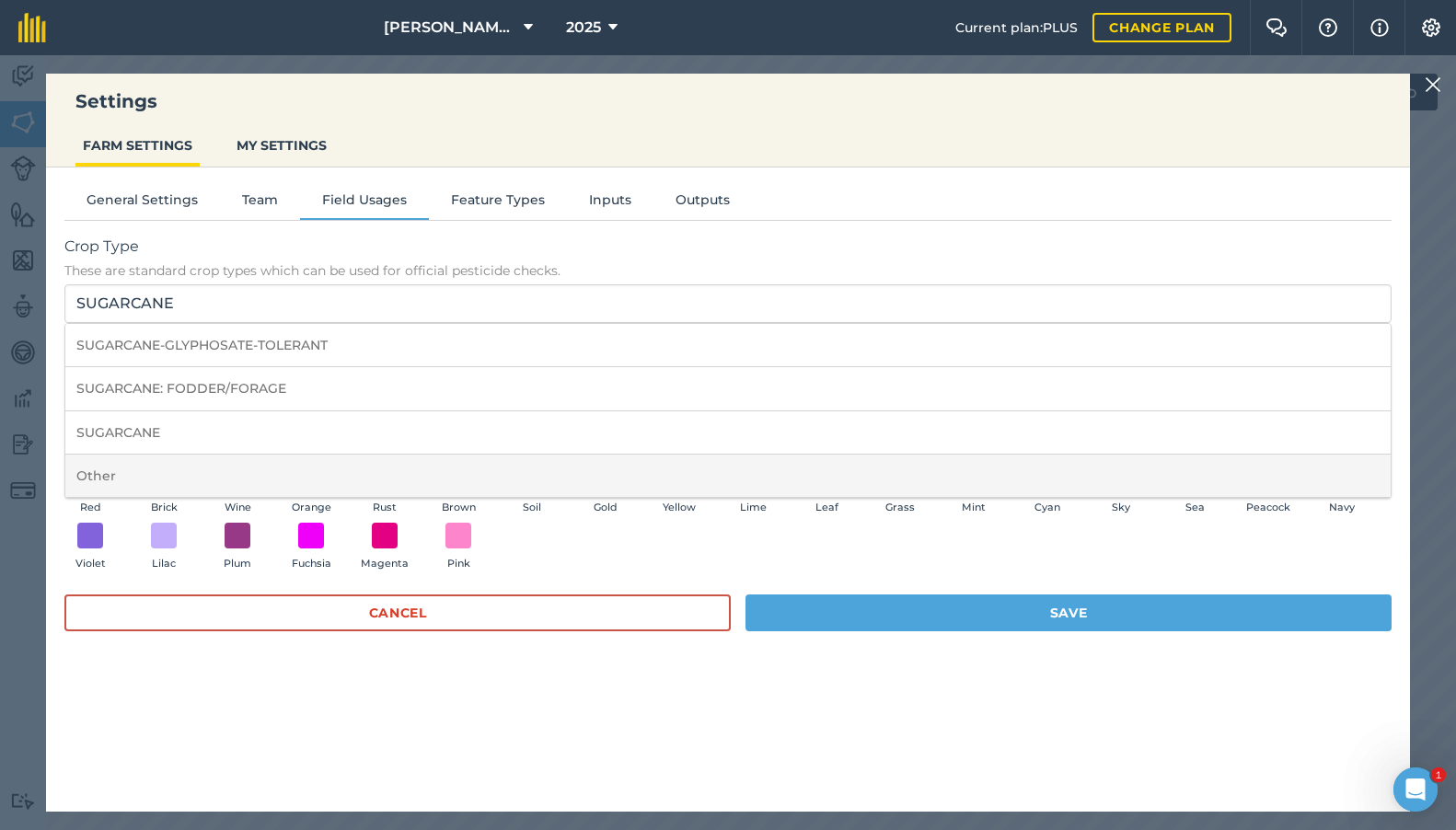 click on "Other" at bounding box center [728, 476] 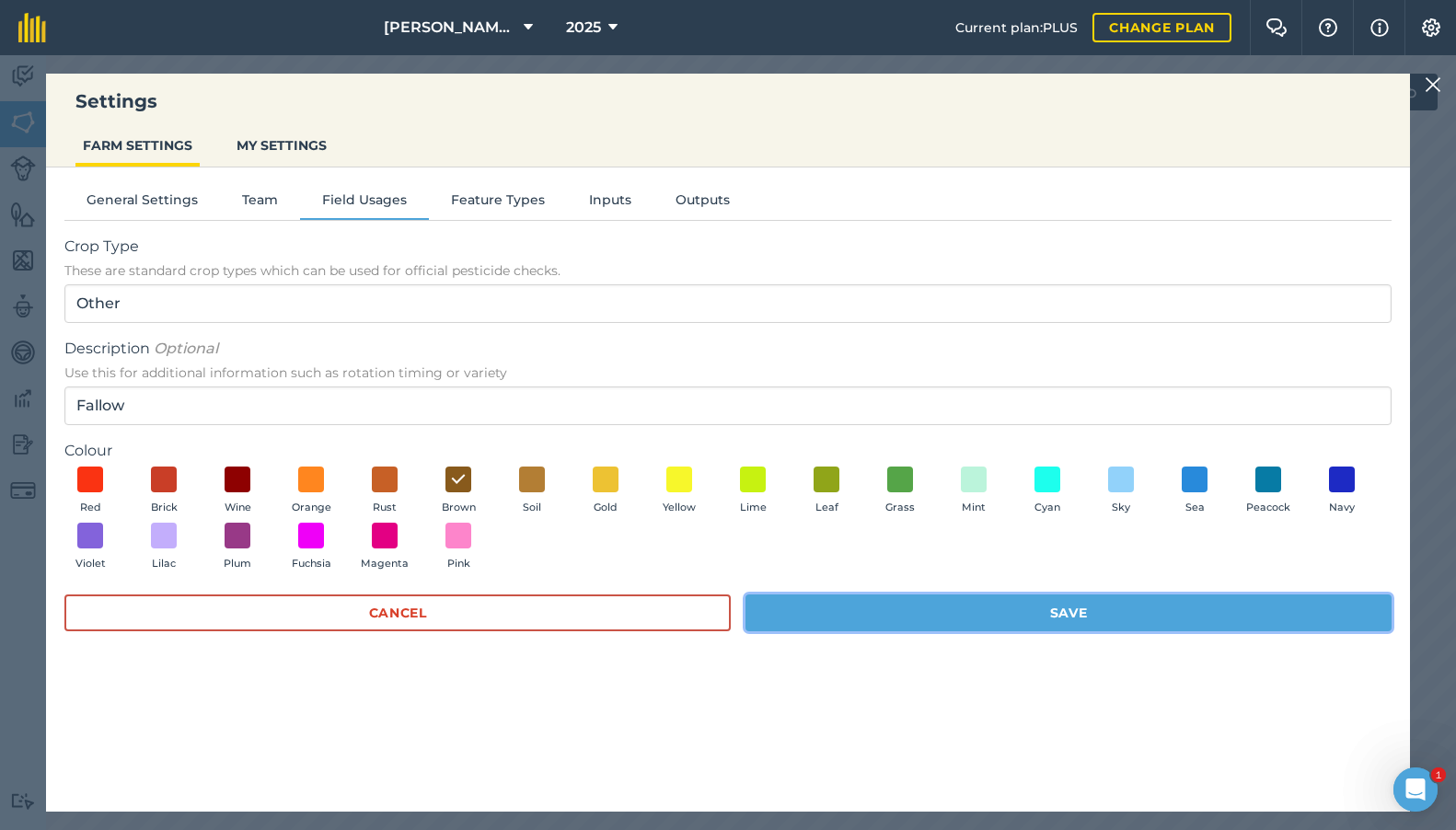 click on "Save" at bounding box center [1069, 613] 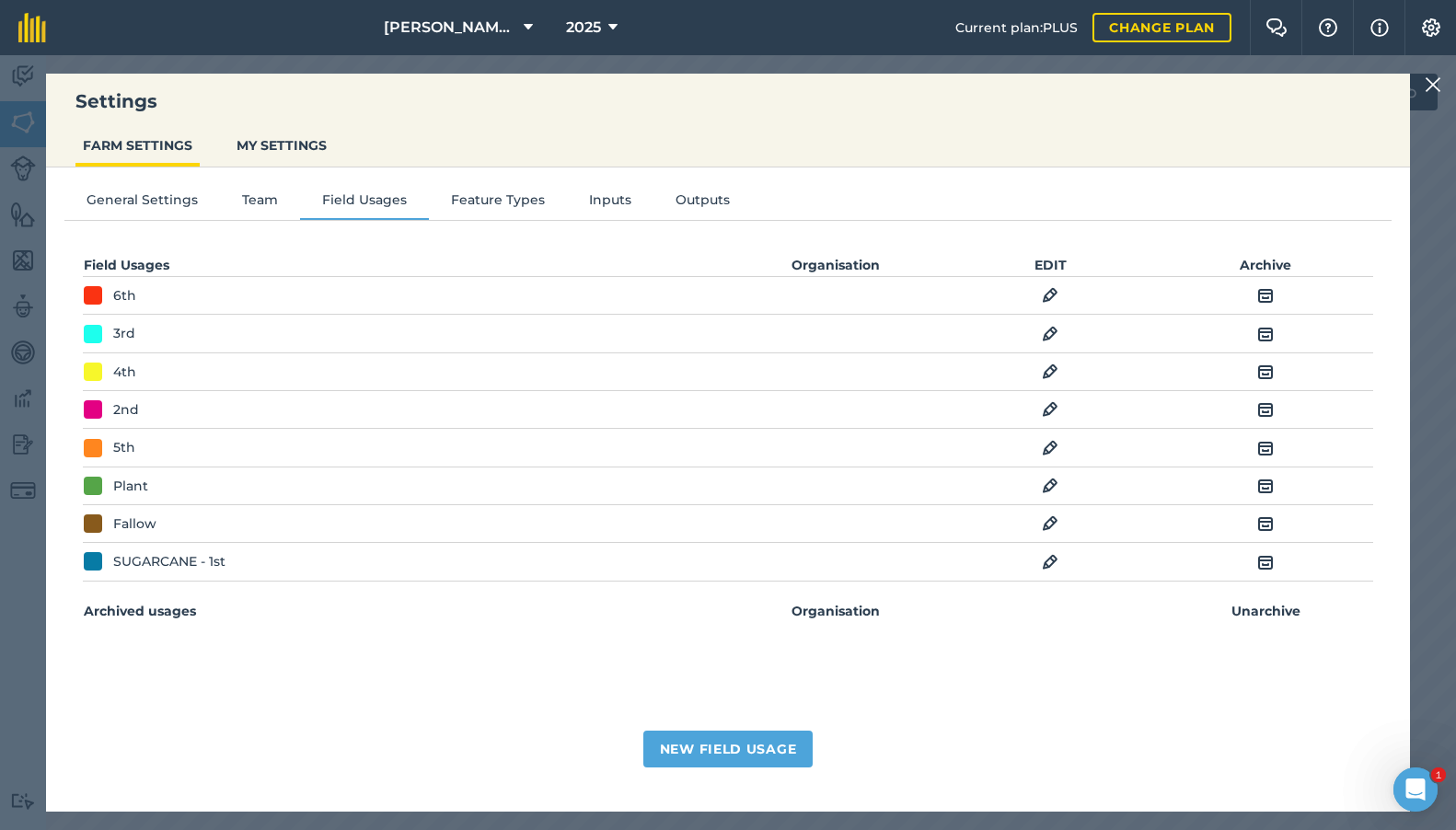click at bounding box center (1050, 562) 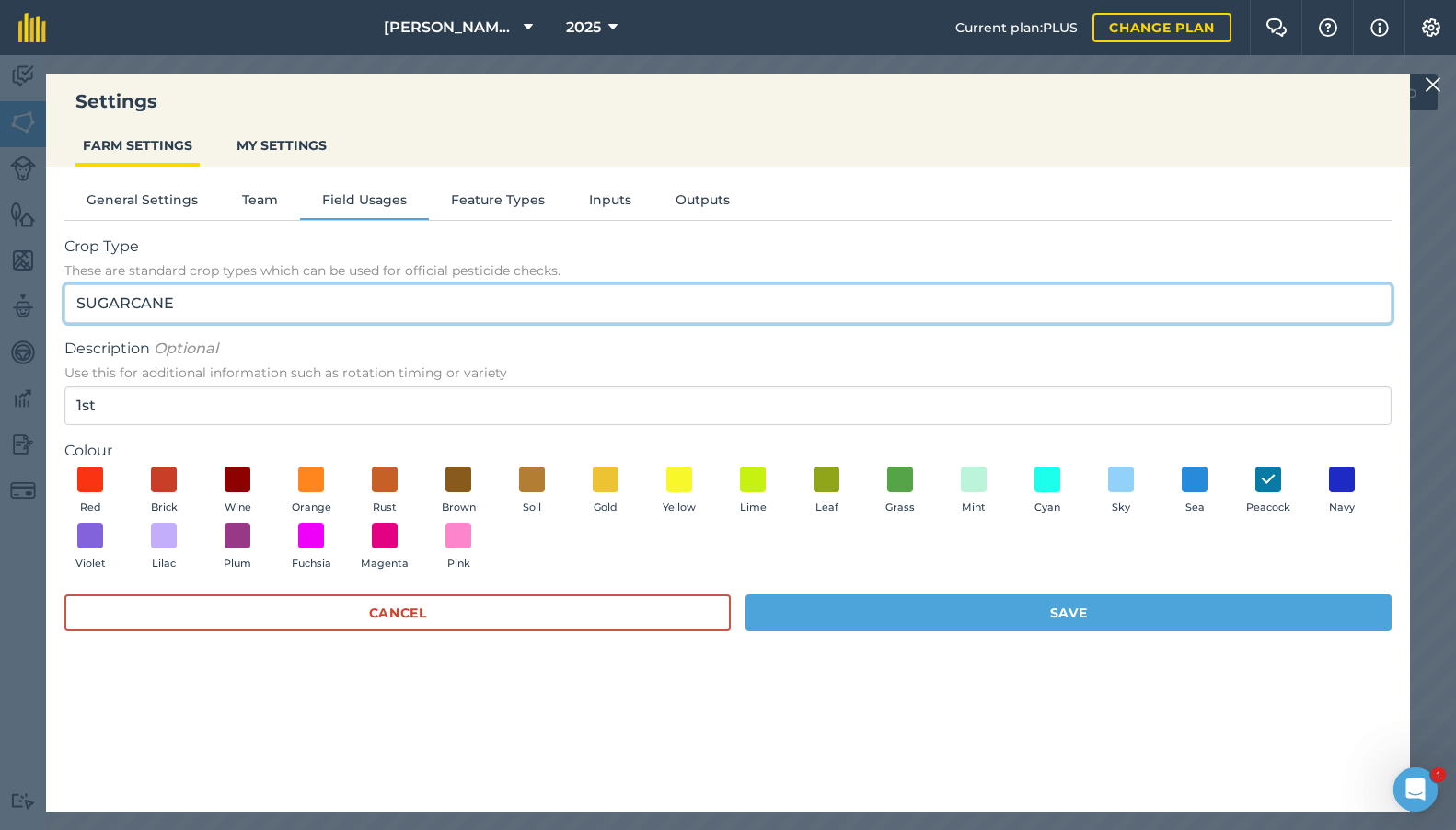 click on "SUGARCANE" at bounding box center (728, 304) 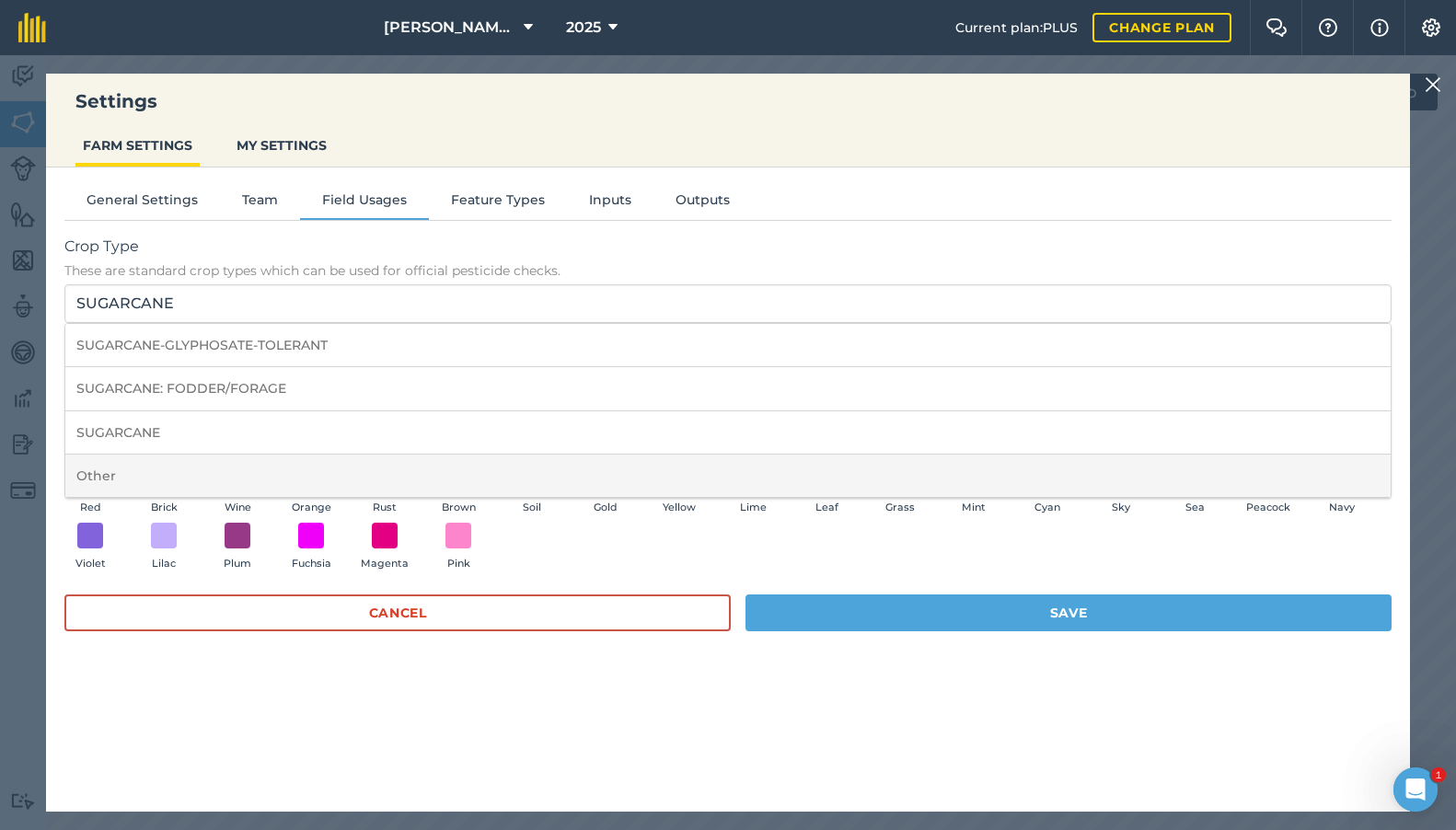 click on "Other" at bounding box center (728, 476) 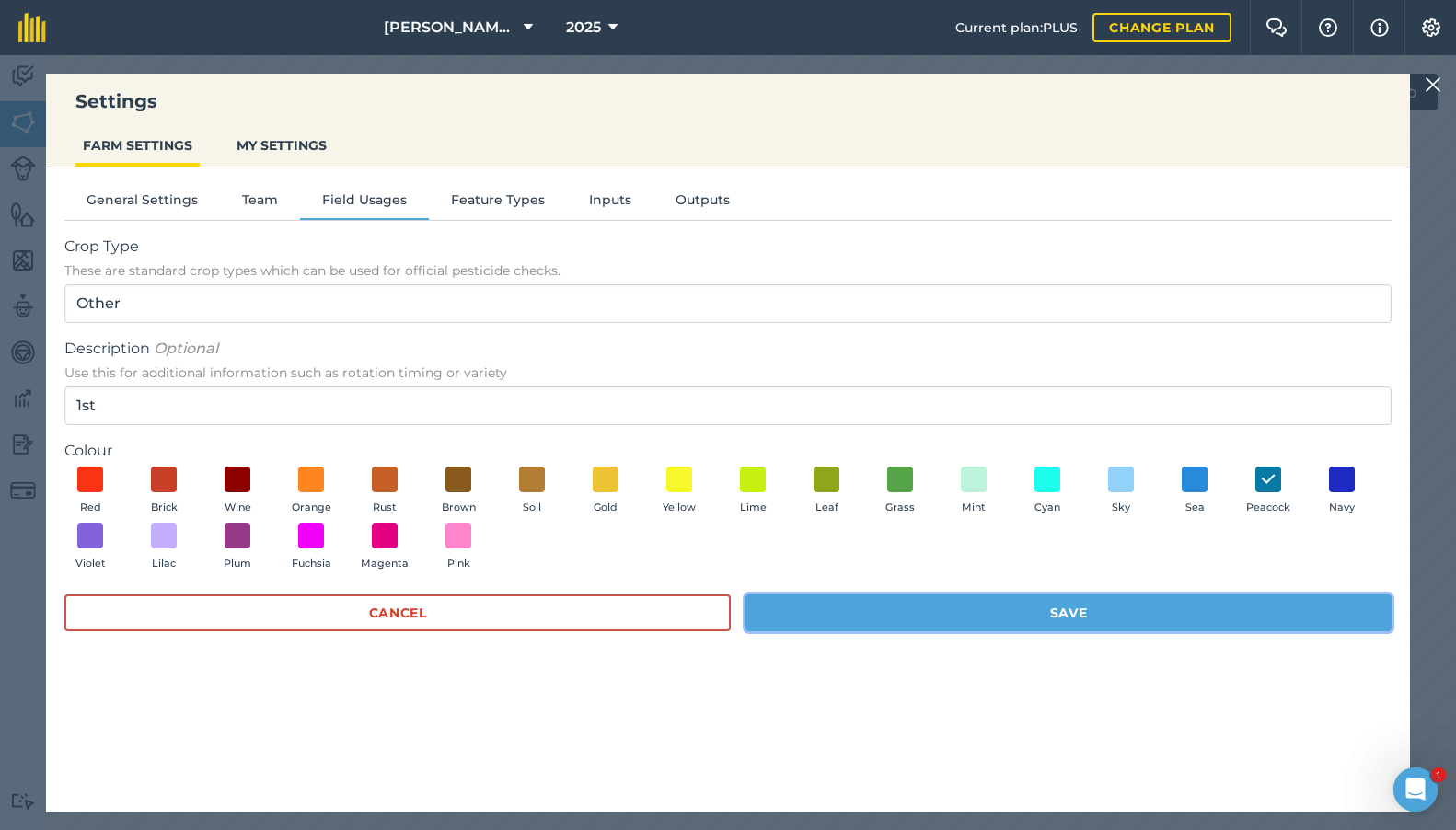 click on "Save" at bounding box center (1069, 613) 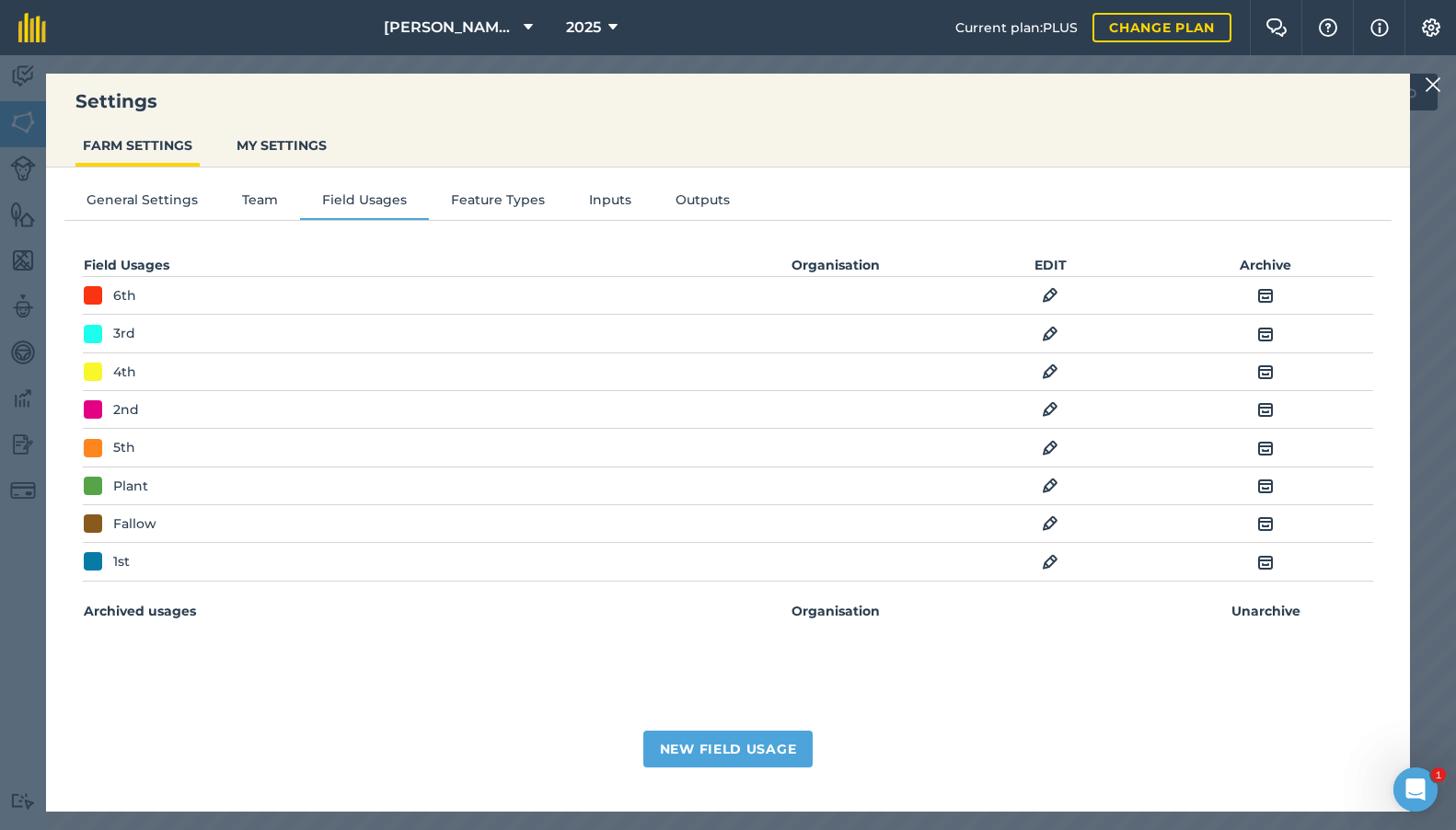 click on "Settings FARM SETTINGS MY SETTINGS General Settings Team Field Usages Feature Types Inputs Outputs Field Usages Organisation EDIT Archive 6th   EDIT Archive 3rd   EDIT Archive 4th   EDIT Archive 2nd   EDIT Archive 5th   EDIT Archive Plant   EDIT Archive Fallow   EDIT Archive 1st   EDIT Archive Archived usages Organisation   Unarchive New Field Usage" at bounding box center (728, 443) 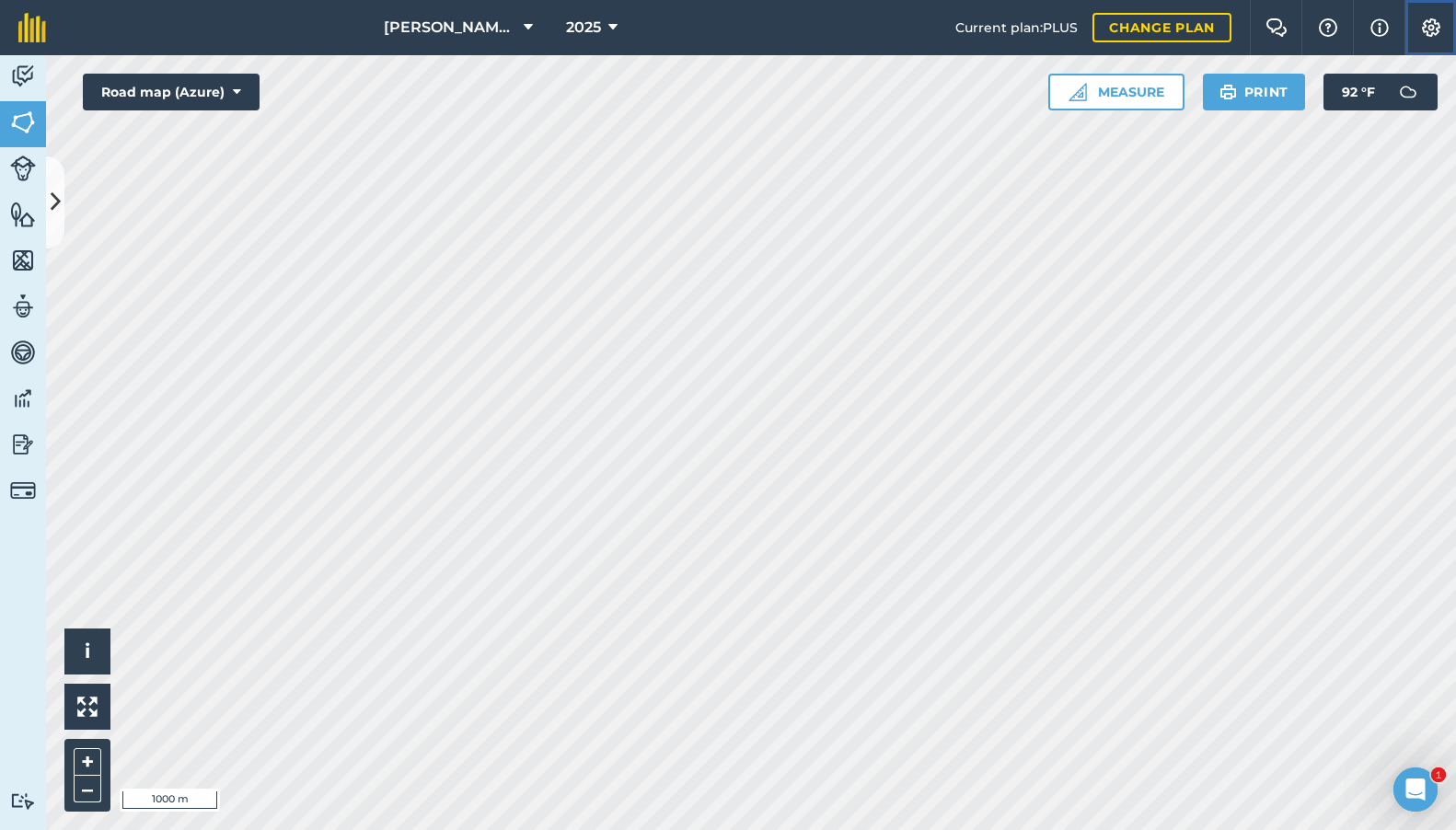 click on "Settings" at bounding box center [1430, 28] 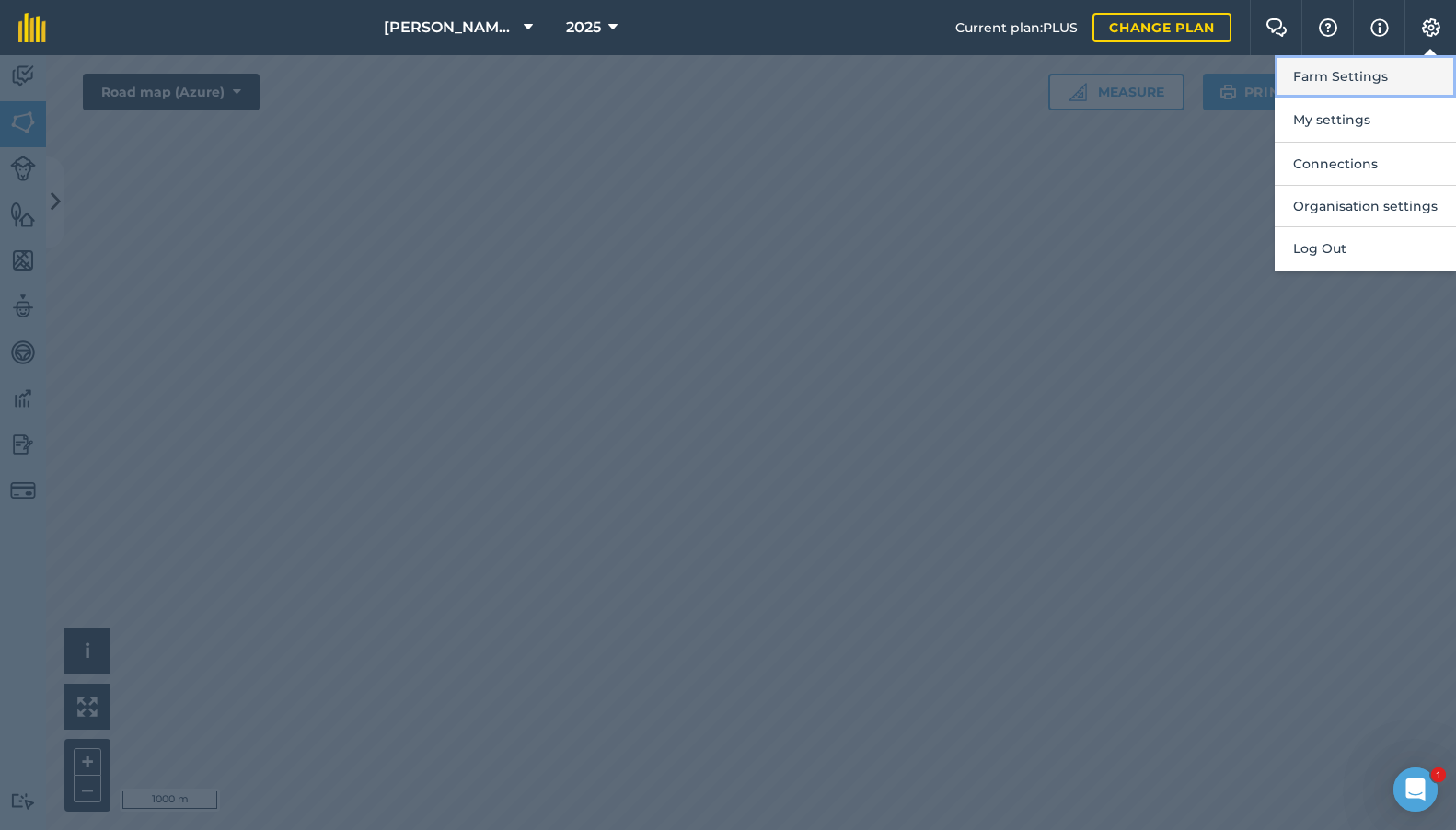 click on "Farm Settings" at bounding box center (1365, 76) 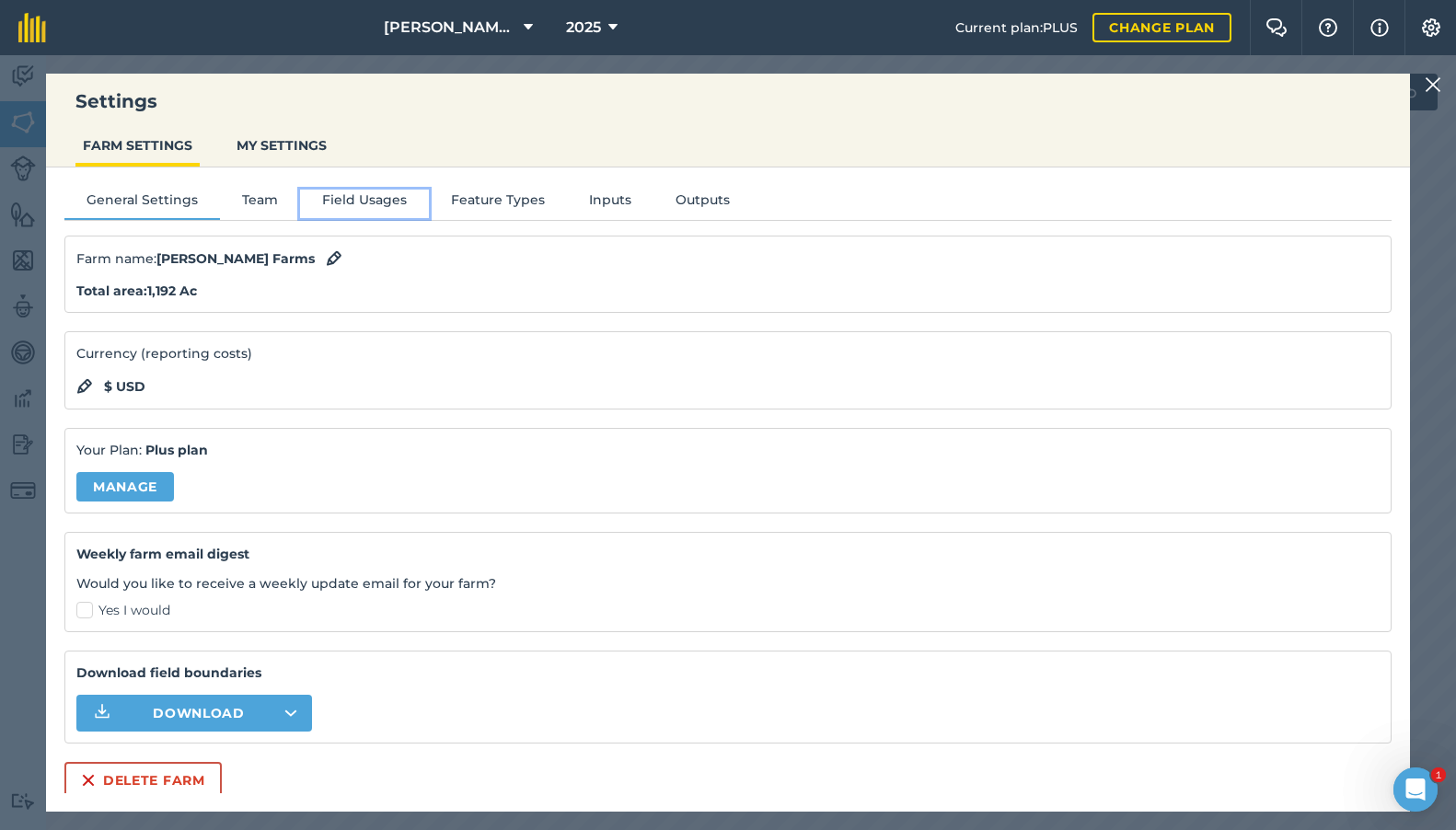 click on "Field Usages" at bounding box center [364, 203] 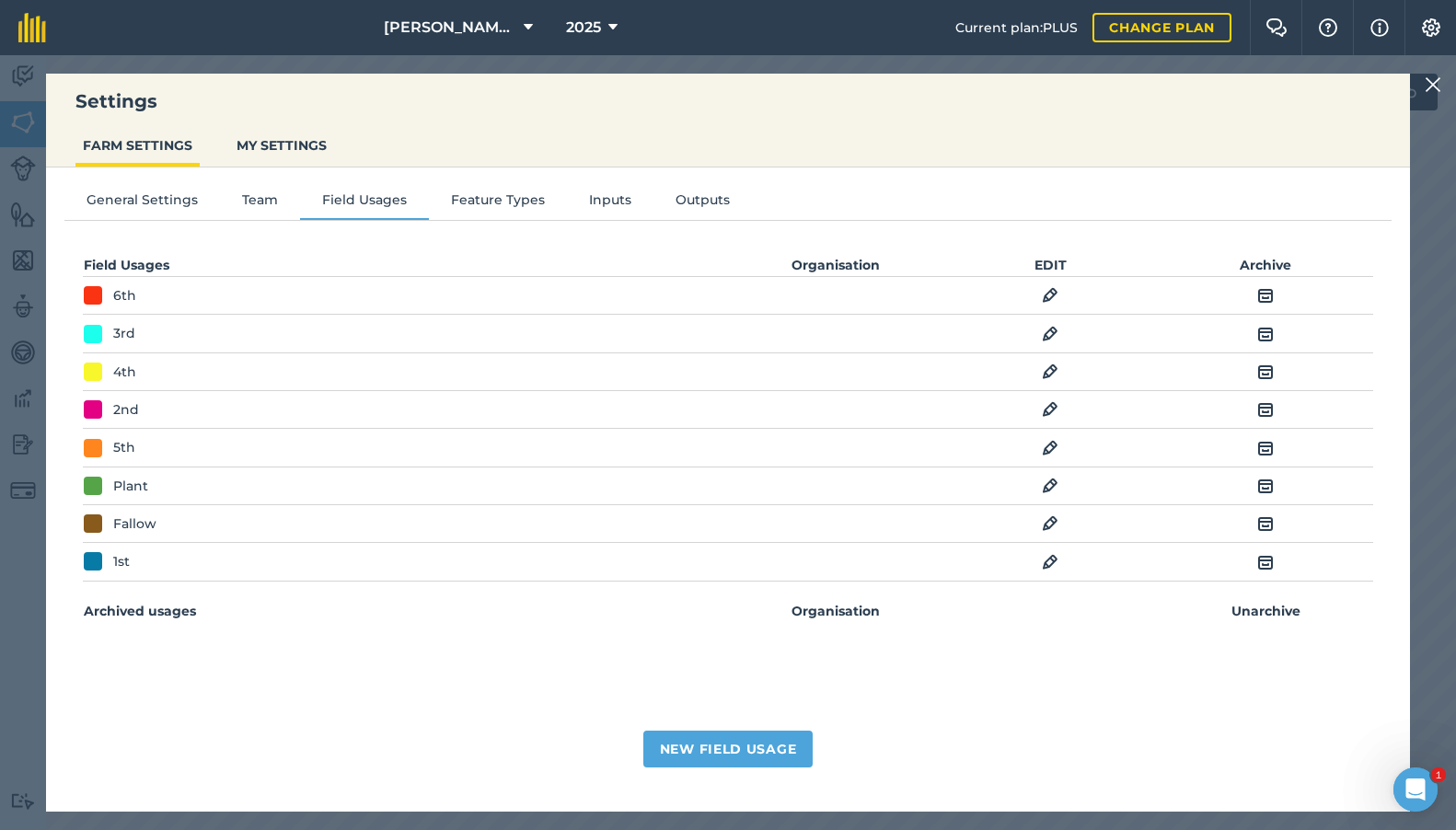 click at bounding box center (1050, 562) 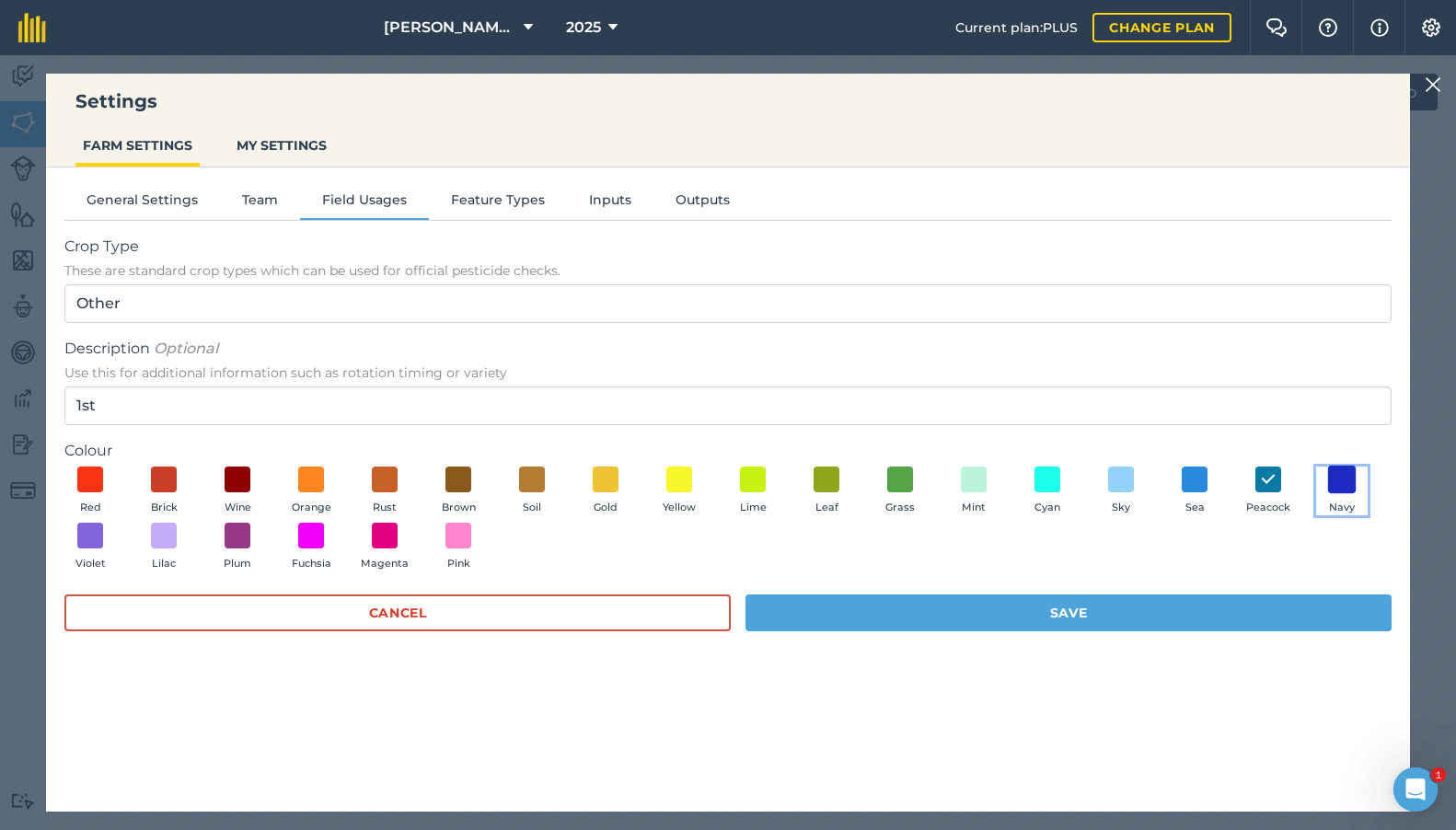 click at bounding box center [1342, 478] 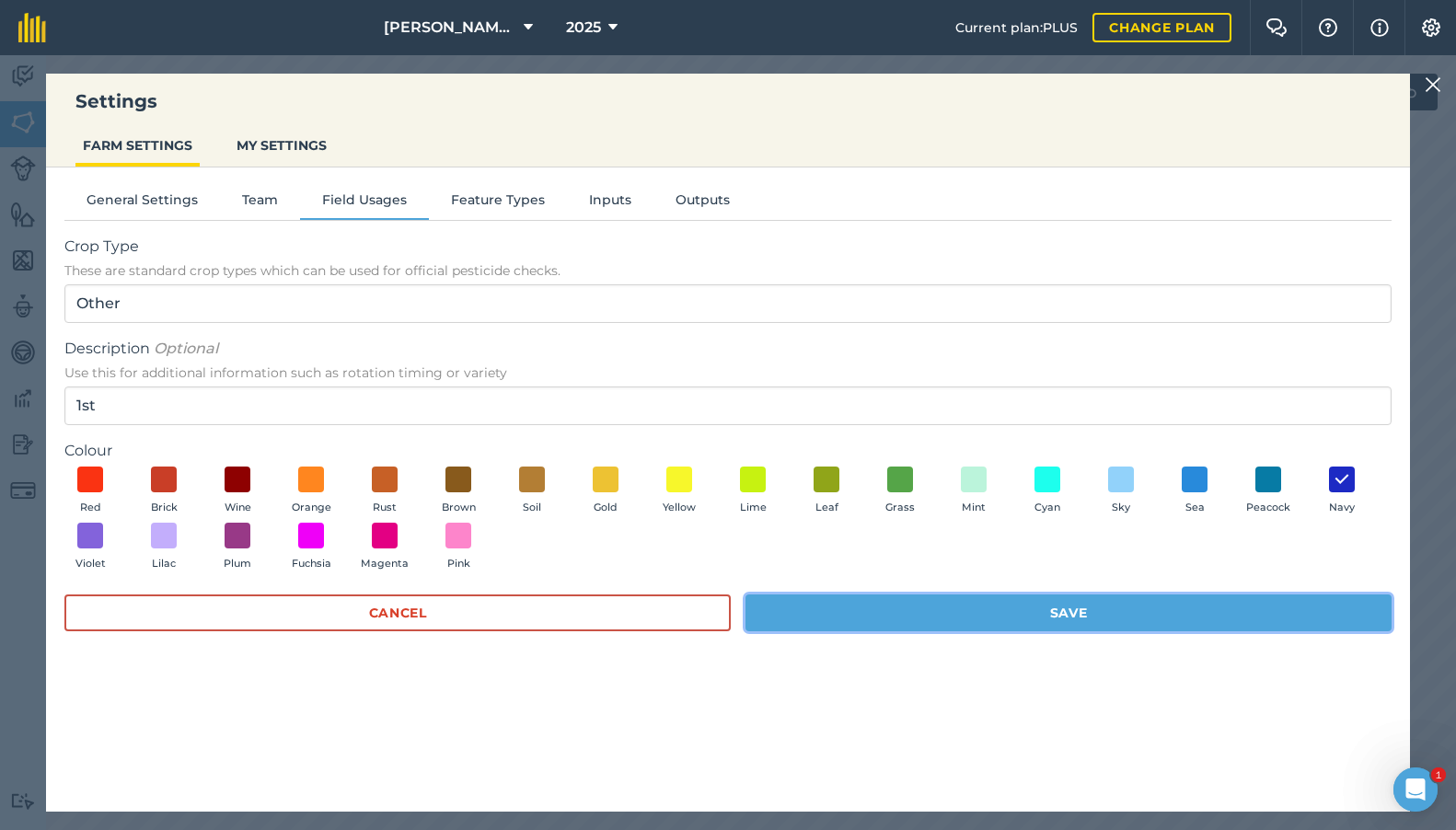 click on "Save" at bounding box center (1069, 613) 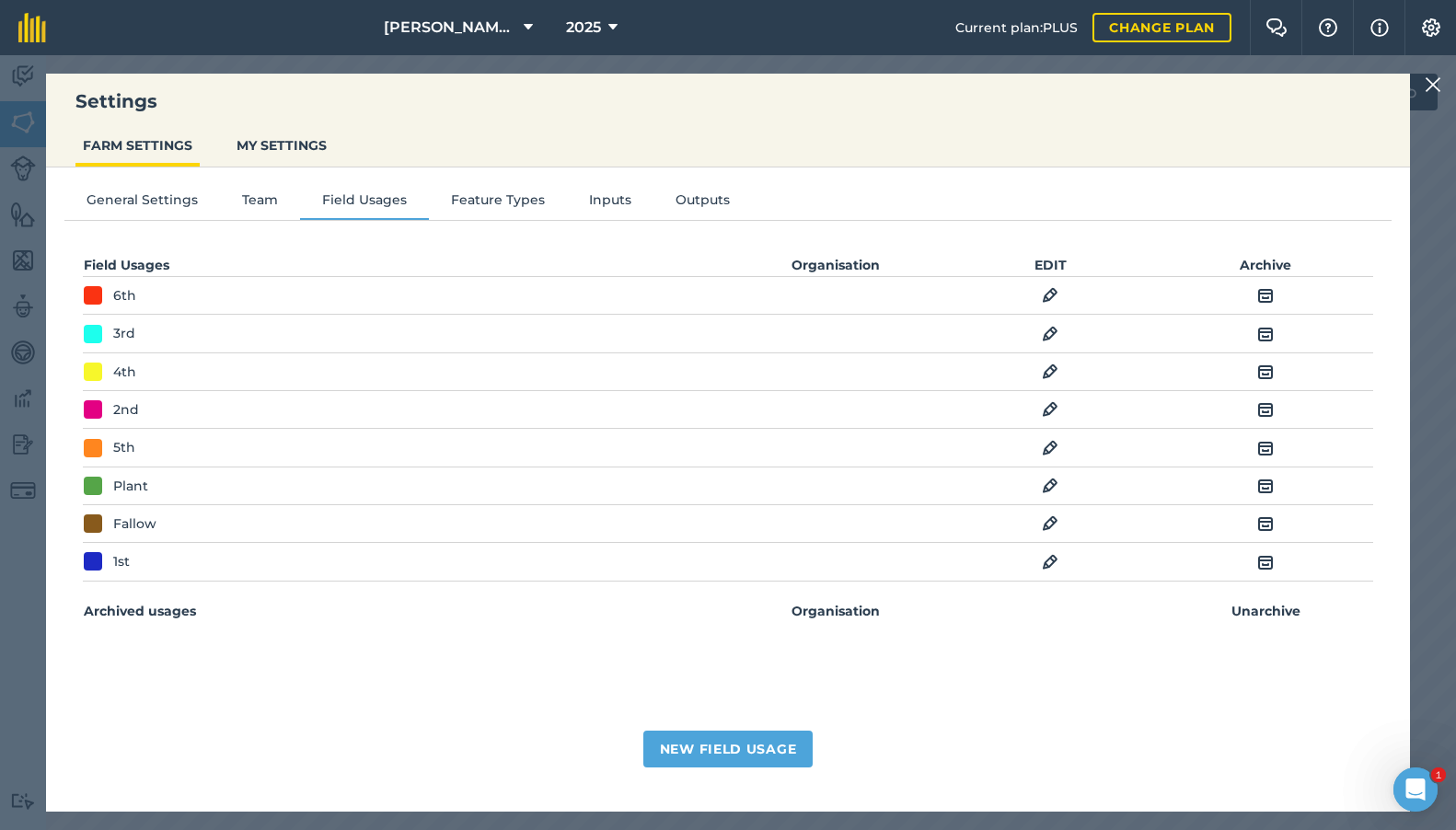 click at bounding box center [1433, 85] 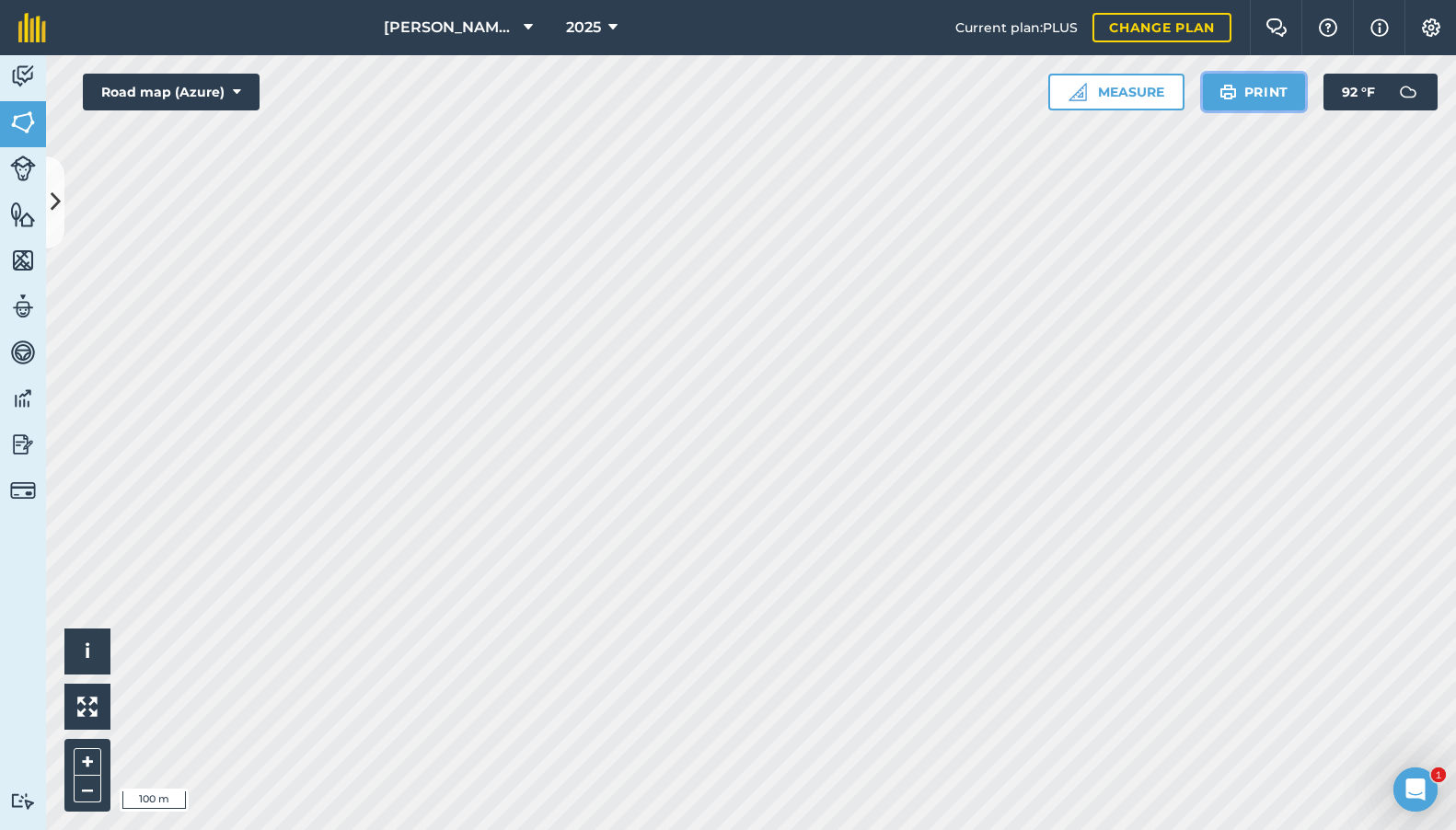click at bounding box center (1228, 92) 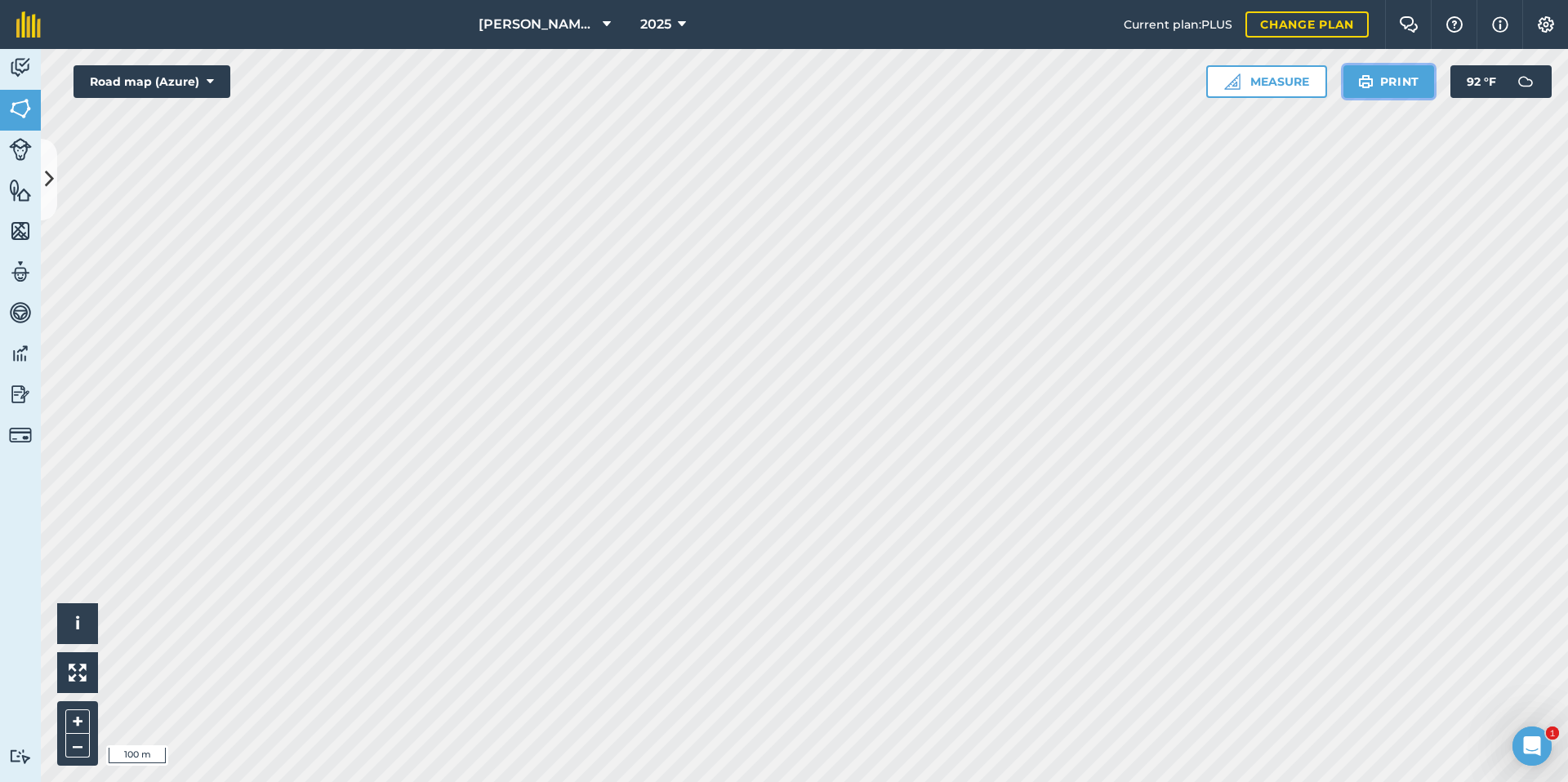 click at bounding box center [1365, 82] 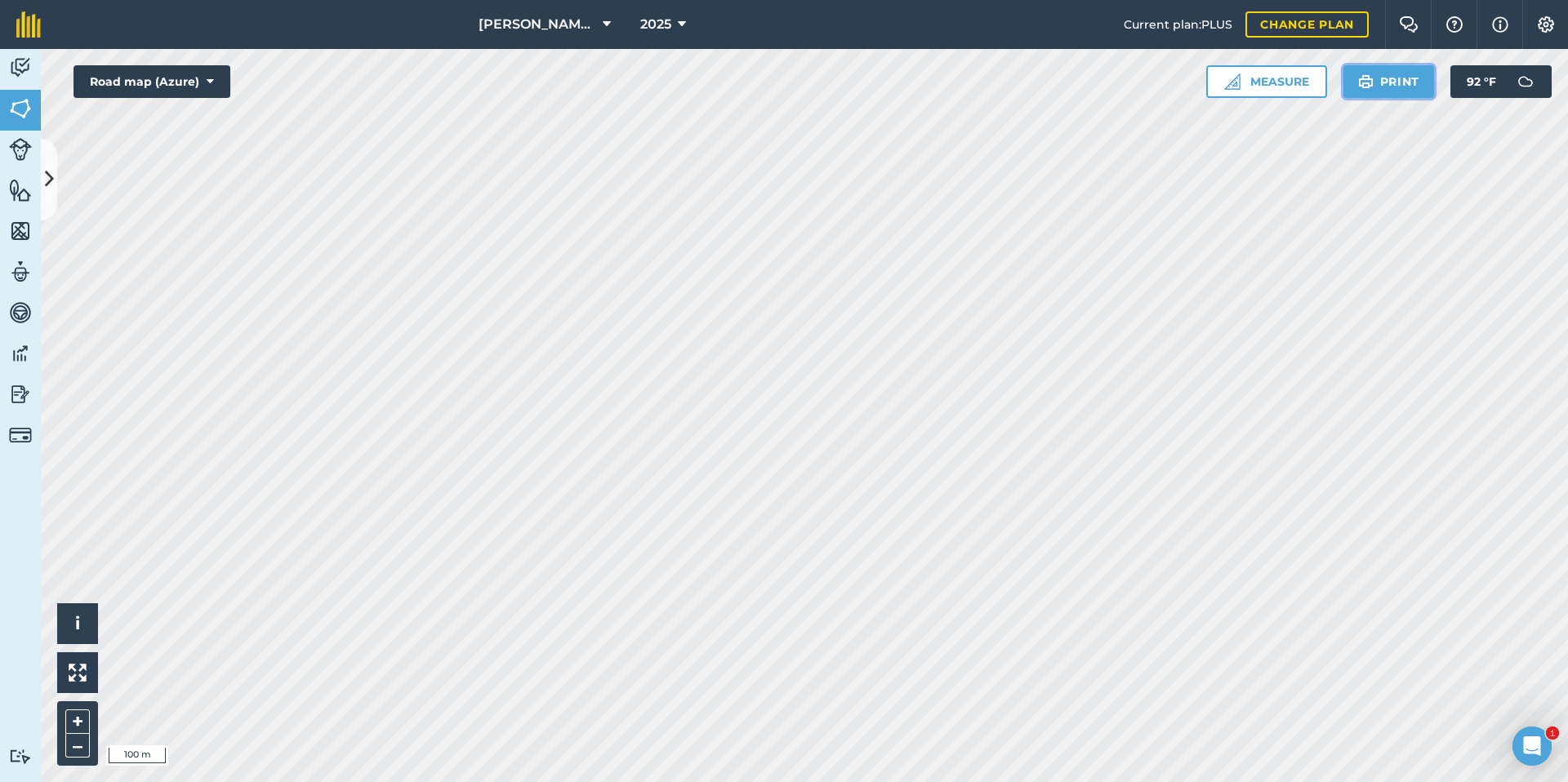 type 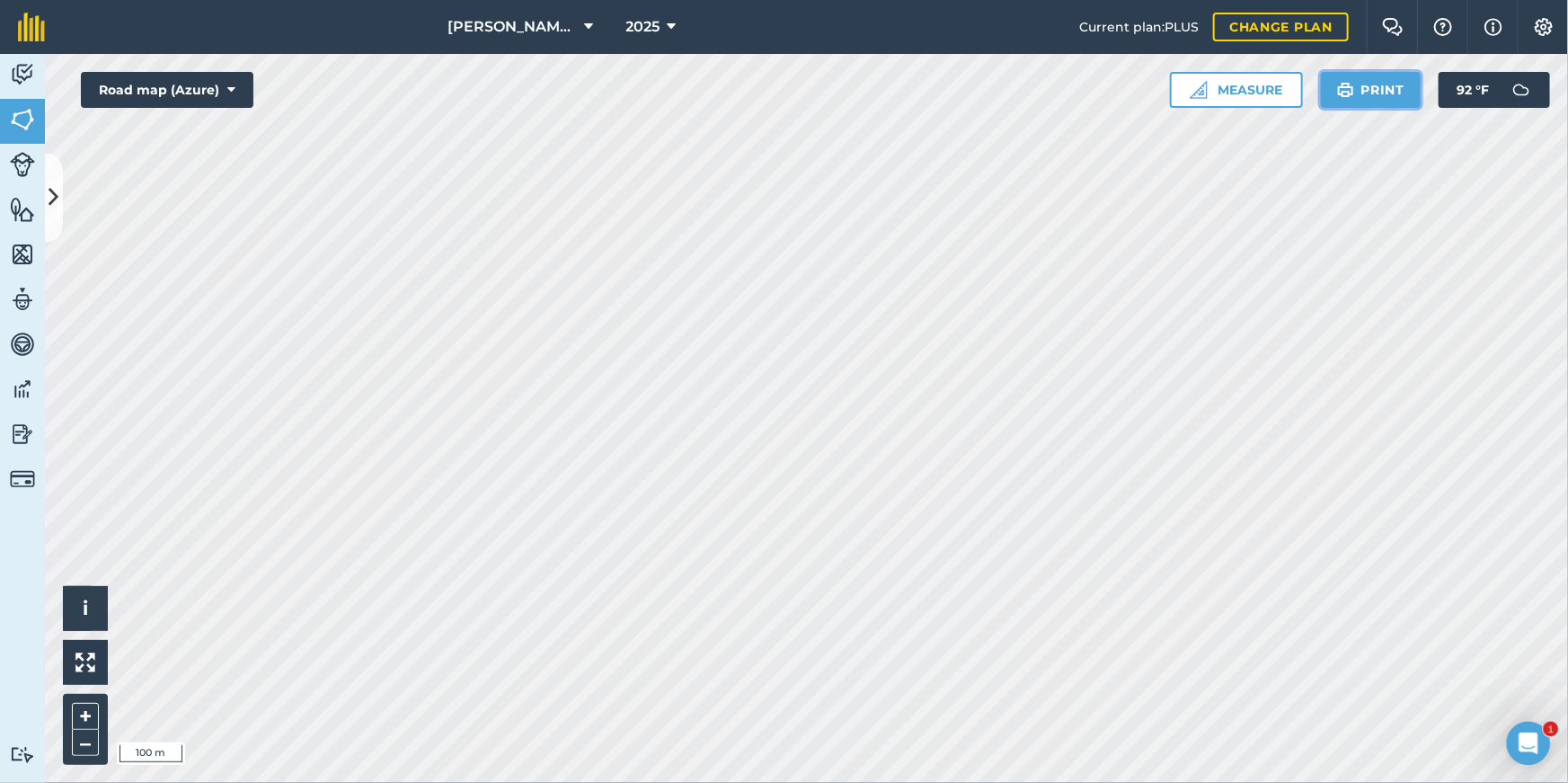 click on "Print" at bounding box center [1371, 90] 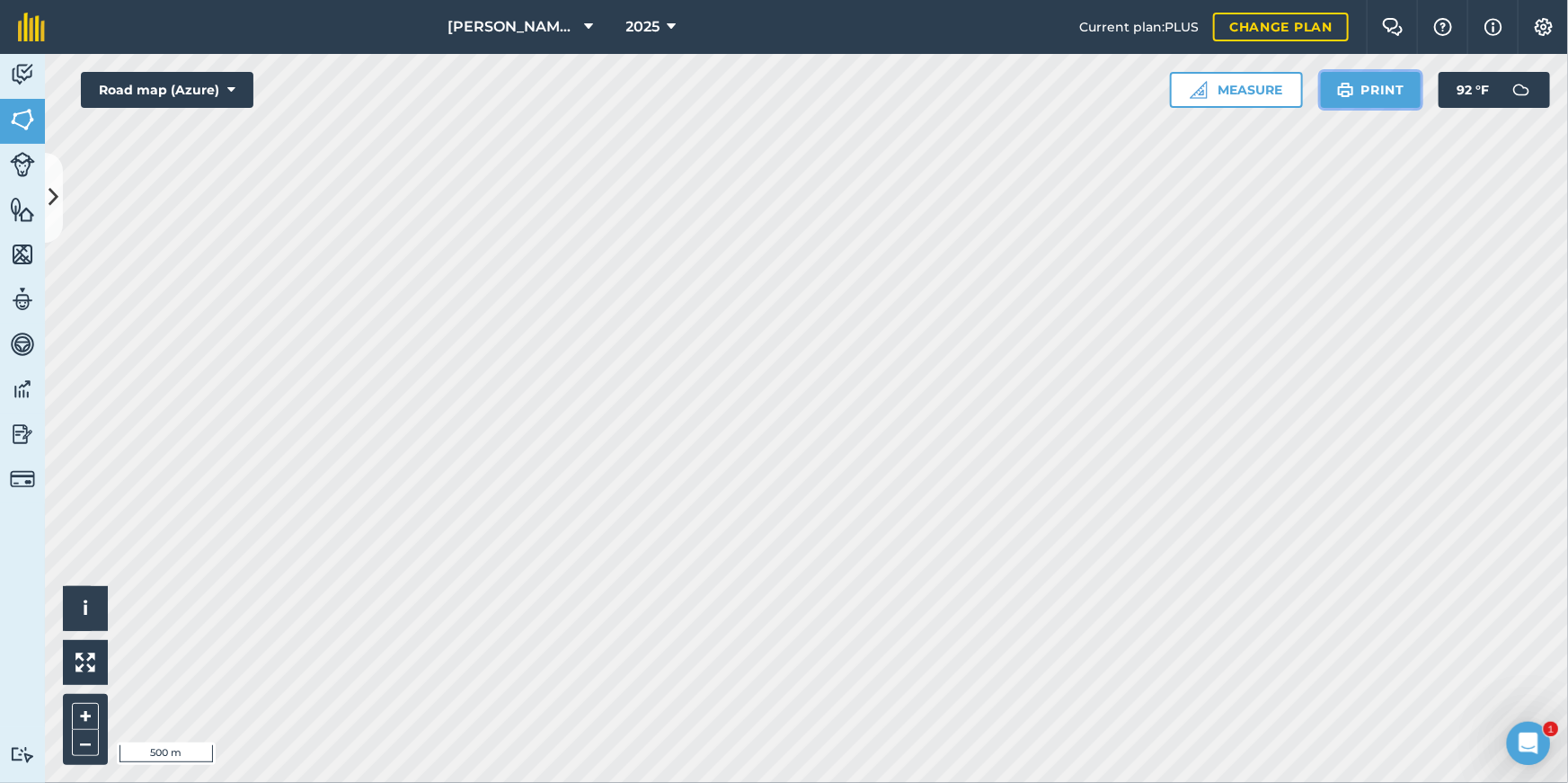 click on "Print" at bounding box center (1371, 90) 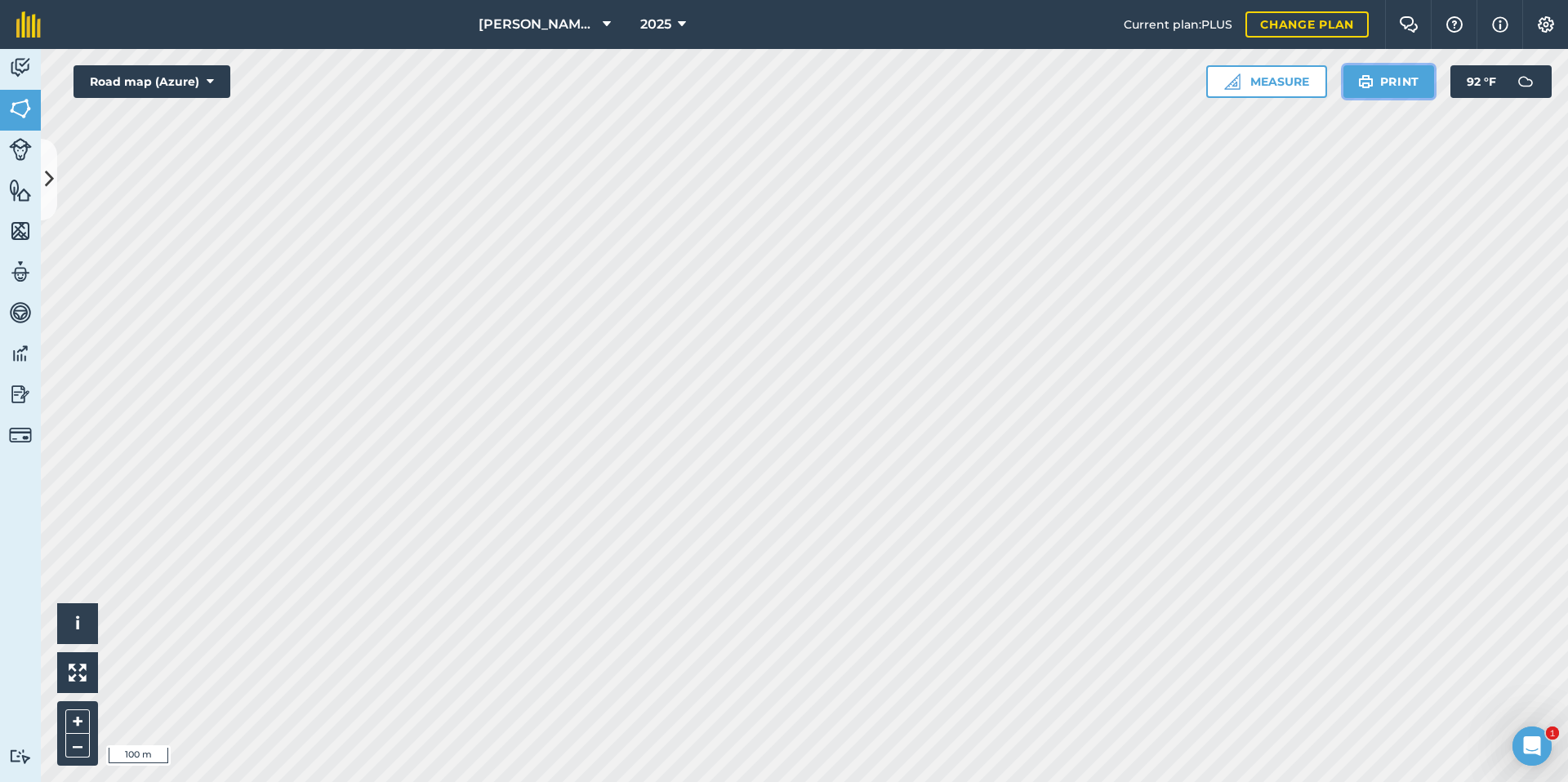 click on "Print" at bounding box center (1389, 82) 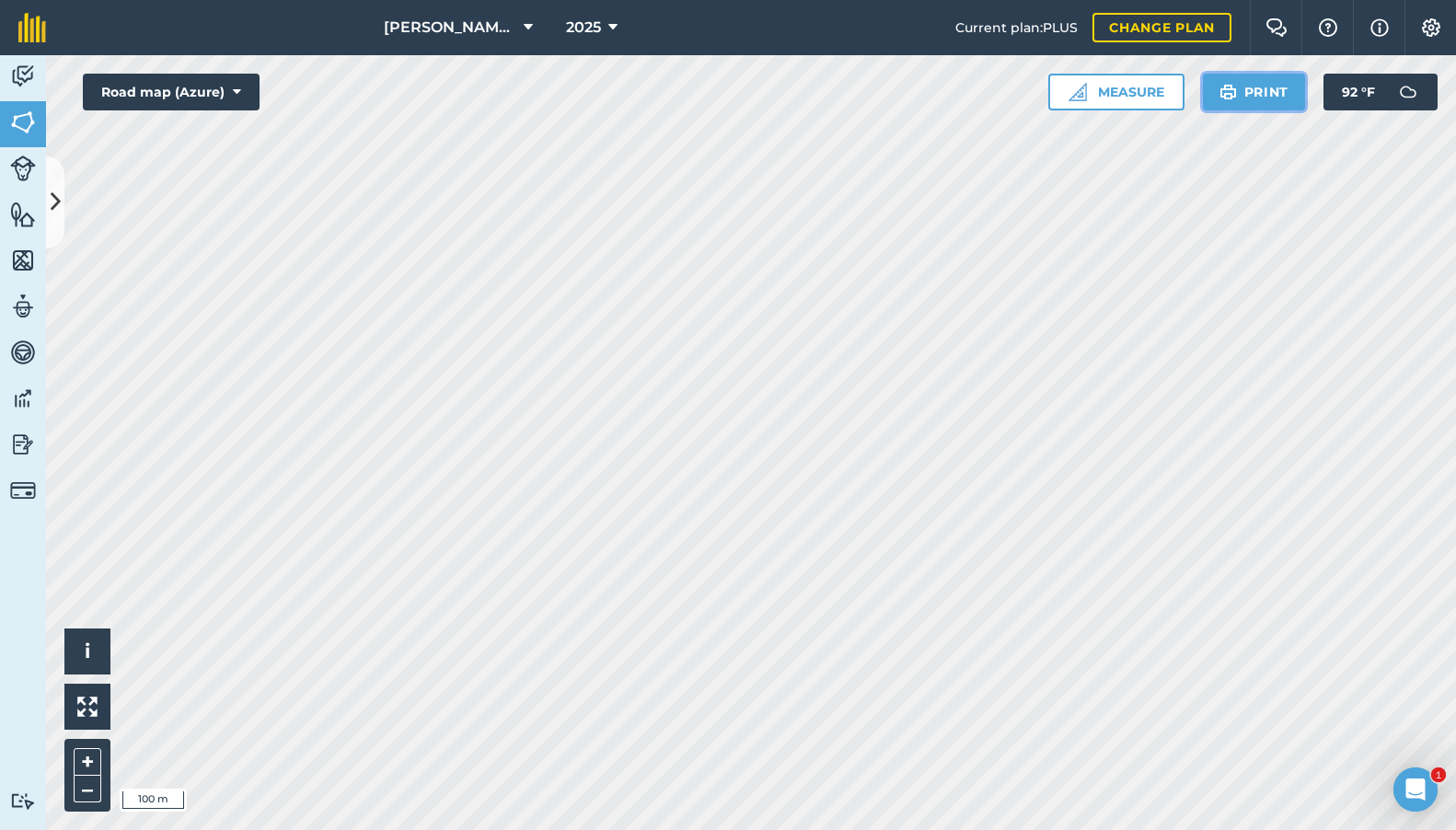 click on "Print" at bounding box center (1254, 92) 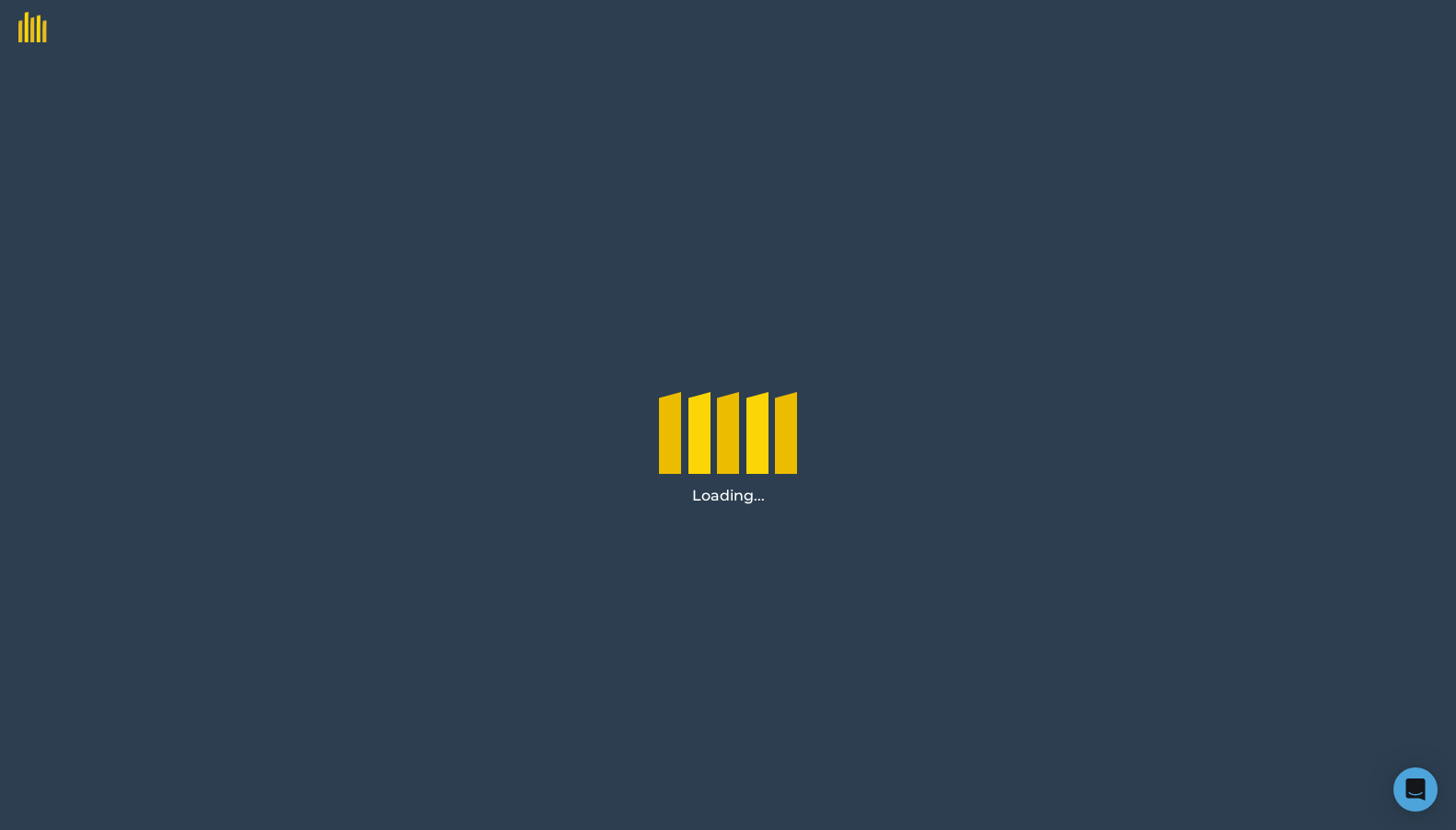 scroll, scrollTop: 0, scrollLeft: 0, axis: both 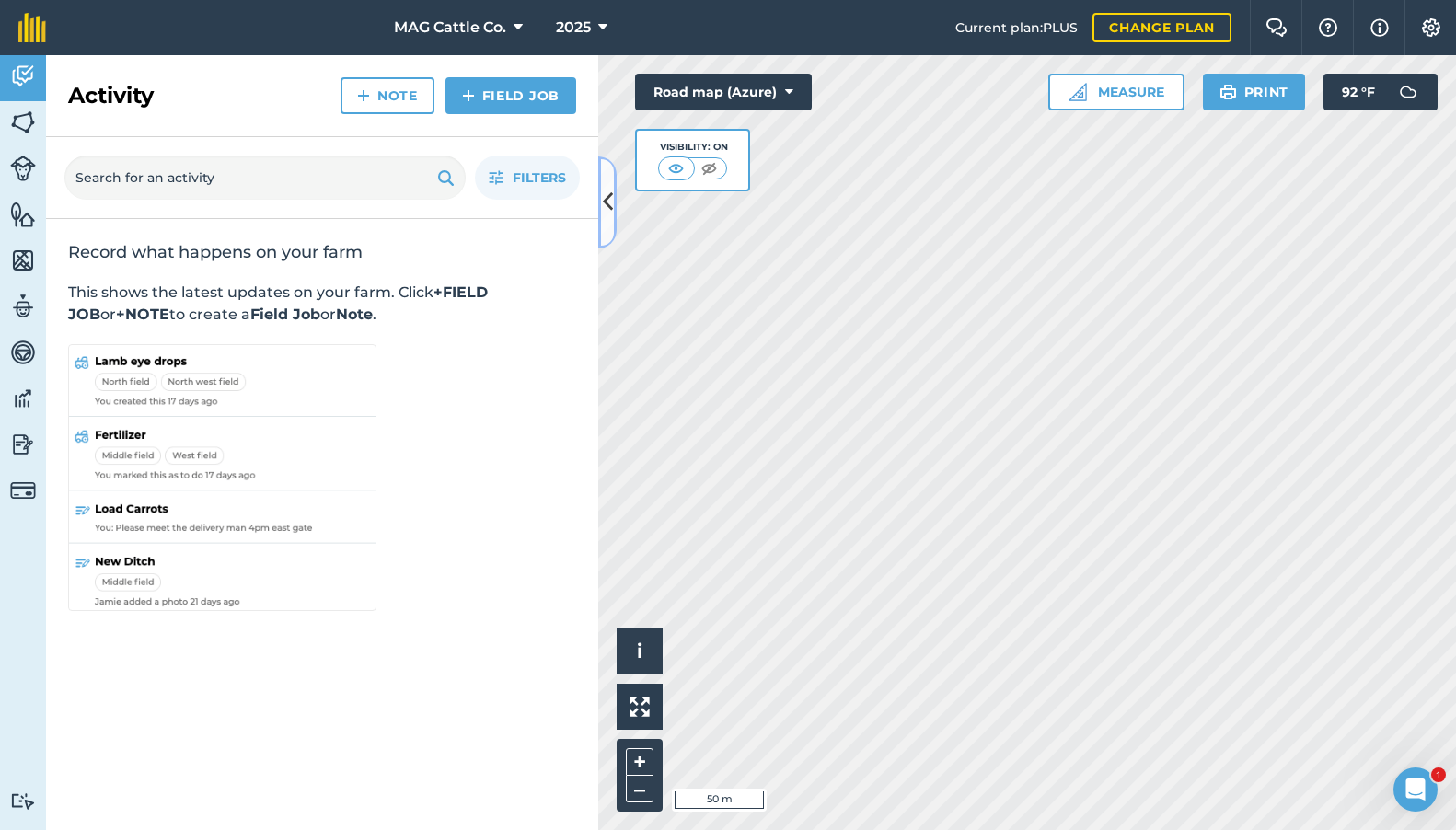 click at bounding box center (607, 202) 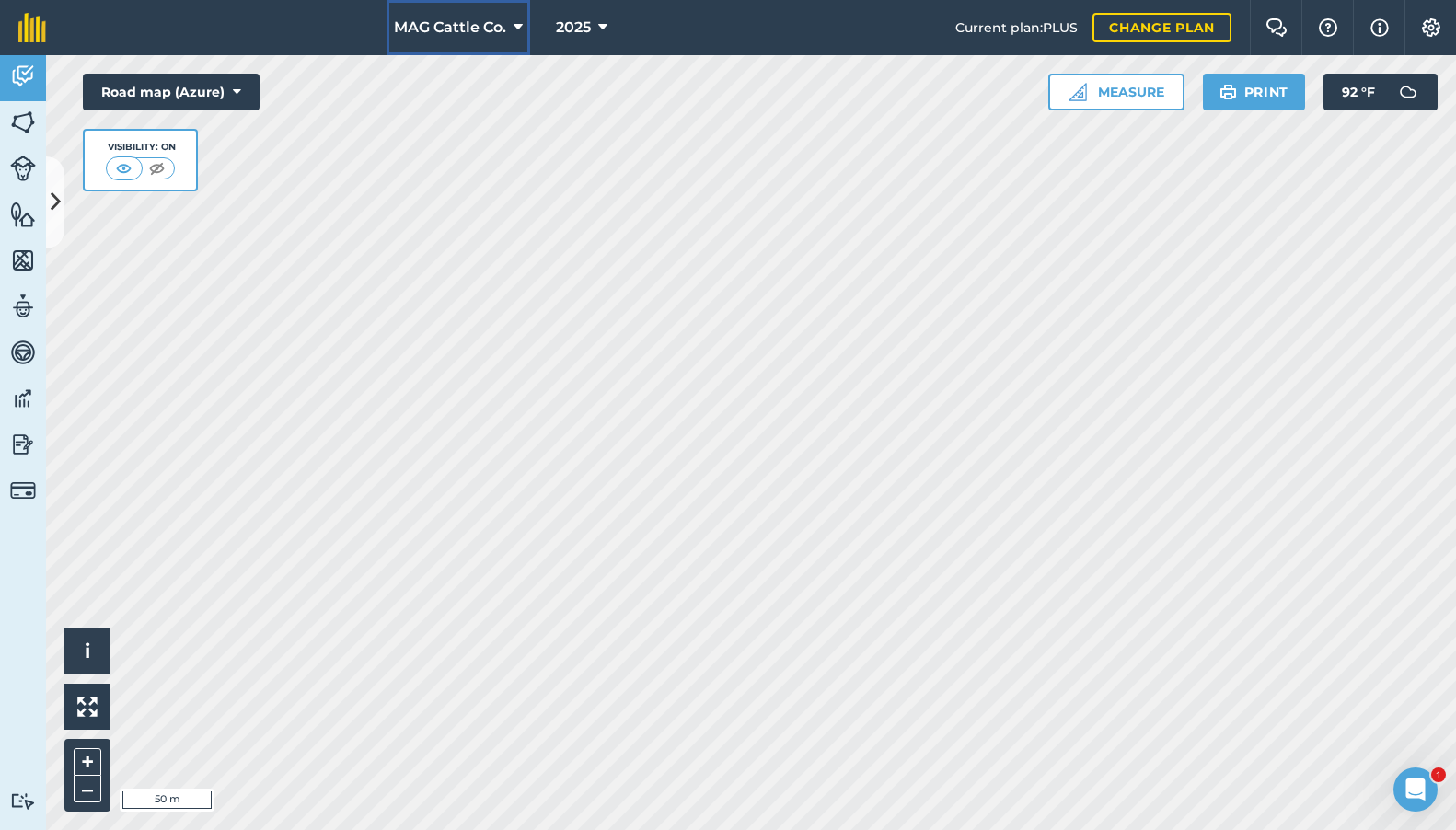 click on "MAG Cattle Co." at bounding box center (450, 28) 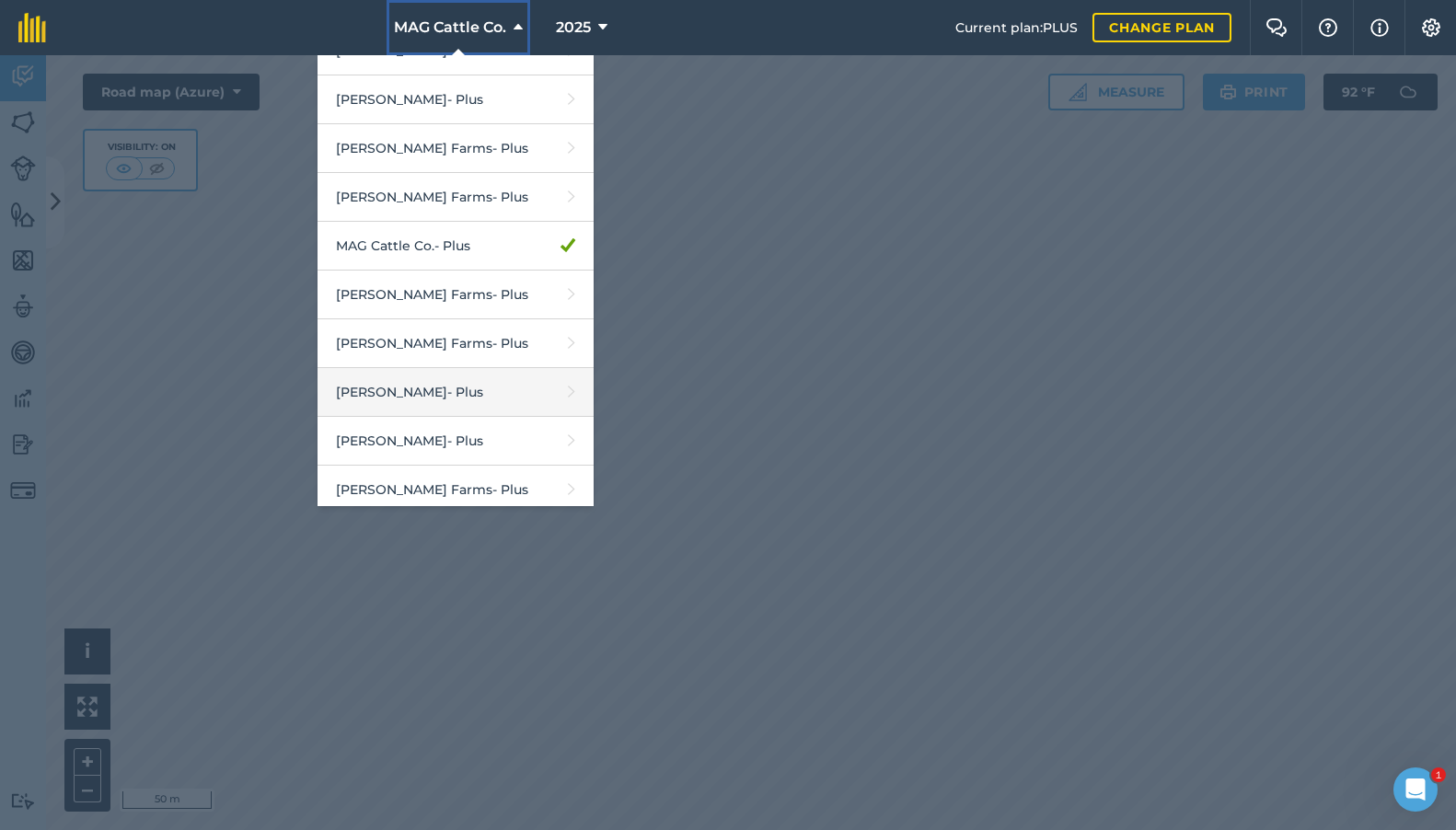 scroll, scrollTop: 284, scrollLeft: 0, axis: vertical 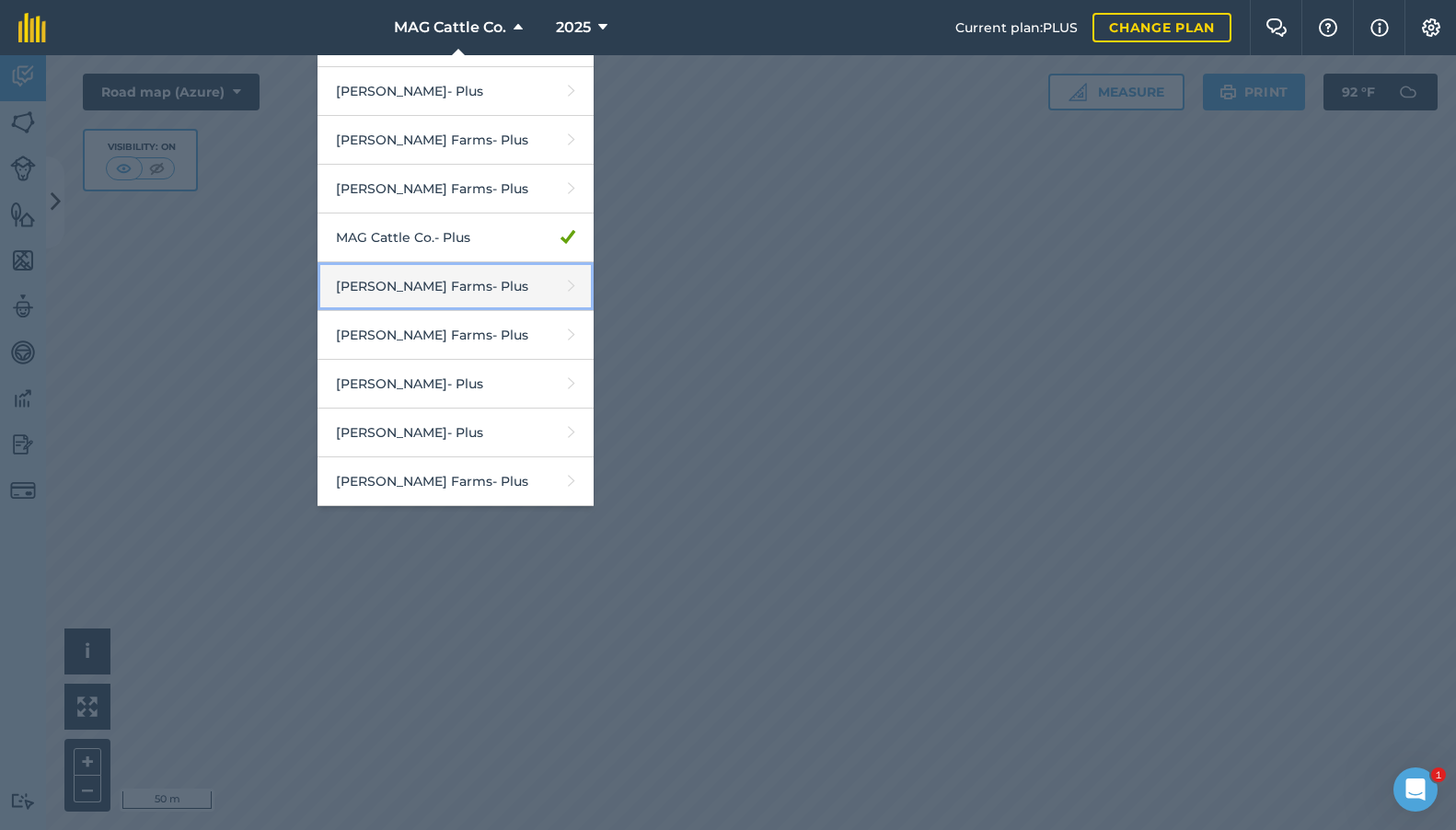 click on "Mark Judice Farms  - Plus" at bounding box center (456, 286) 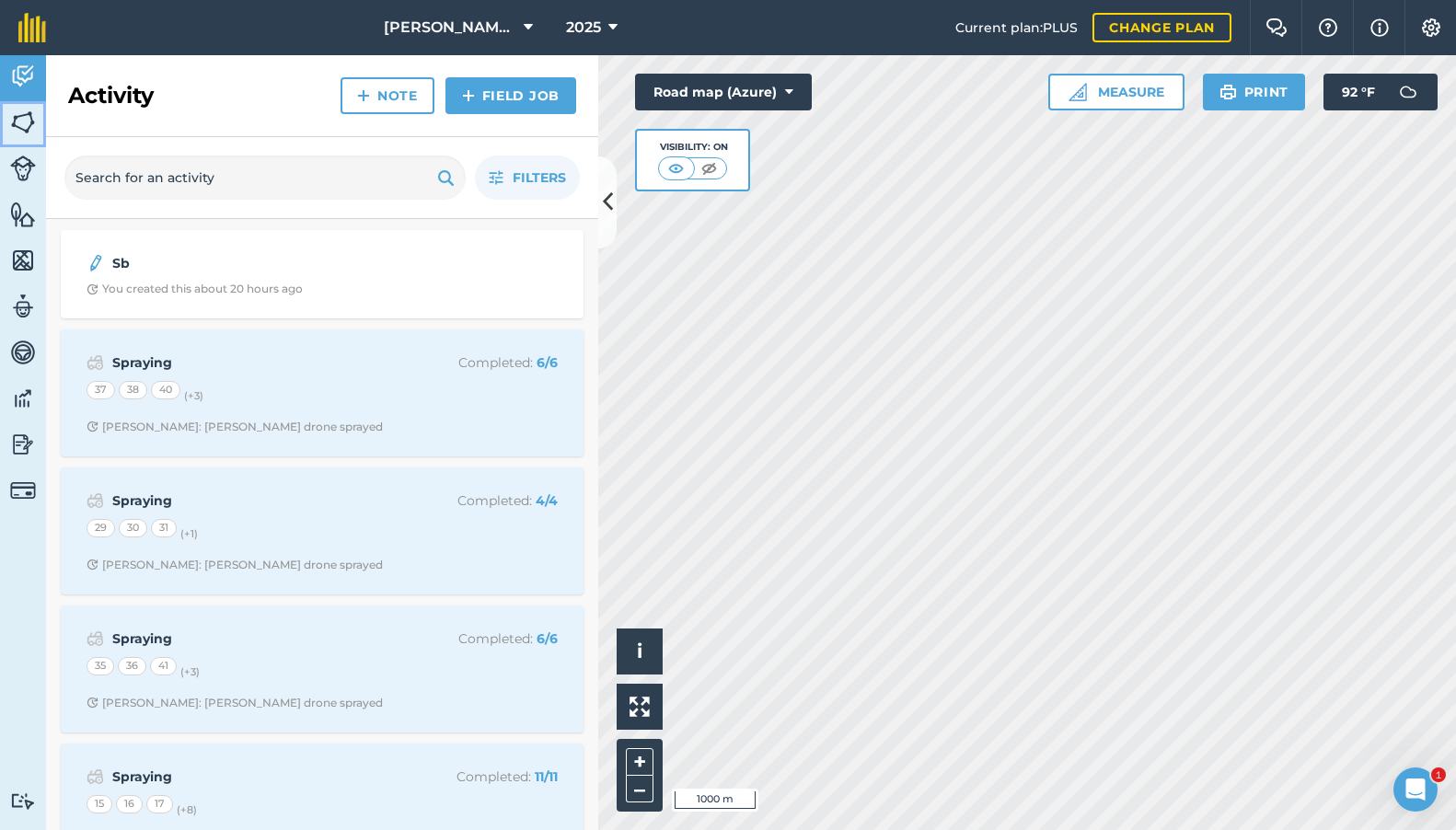click at bounding box center (23, 122) 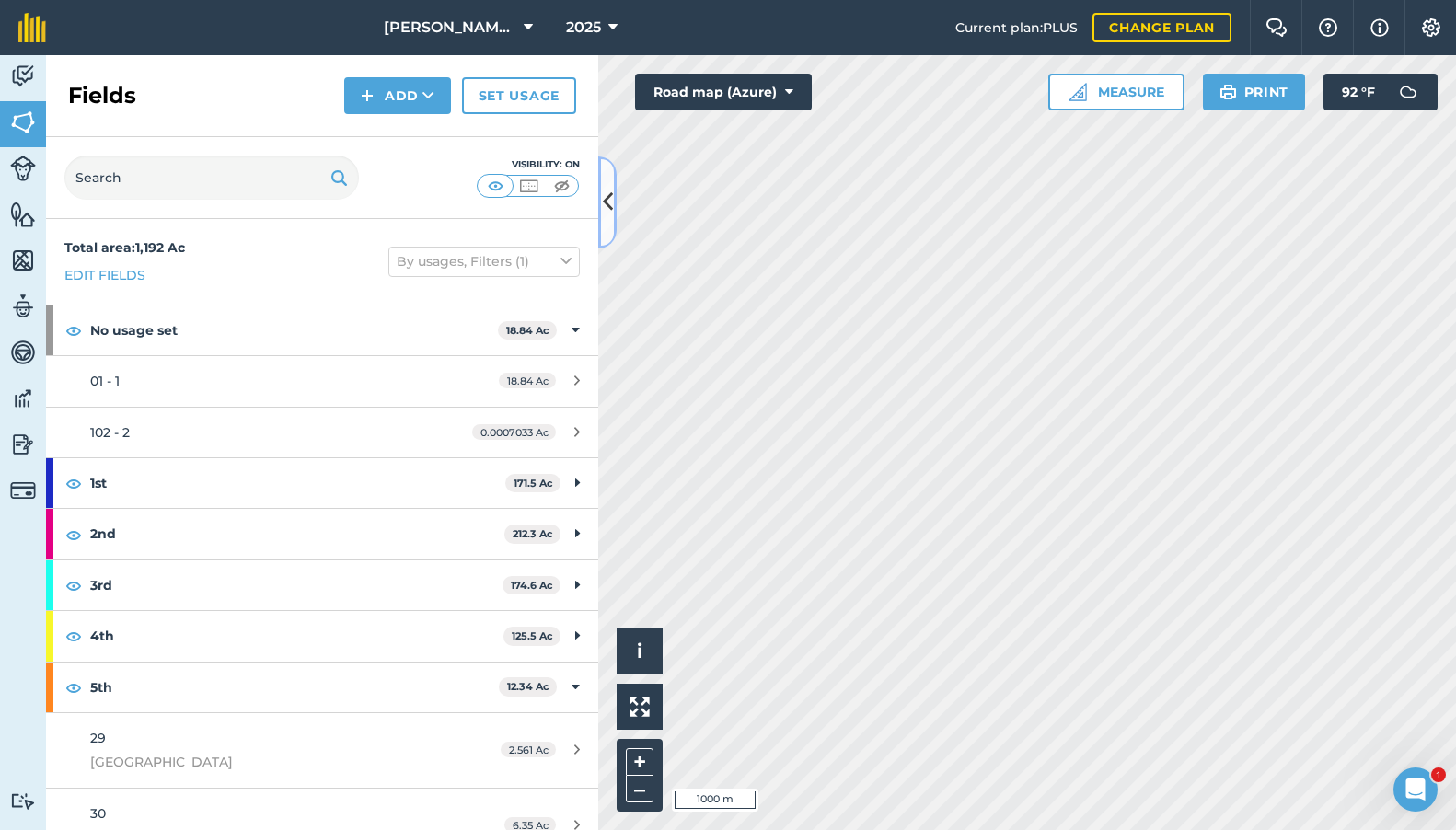 click at bounding box center [607, 202] 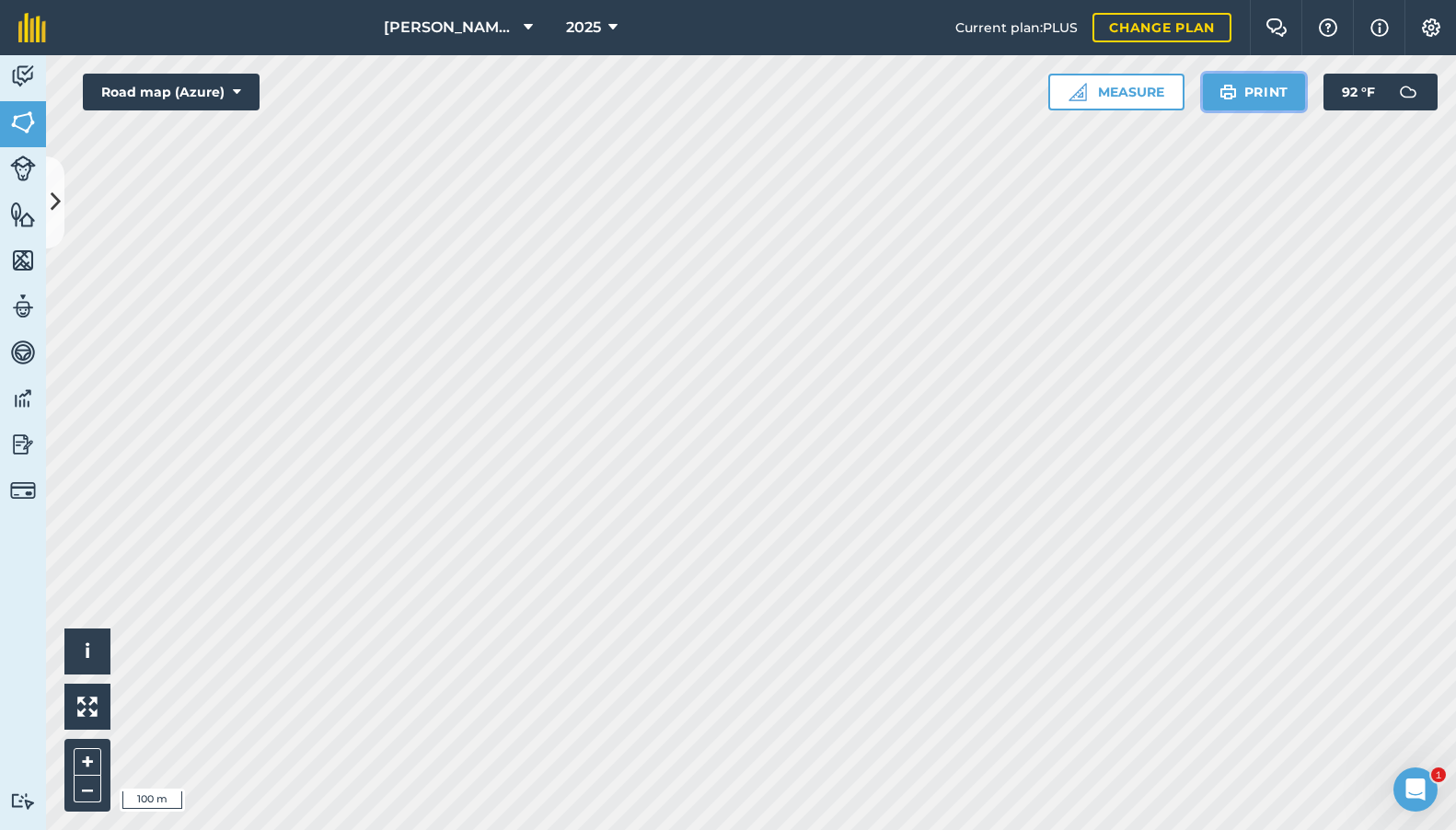 click on "Print" at bounding box center [1254, 92] 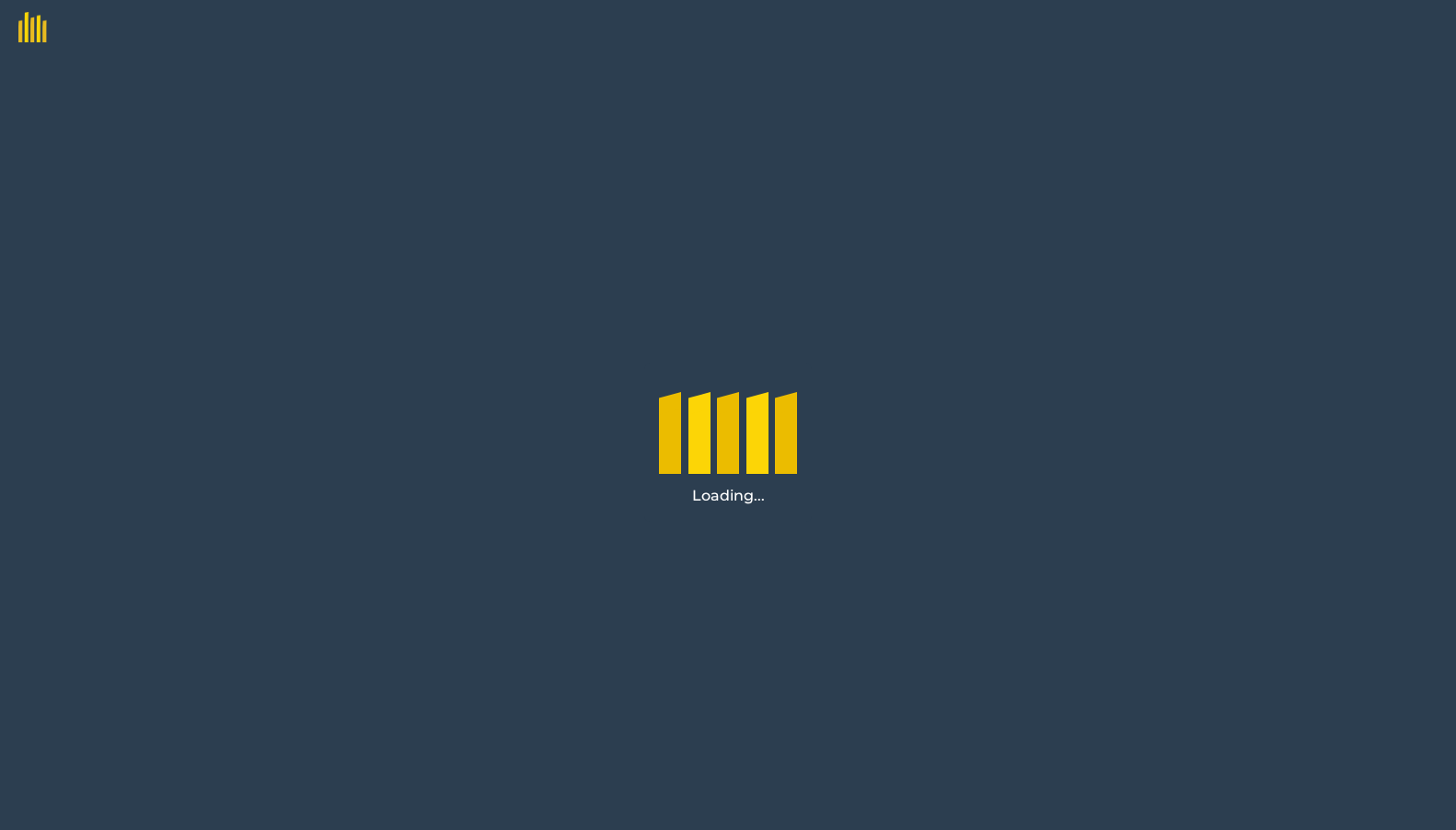 scroll, scrollTop: 0, scrollLeft: 0, axis: both 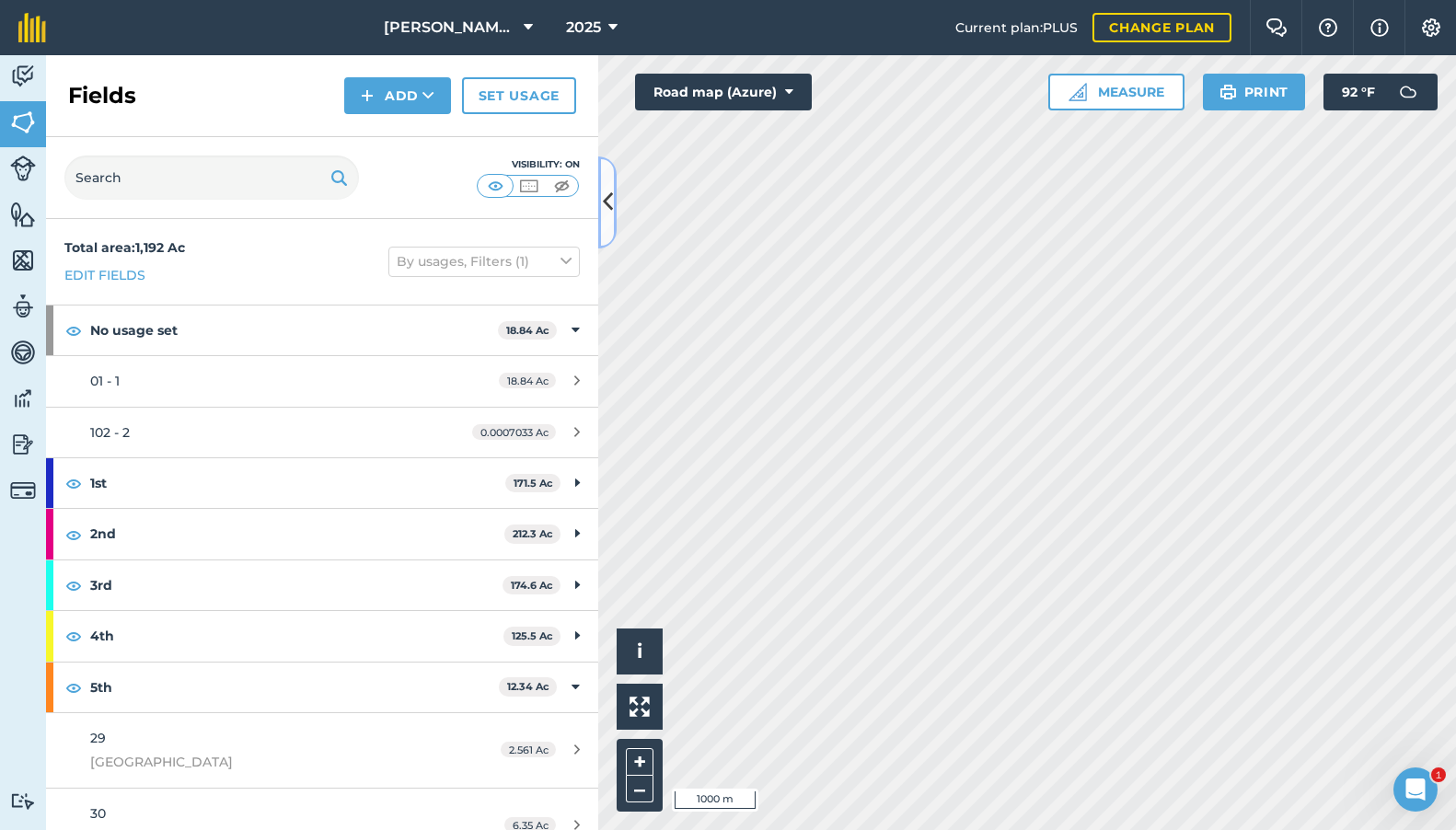 click at bounding box center (607, 202) 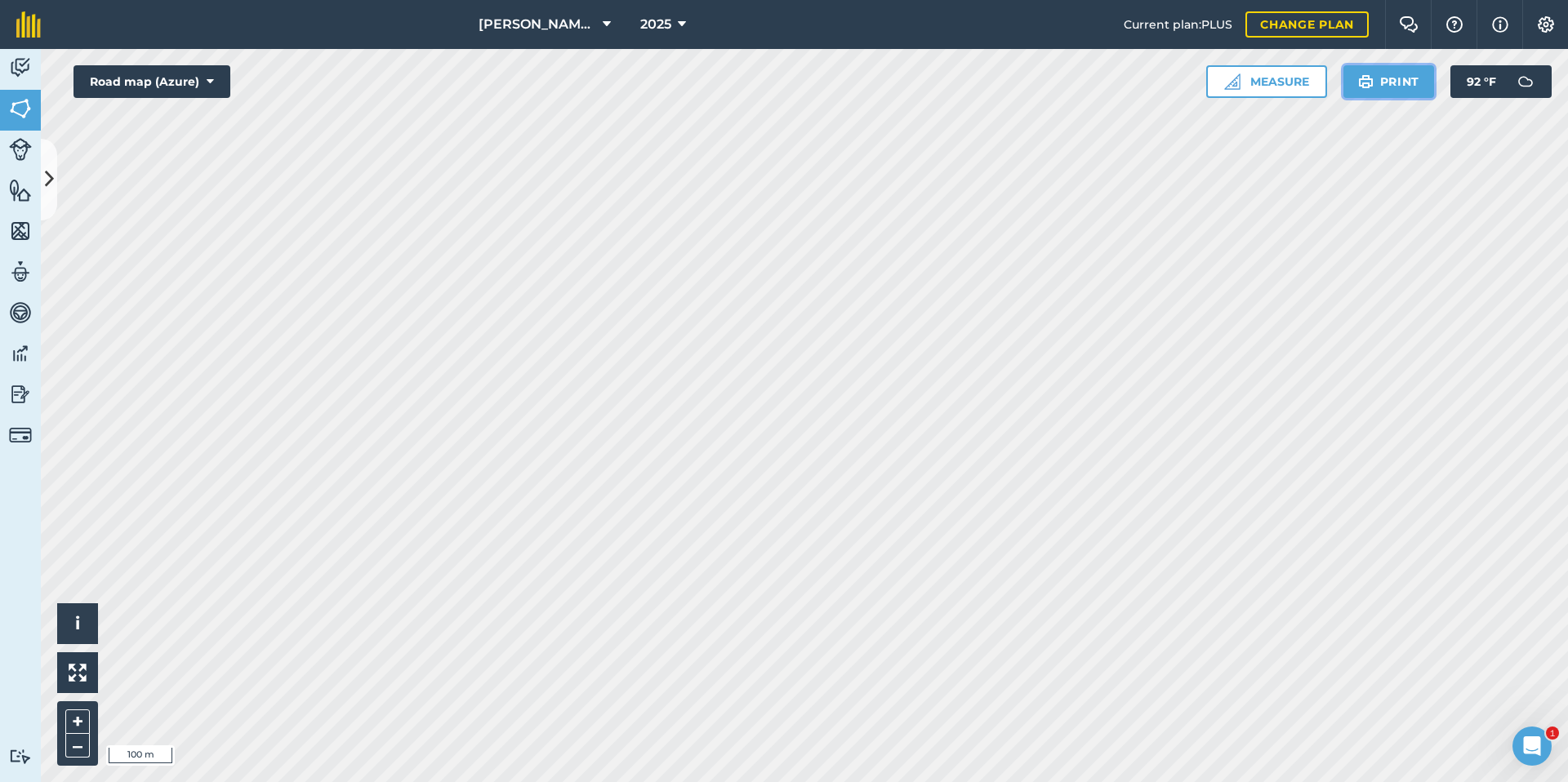 click on "Print" at bounding box center (1389, 82) 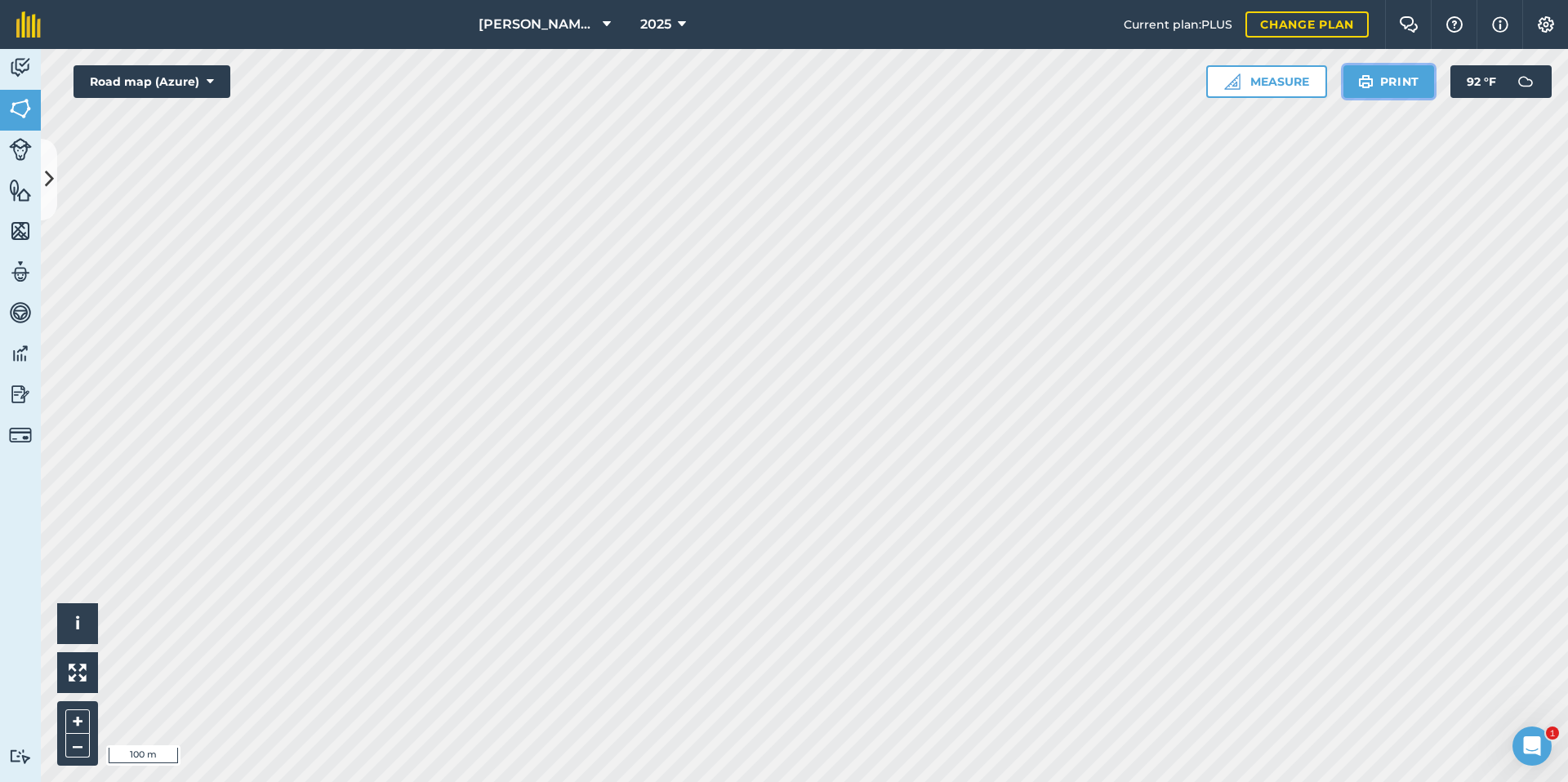 click on "Print" at bounding box center [1389, 82] 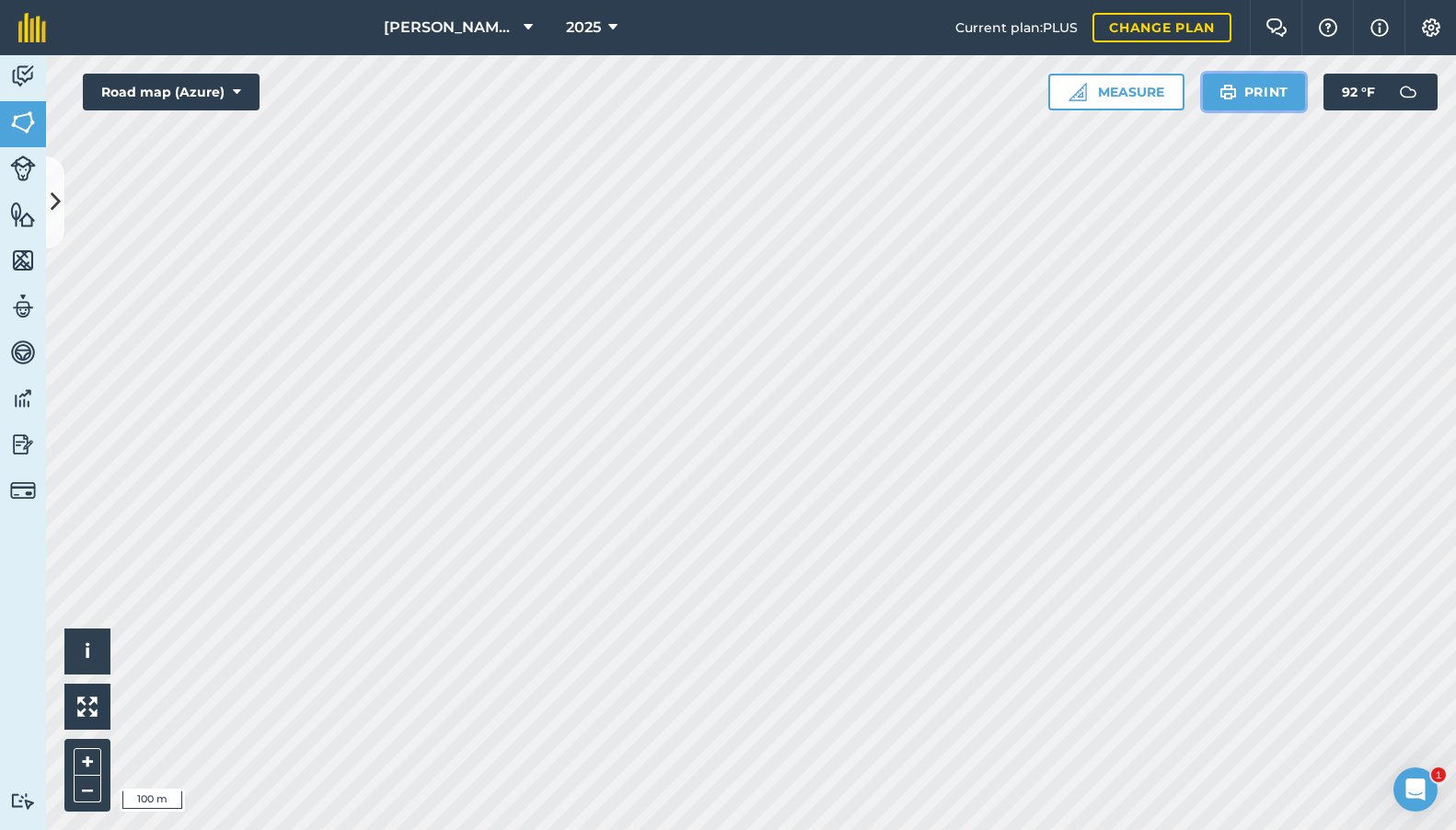 click on "Print" at bounding box center [1254, 92] 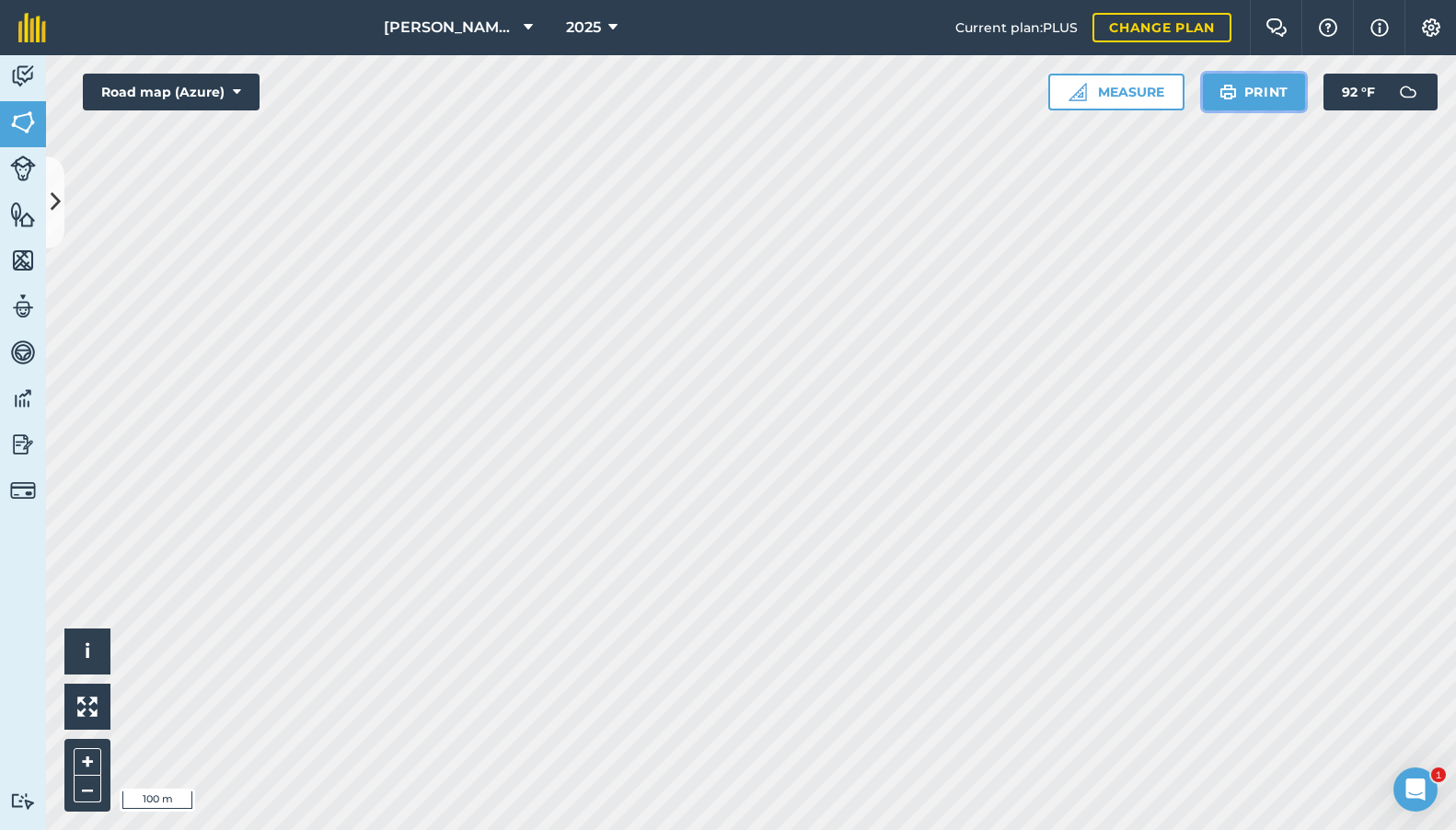 click on "Print" at bounding box center (1254, 92) 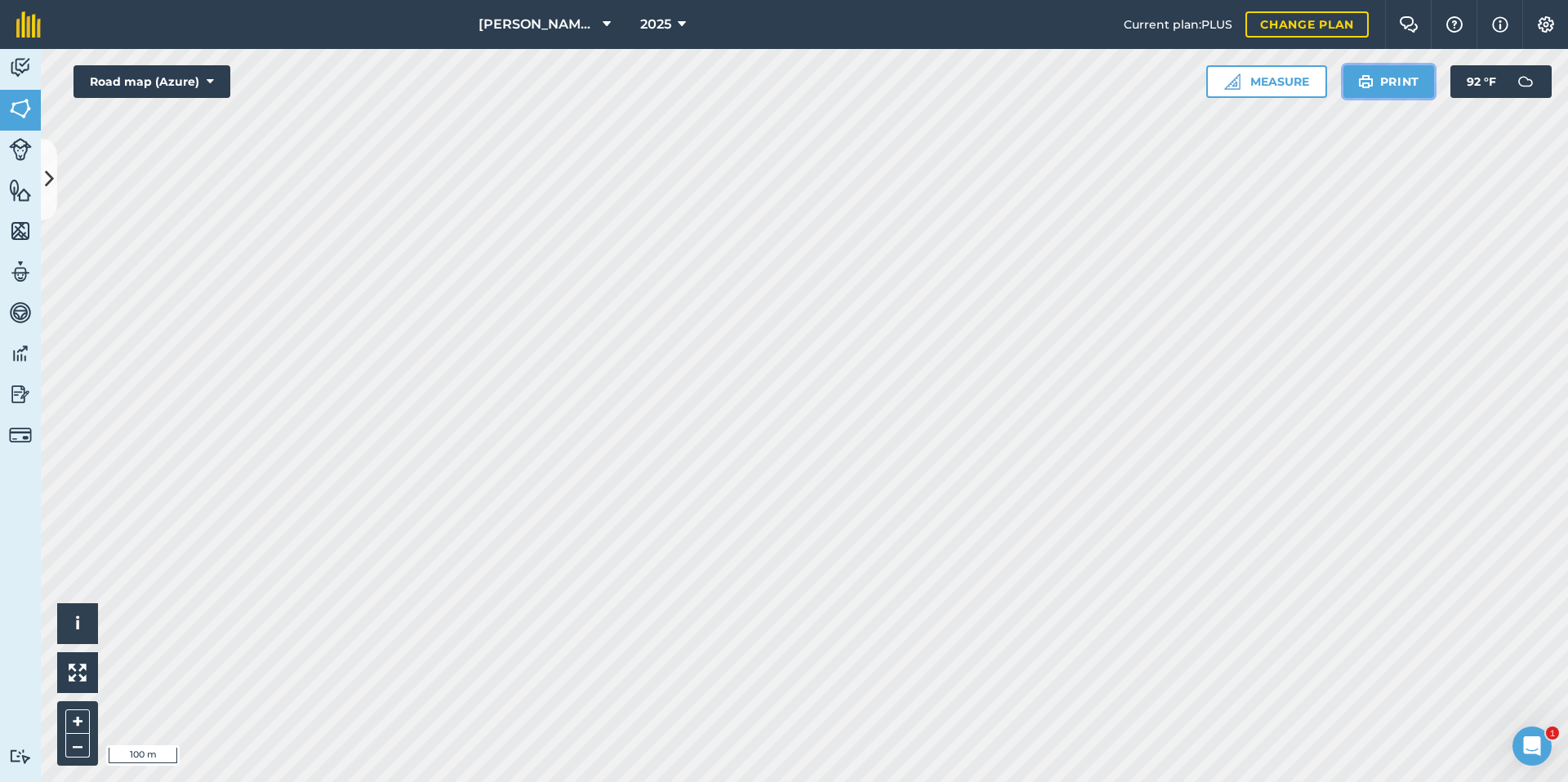 click on "Print" at bounding box center (1389, 82) 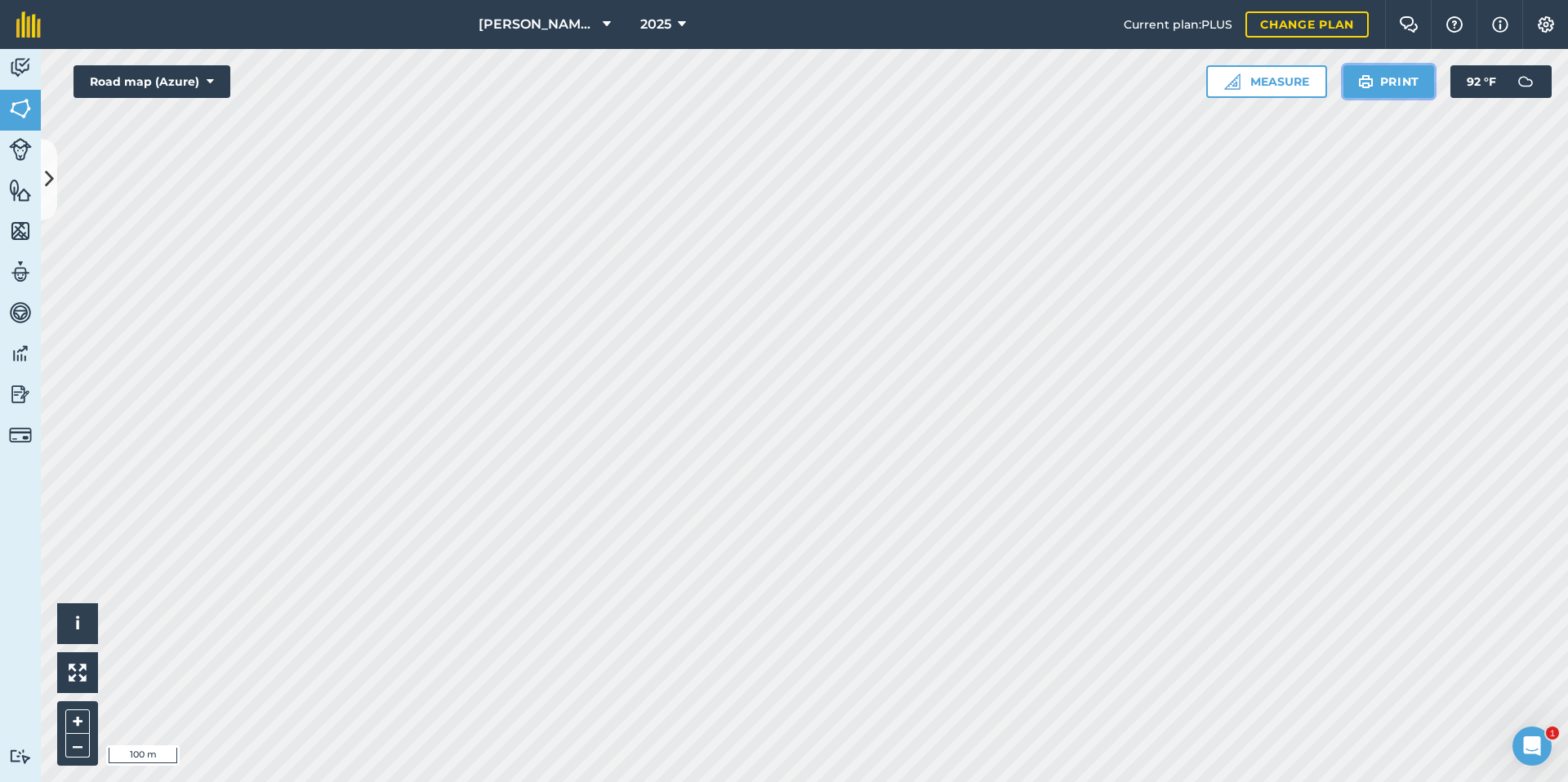 click on "Print" at bounding box center (1389, 82) 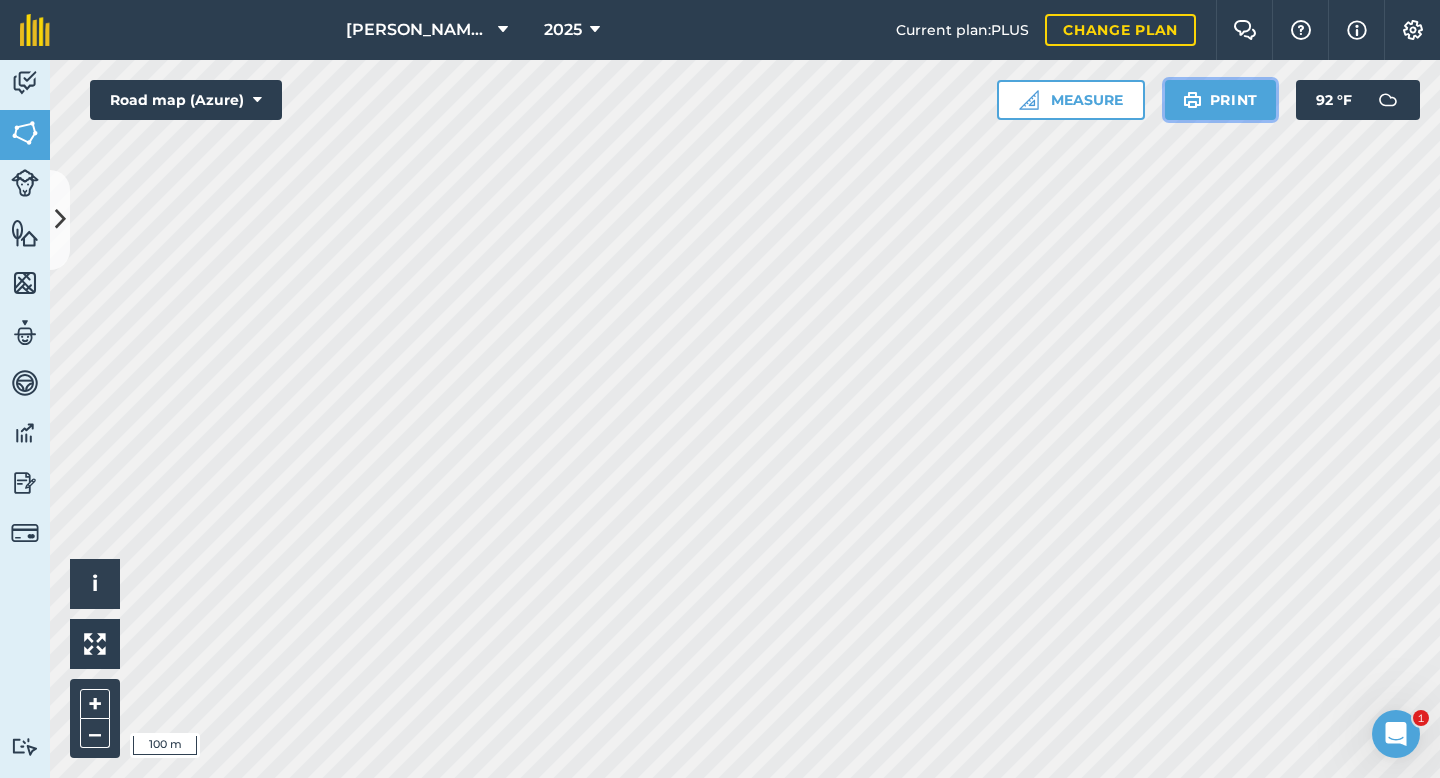 click on "Print" at bounding box center [1221, 100] 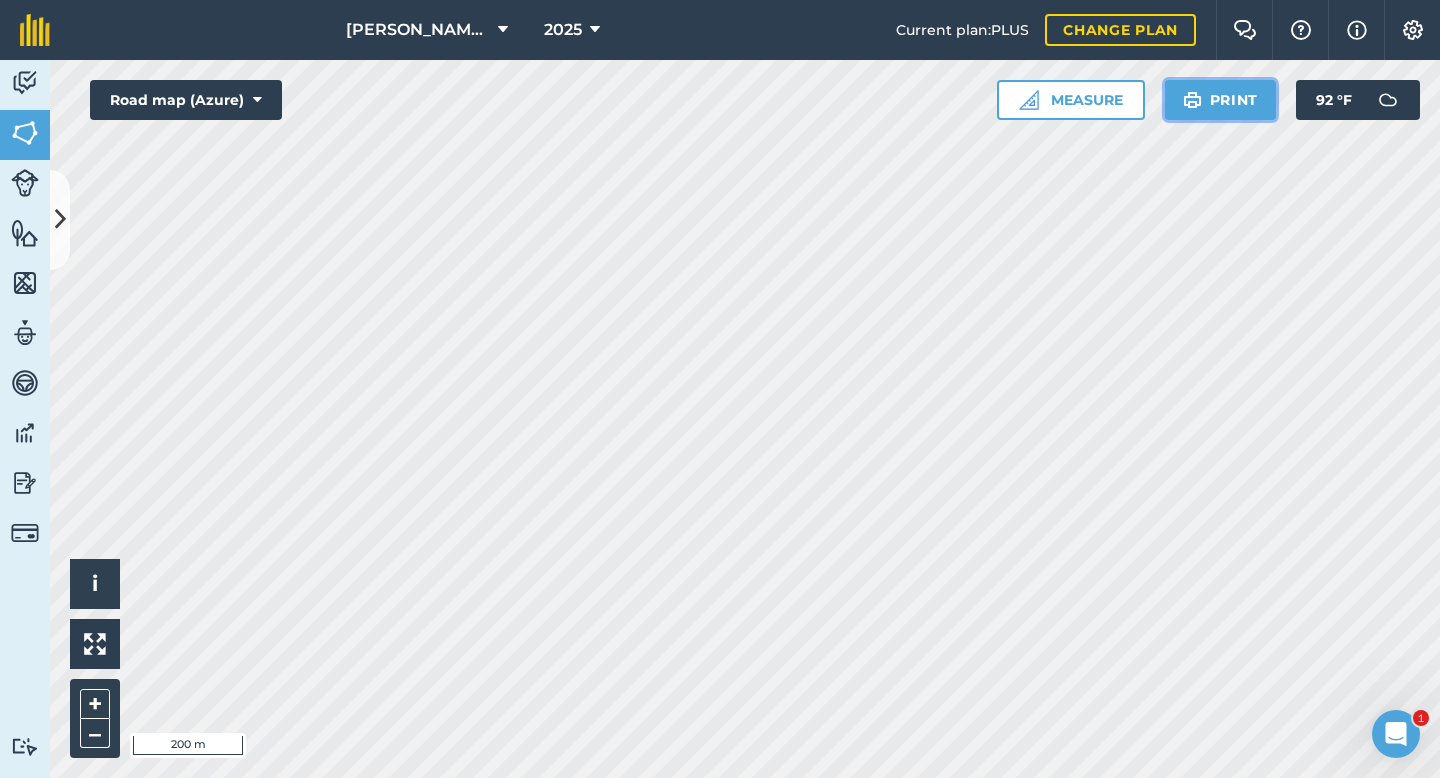 click on "Print" at bounding box center [1221, 100] 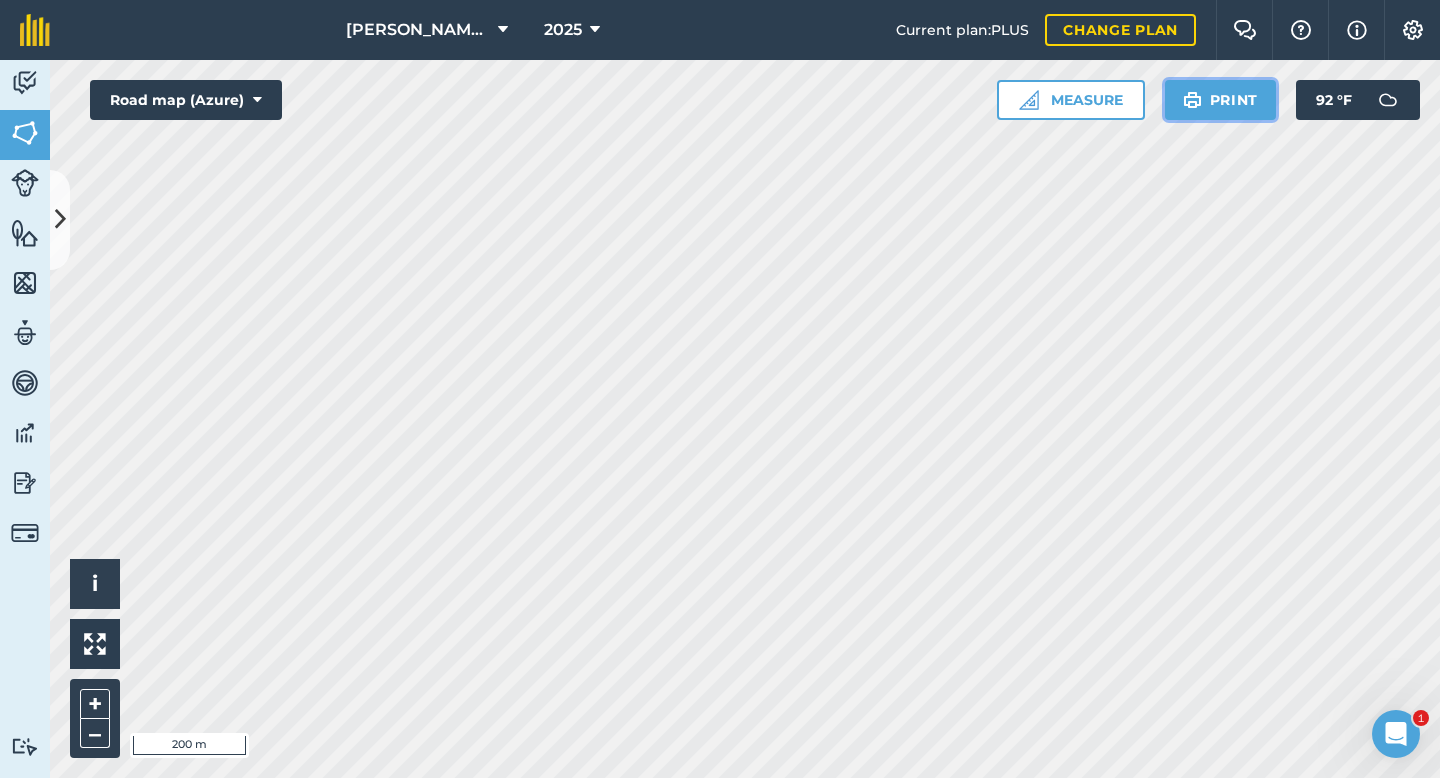 click on "Print" at bounding box center [1221, 100] 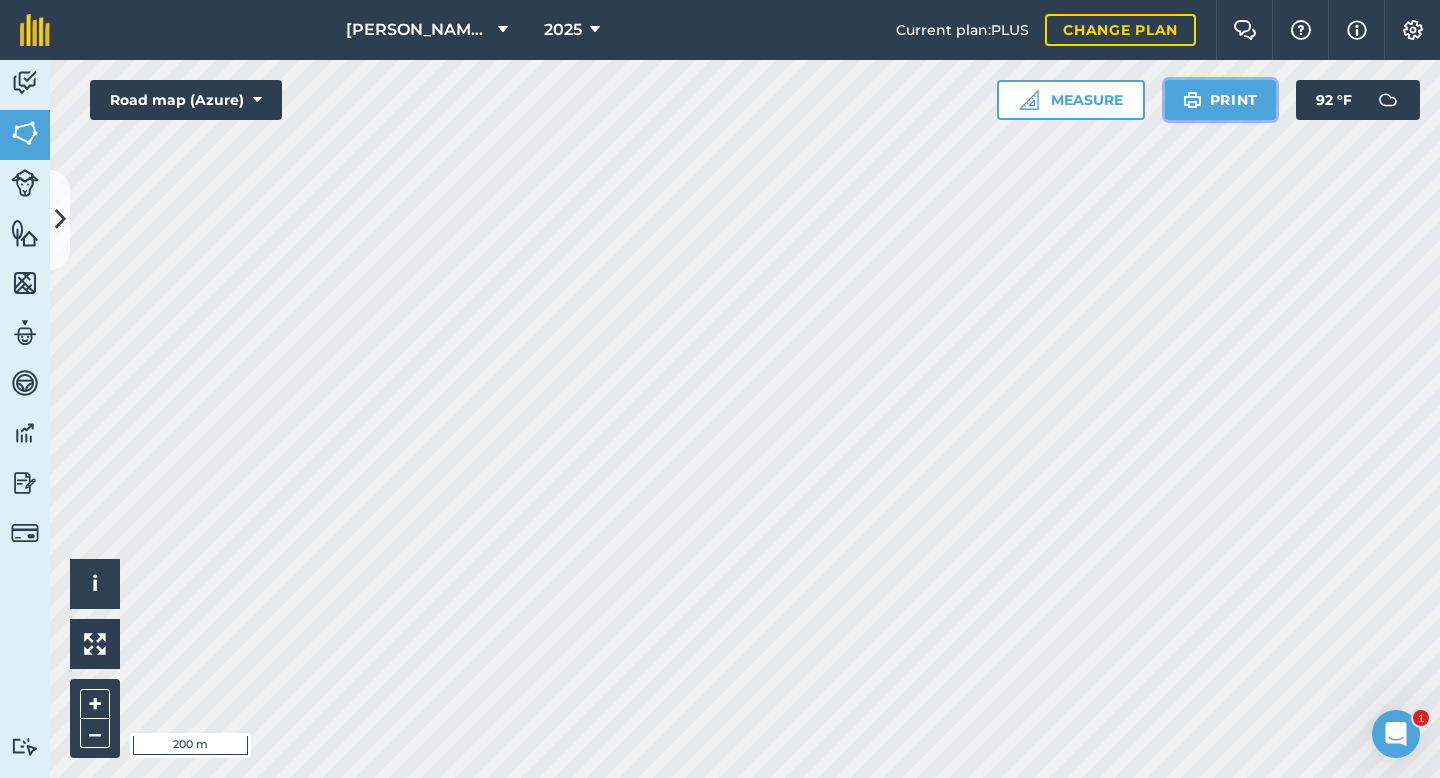 click on "Print" at bounding box center (1221, 100) 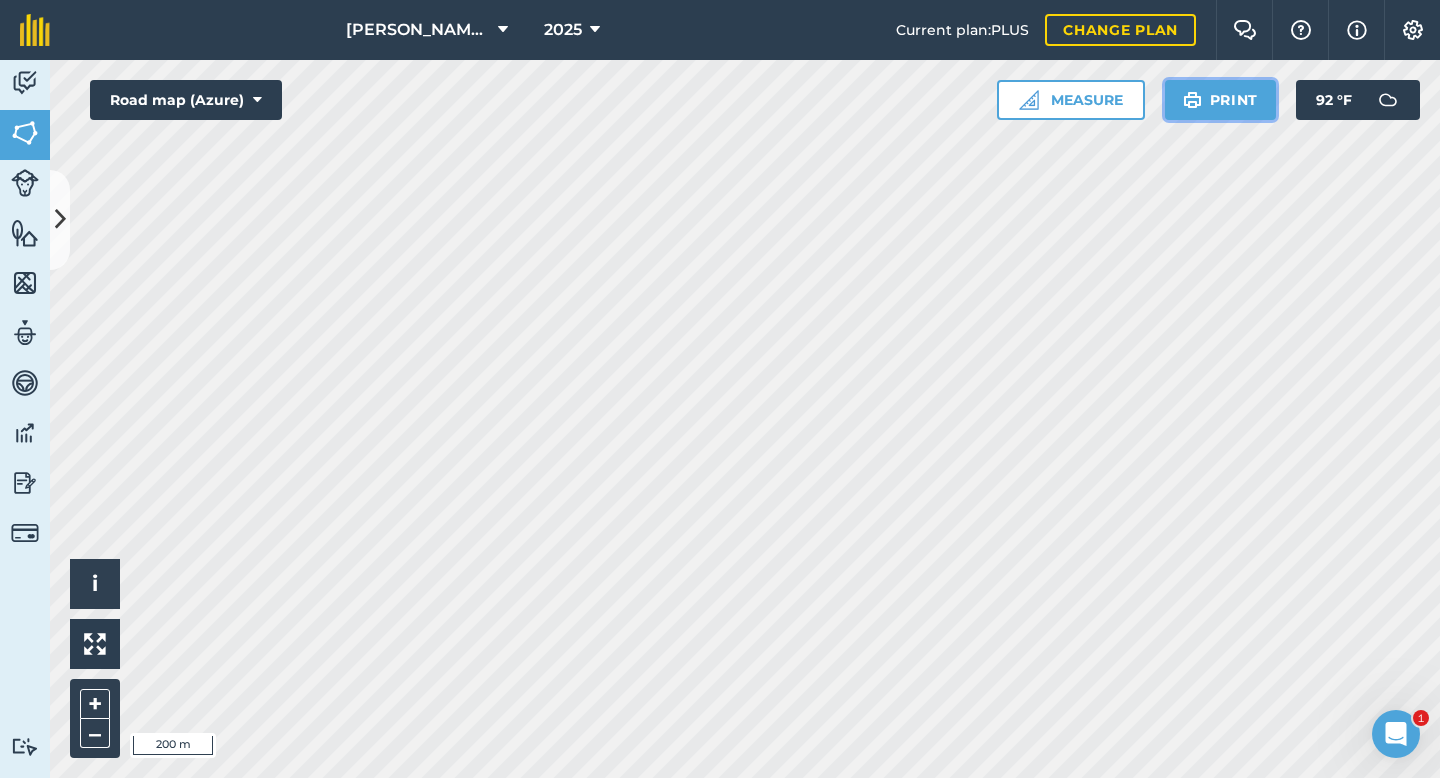 click on "Print" at bounding box center (1221, 100) 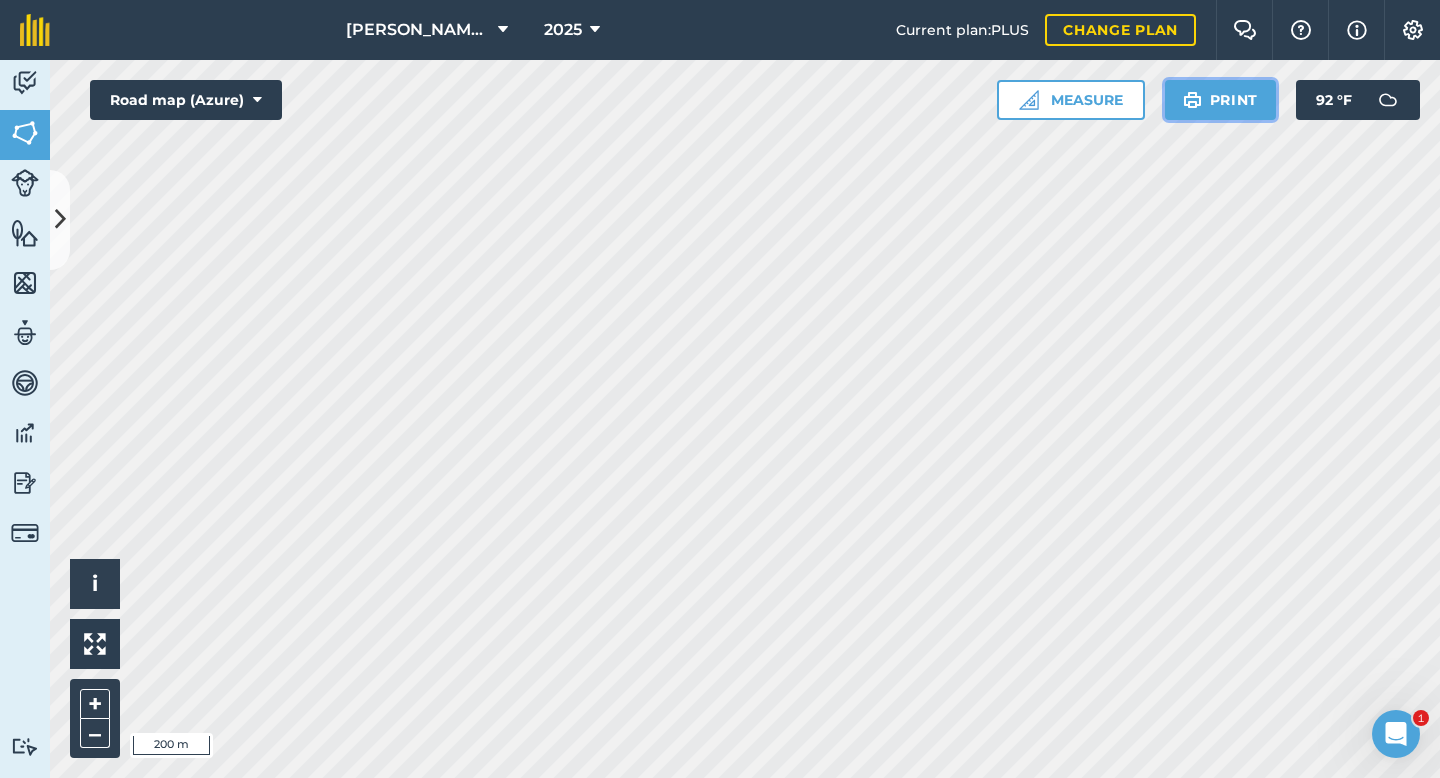 click on "Print" at bounding box center [1221, 100] 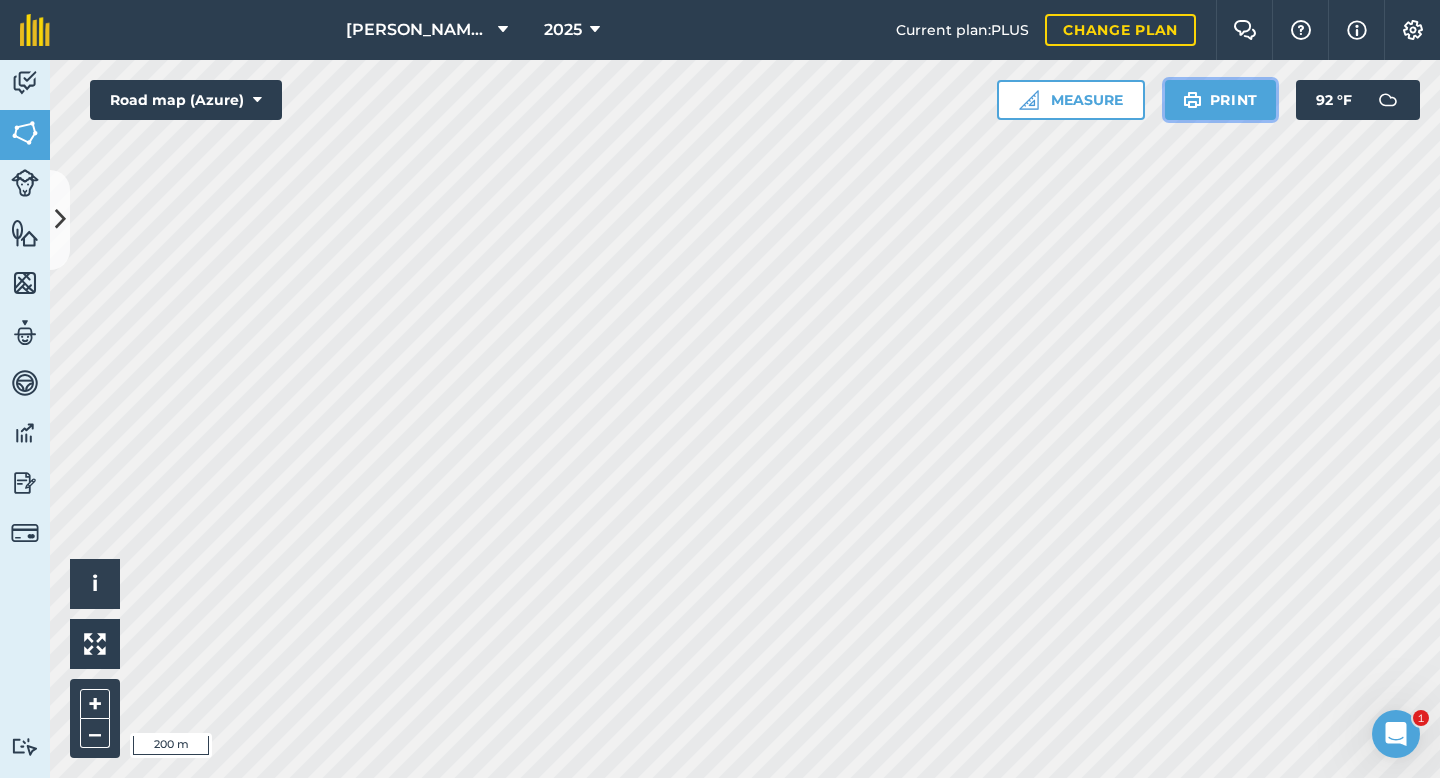 click on "Print" at bounding box center (1221, 100) 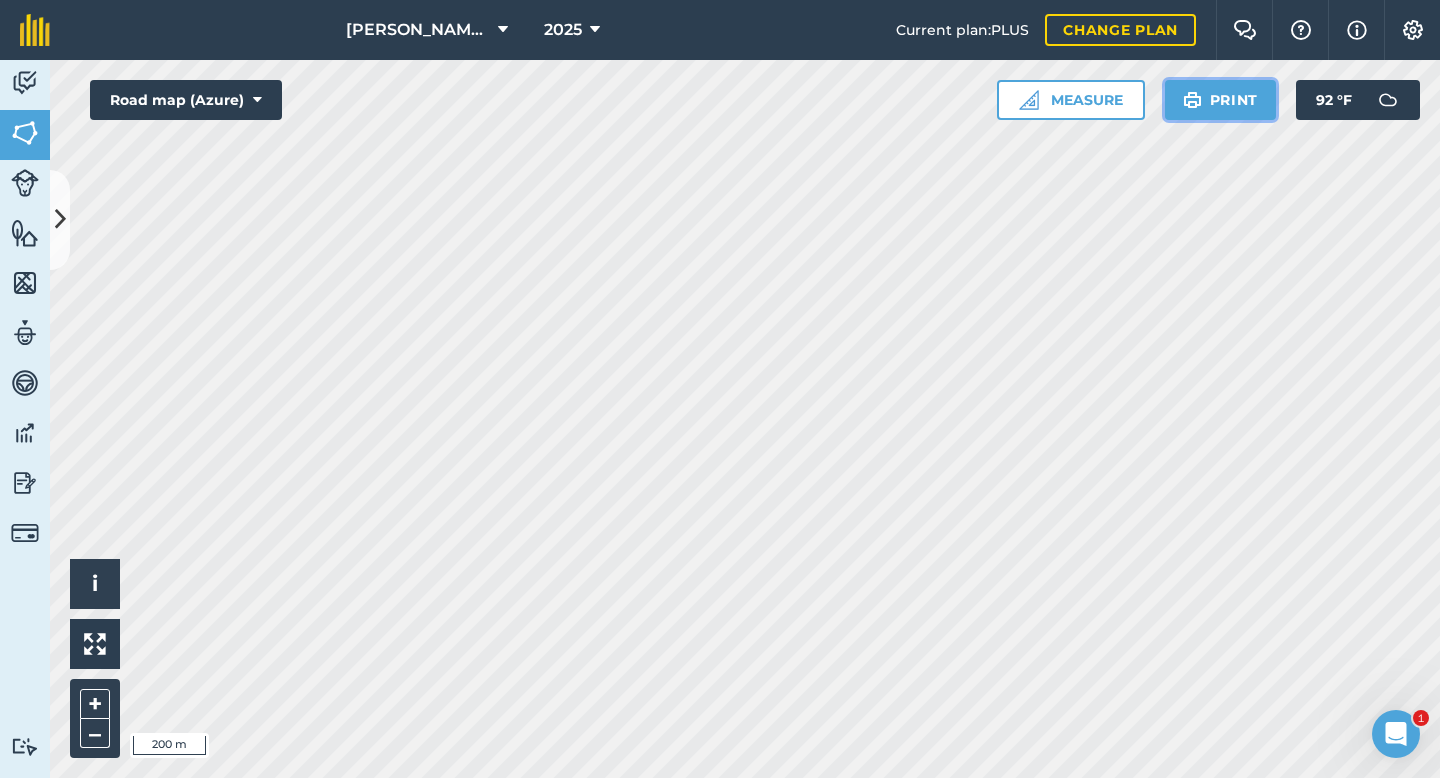 click on "Print" at bounding box center (1221, 100) 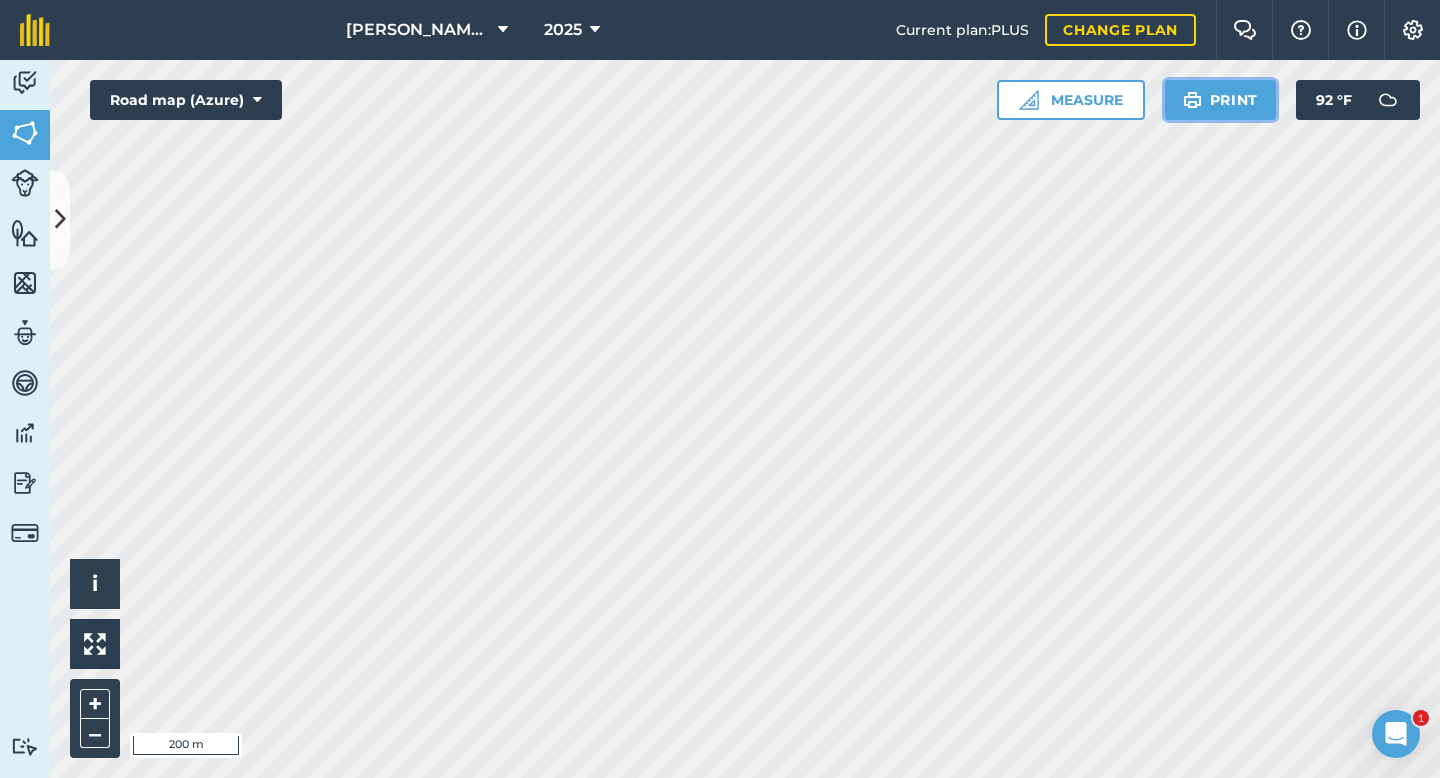 click on "Print" at bounding box center [1221, 100] 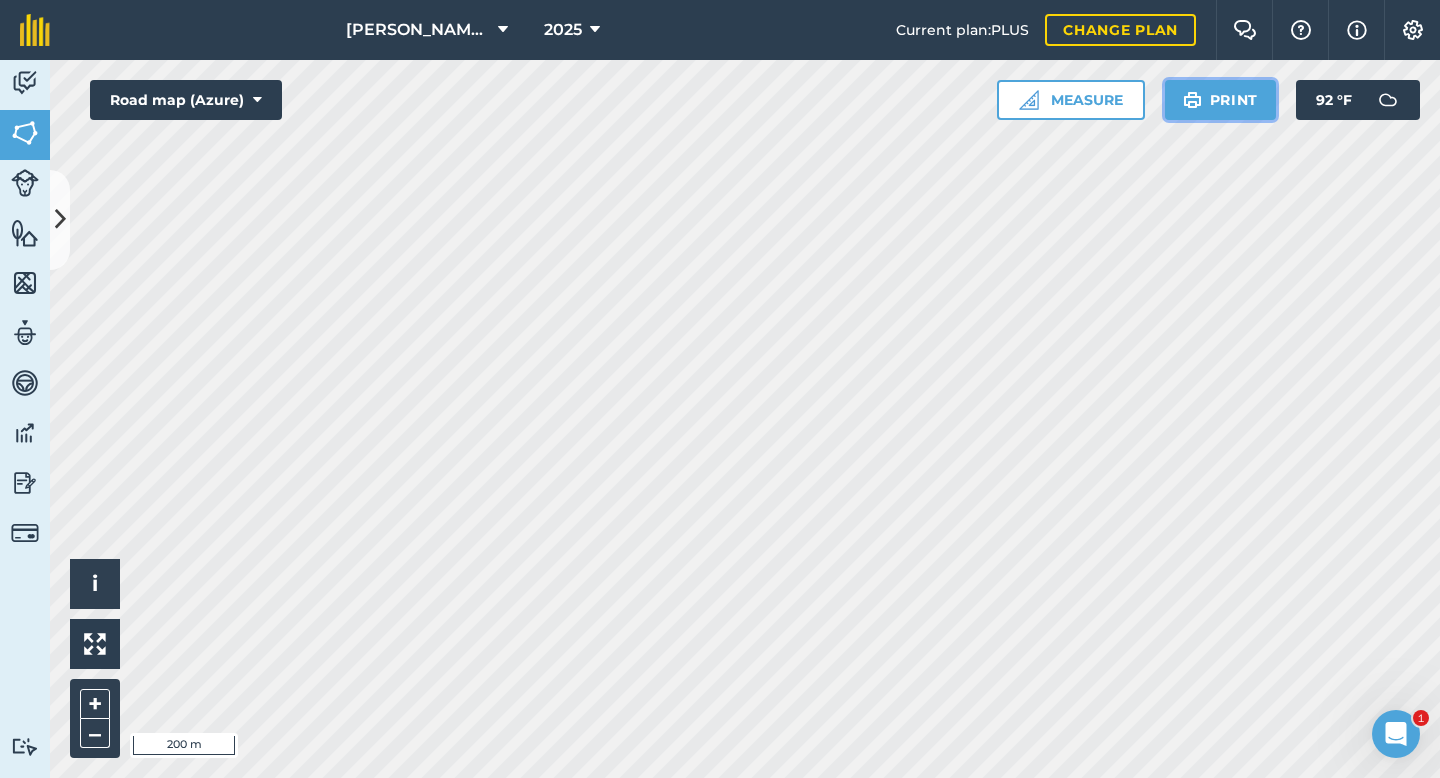 click on "Print" at bounding box center (1221, 100) 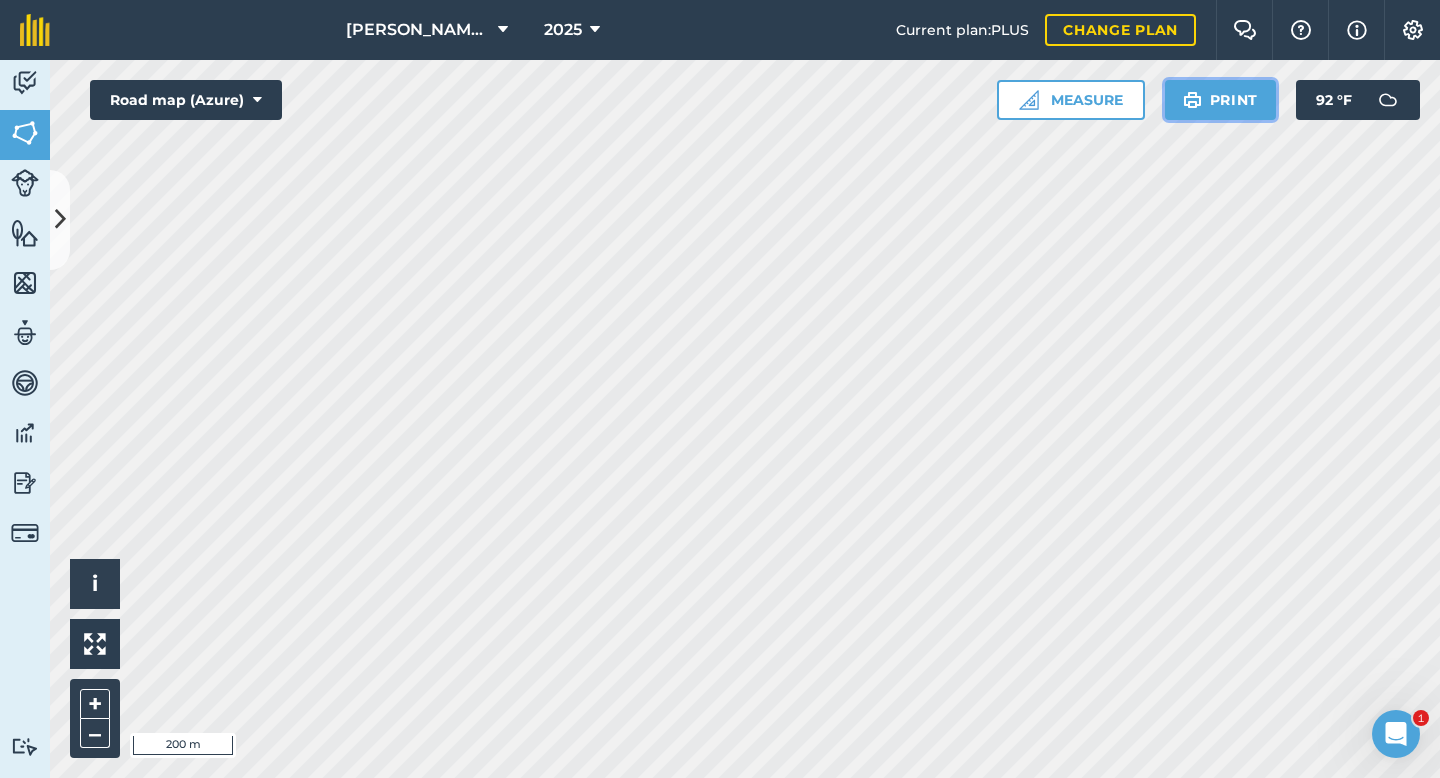 click on "Print" at bounding box center (1221, 100) 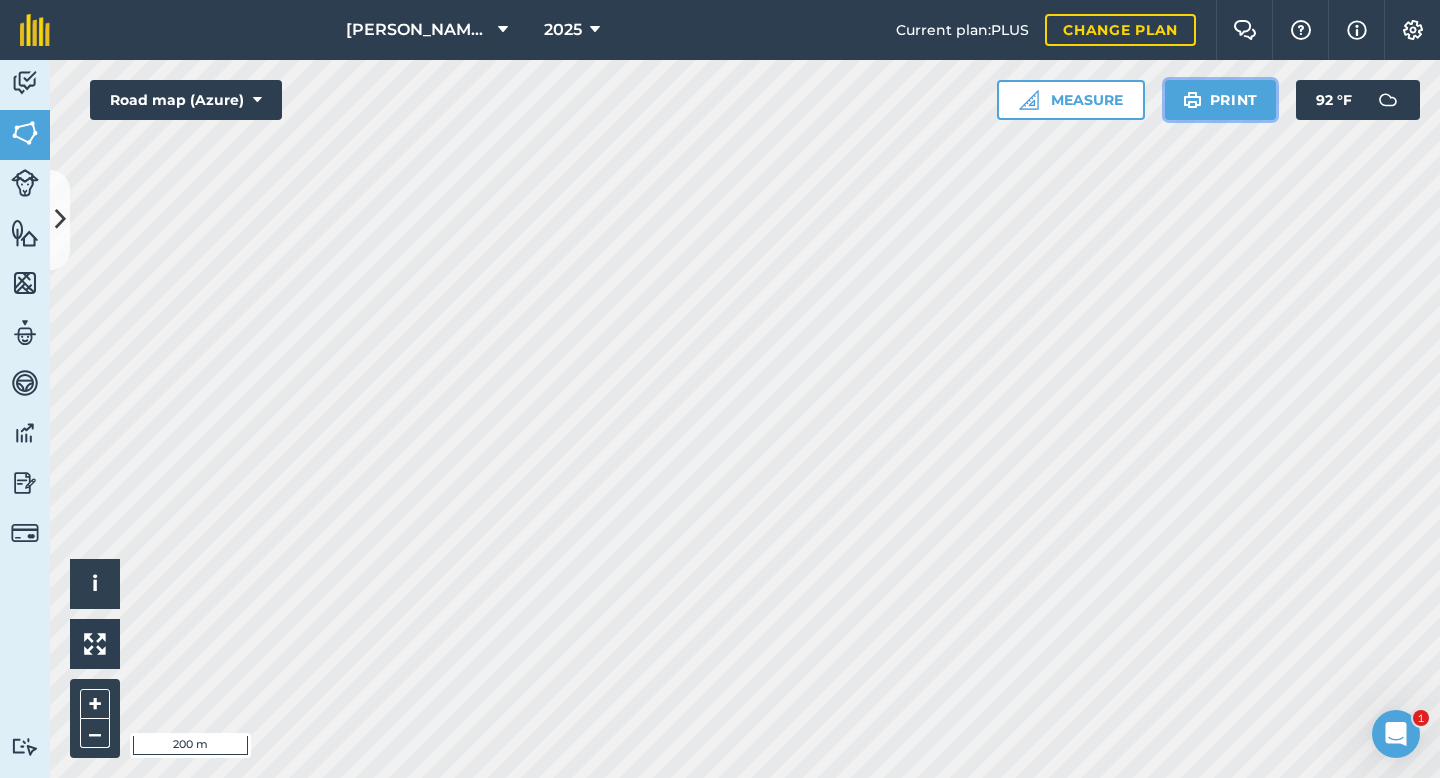 click on "Print" at bounding box center (1221, 100) 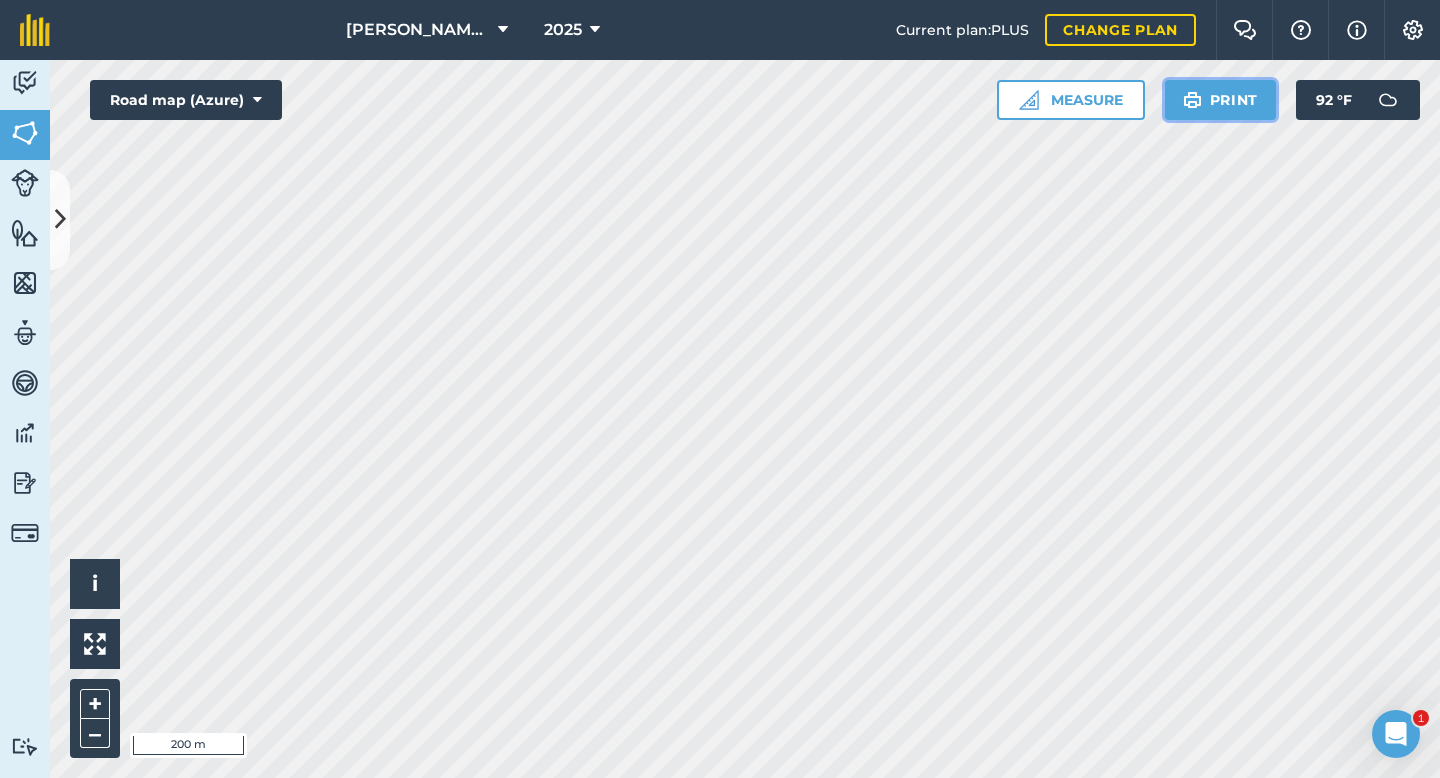 click on "Print" at bounding box center [1221, 100] 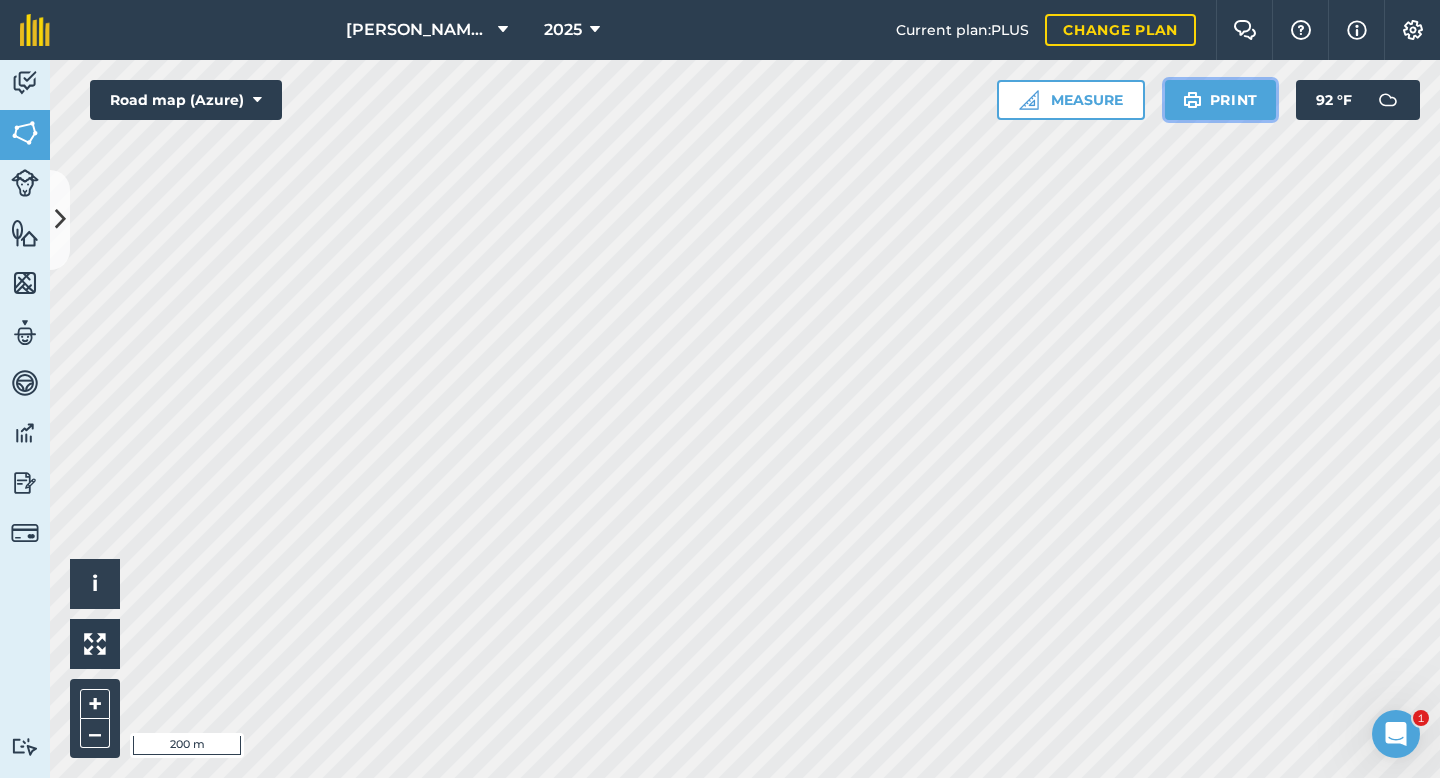 click on "Print" at bounding box center (1221, 100) 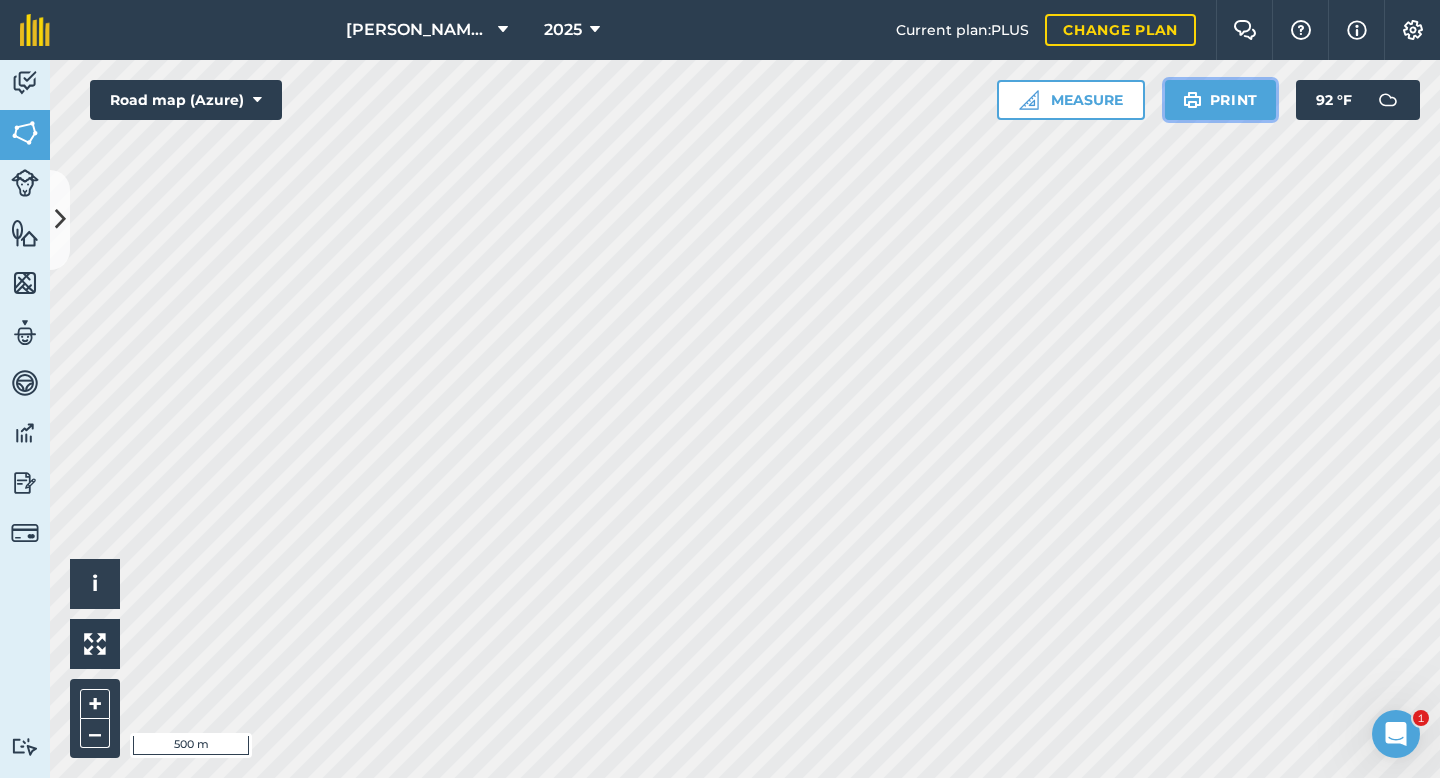 click on "Print" at bounding box center (1221, 100) 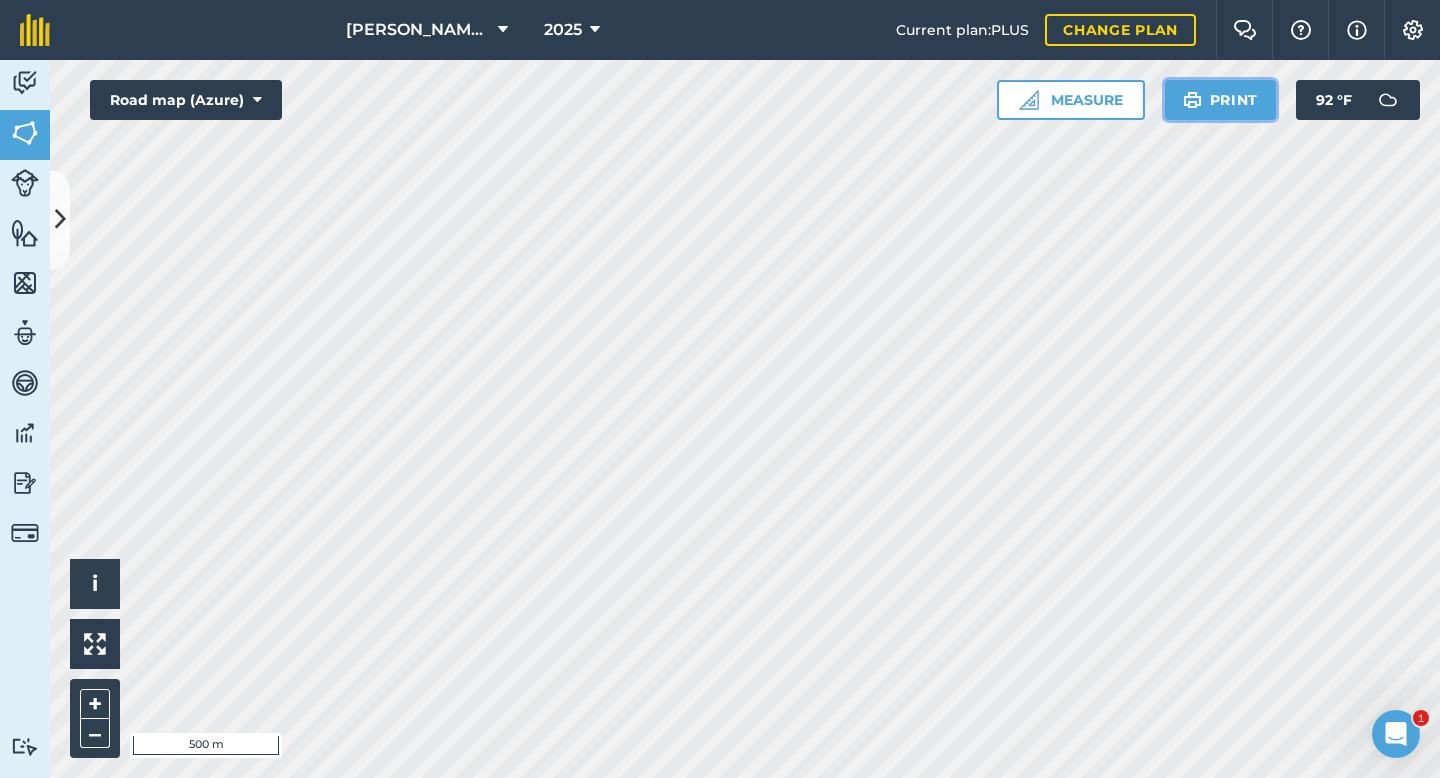 click on "Print" at bounding box center (1221, 100) 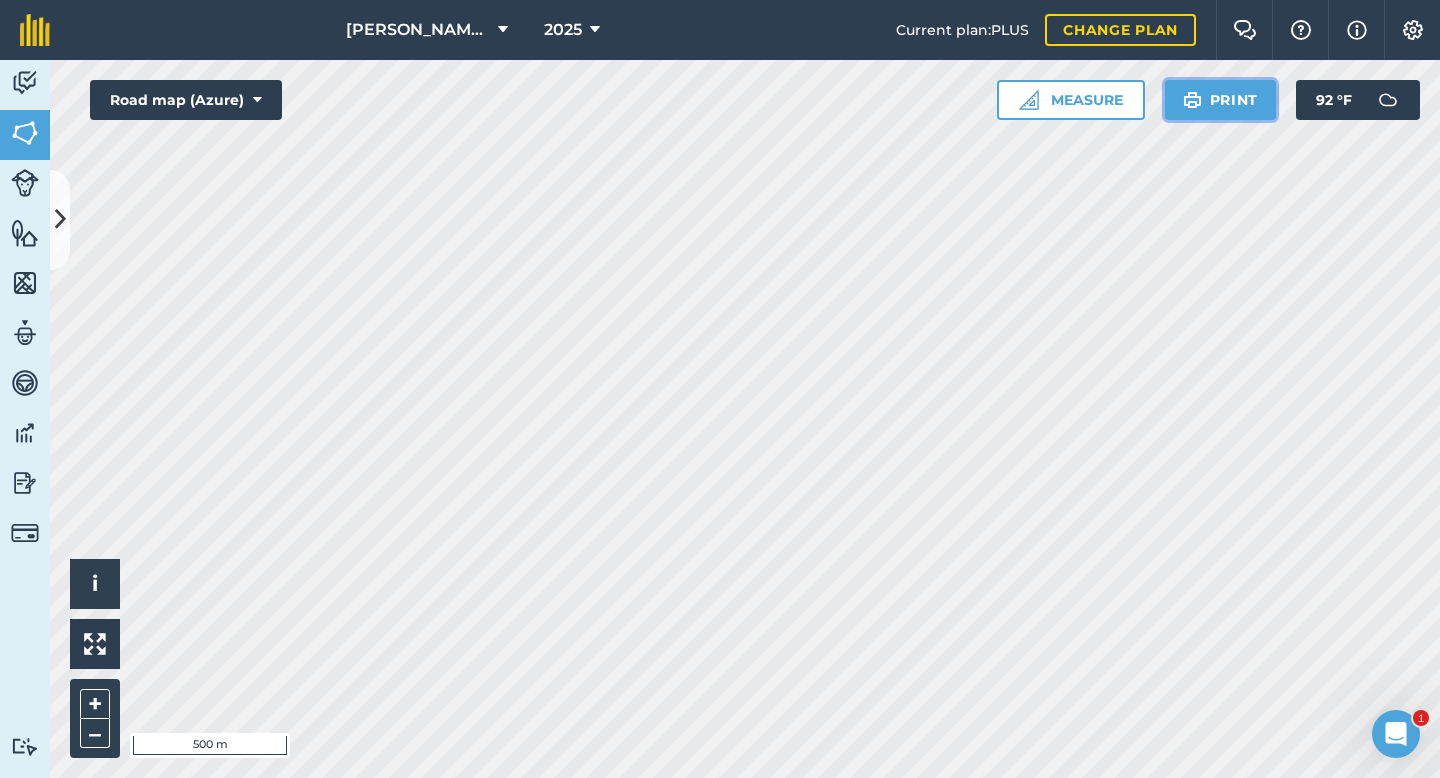 click on "Print" at bounding box center [1221, 100] 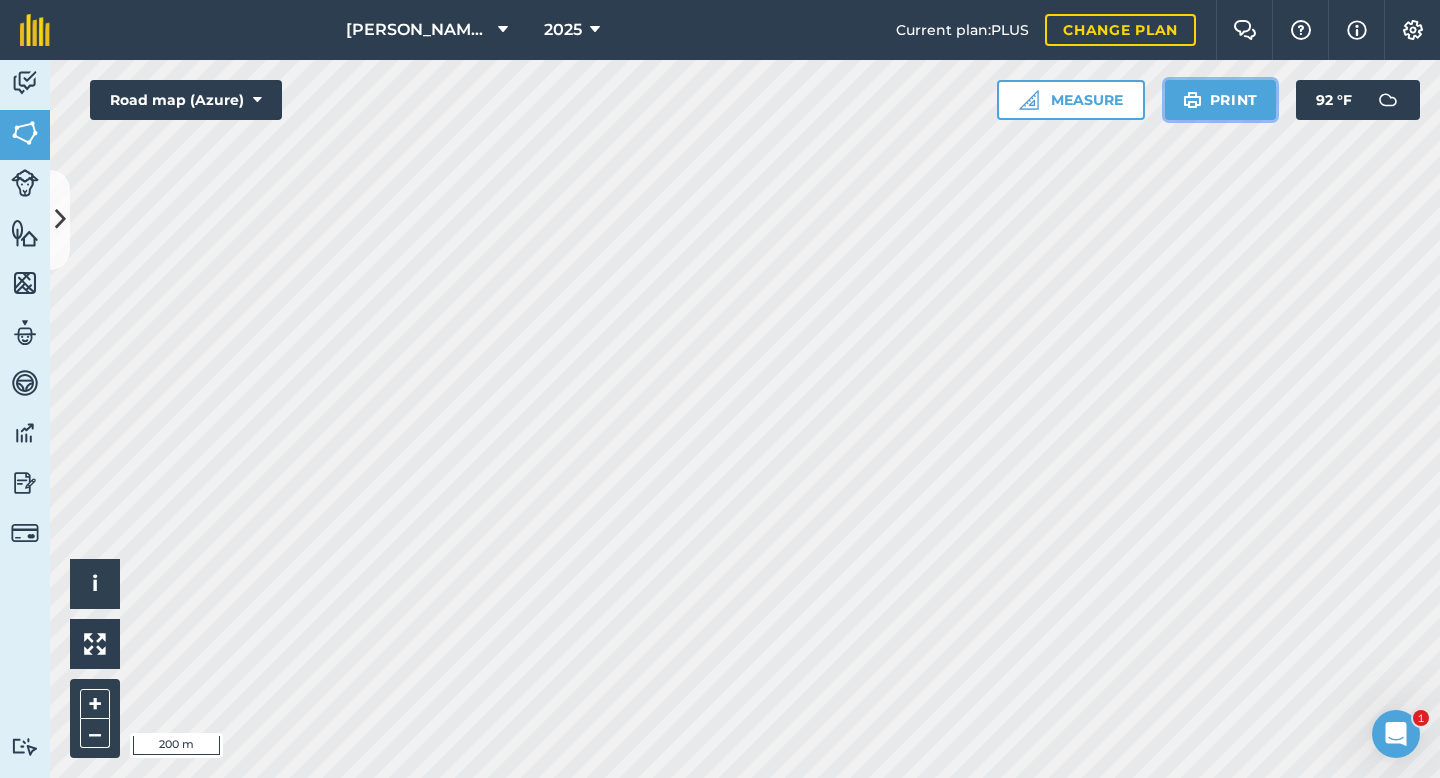 click on "Print" at bounding box center [1221, 100] 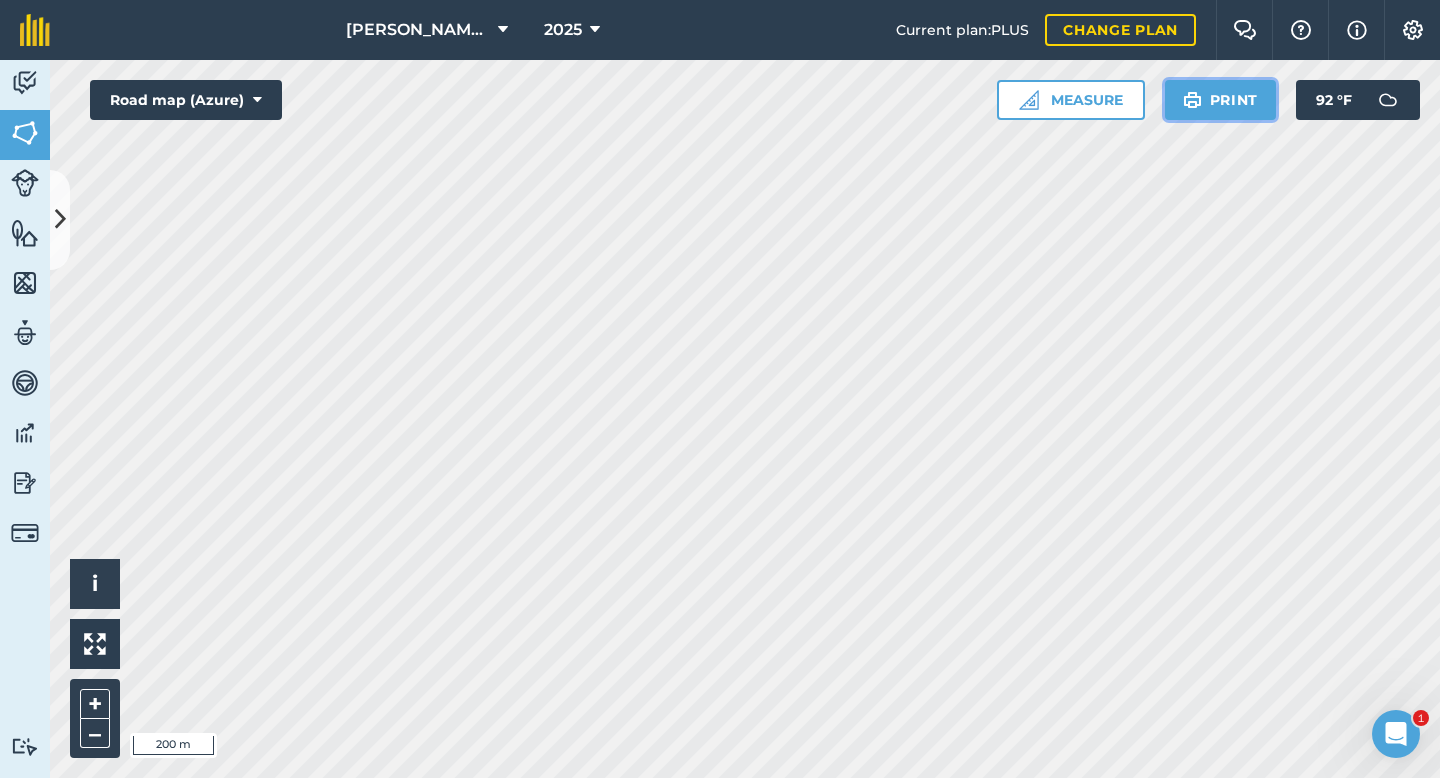 click on "Print" at bounding box center [1221, 100] 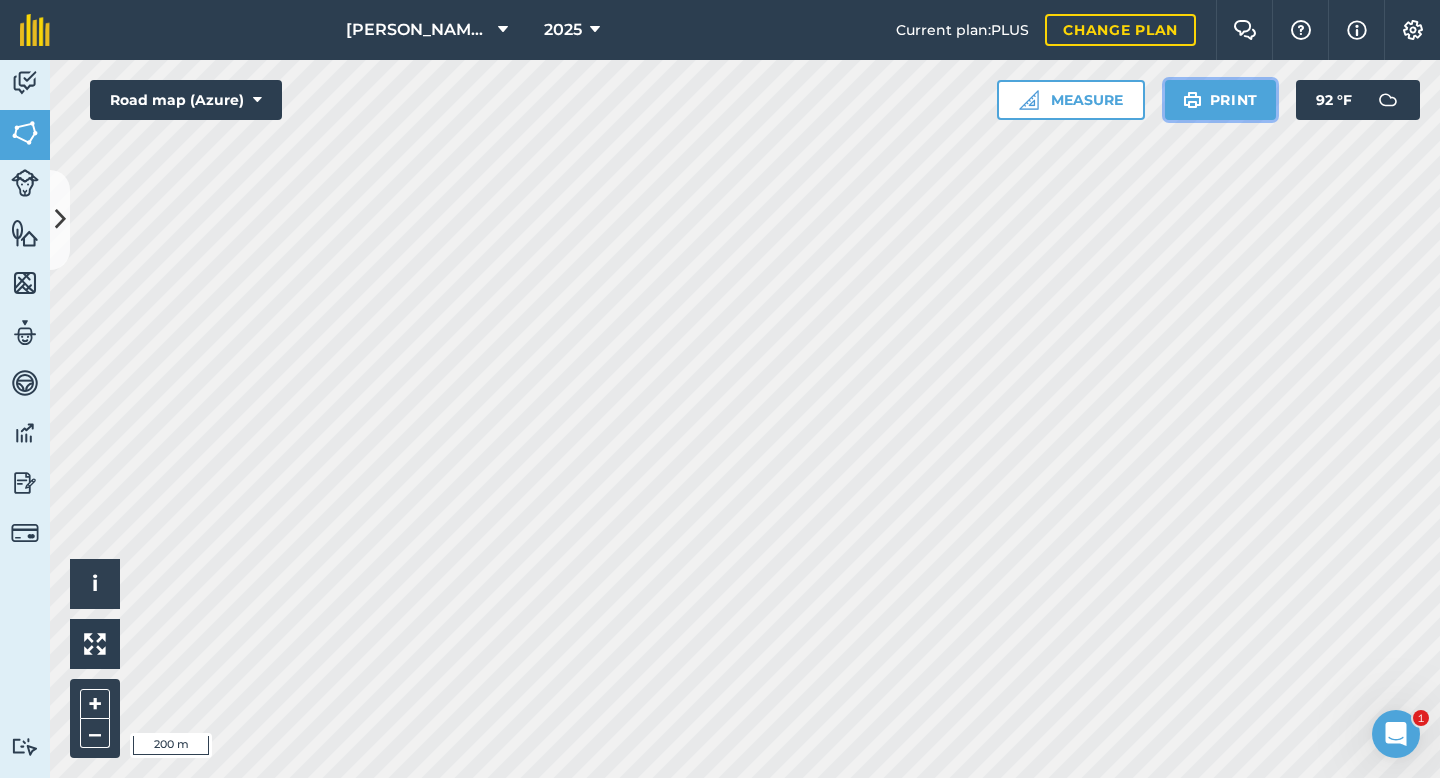 click on "Print" at bounding box center (1221, 100) 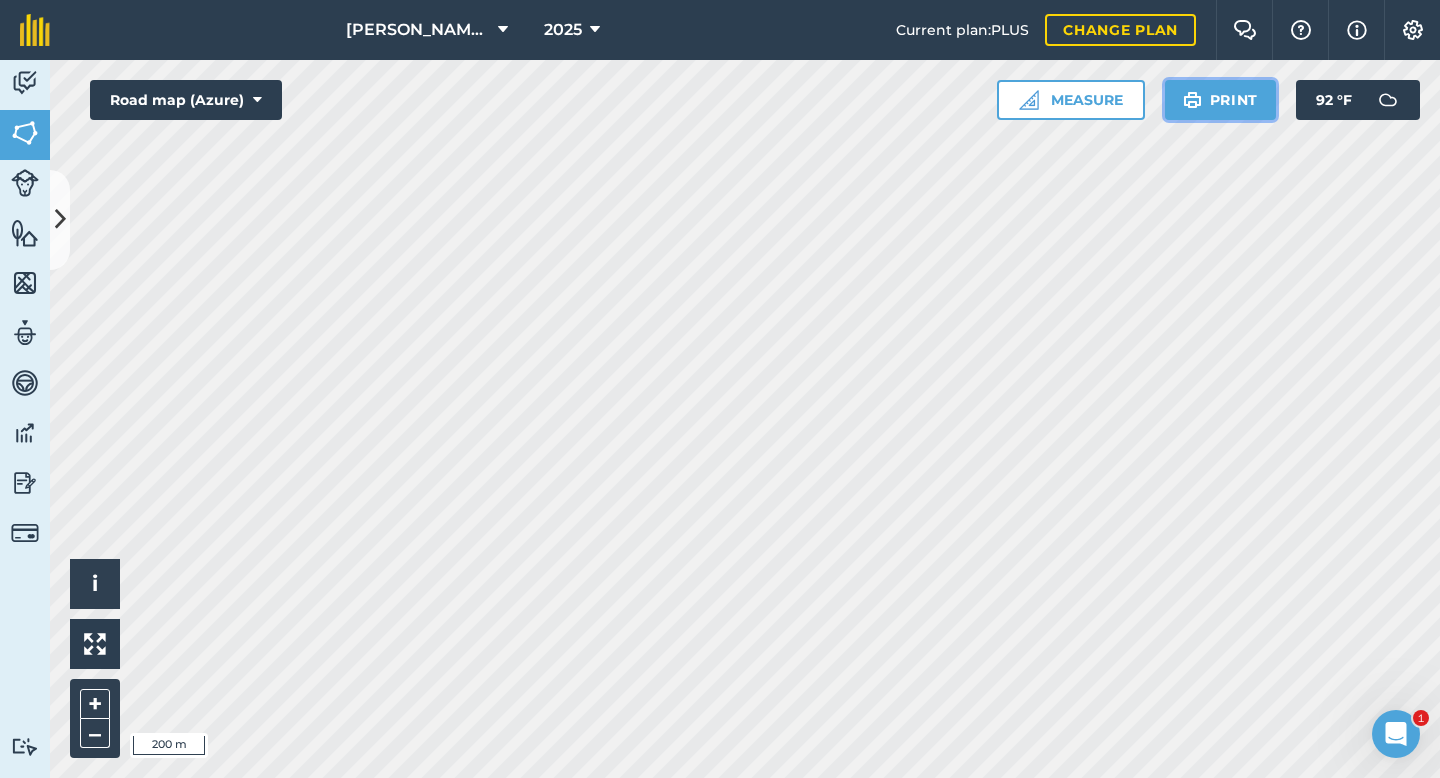 click on "Print" at bounding box center (1221, 100) 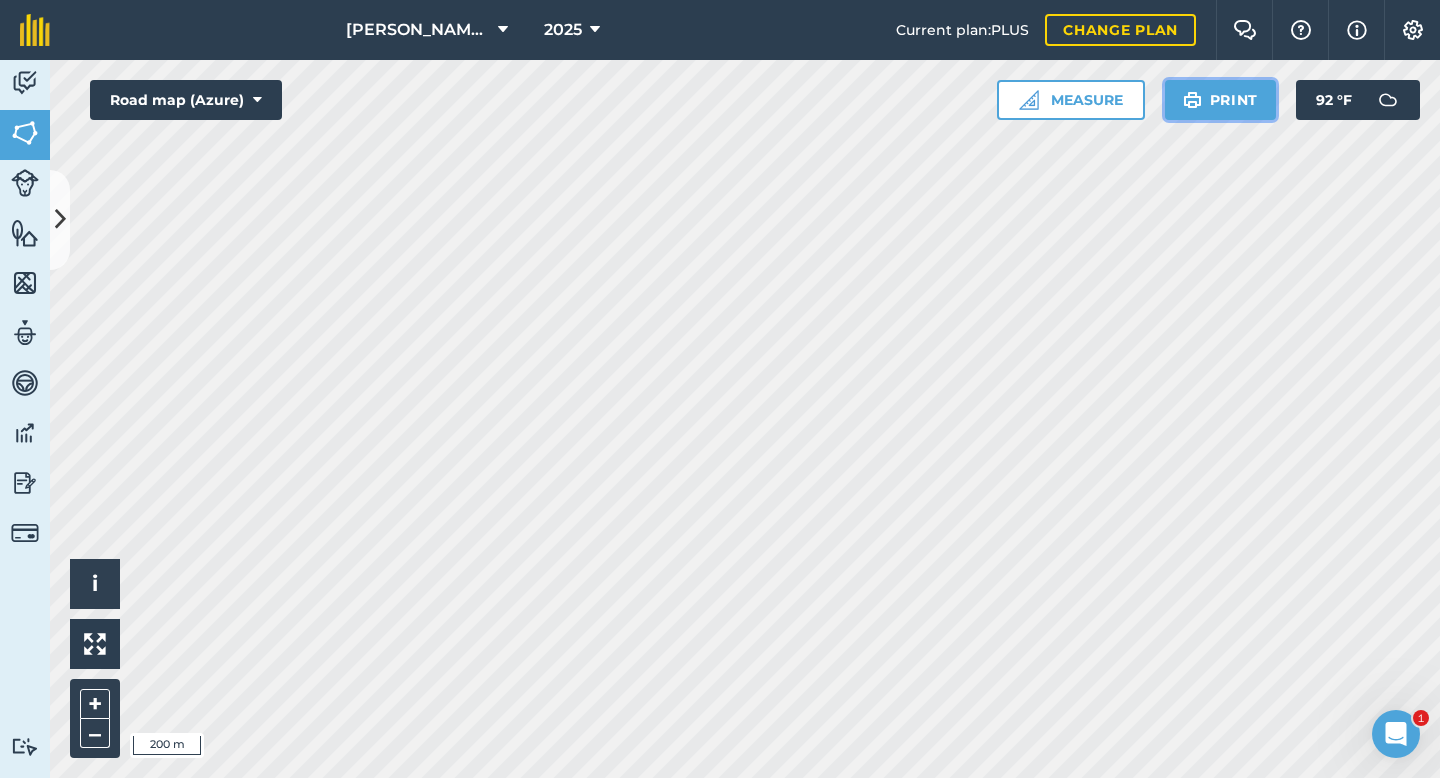 click on "Print" at bounding box center (1221, 100) 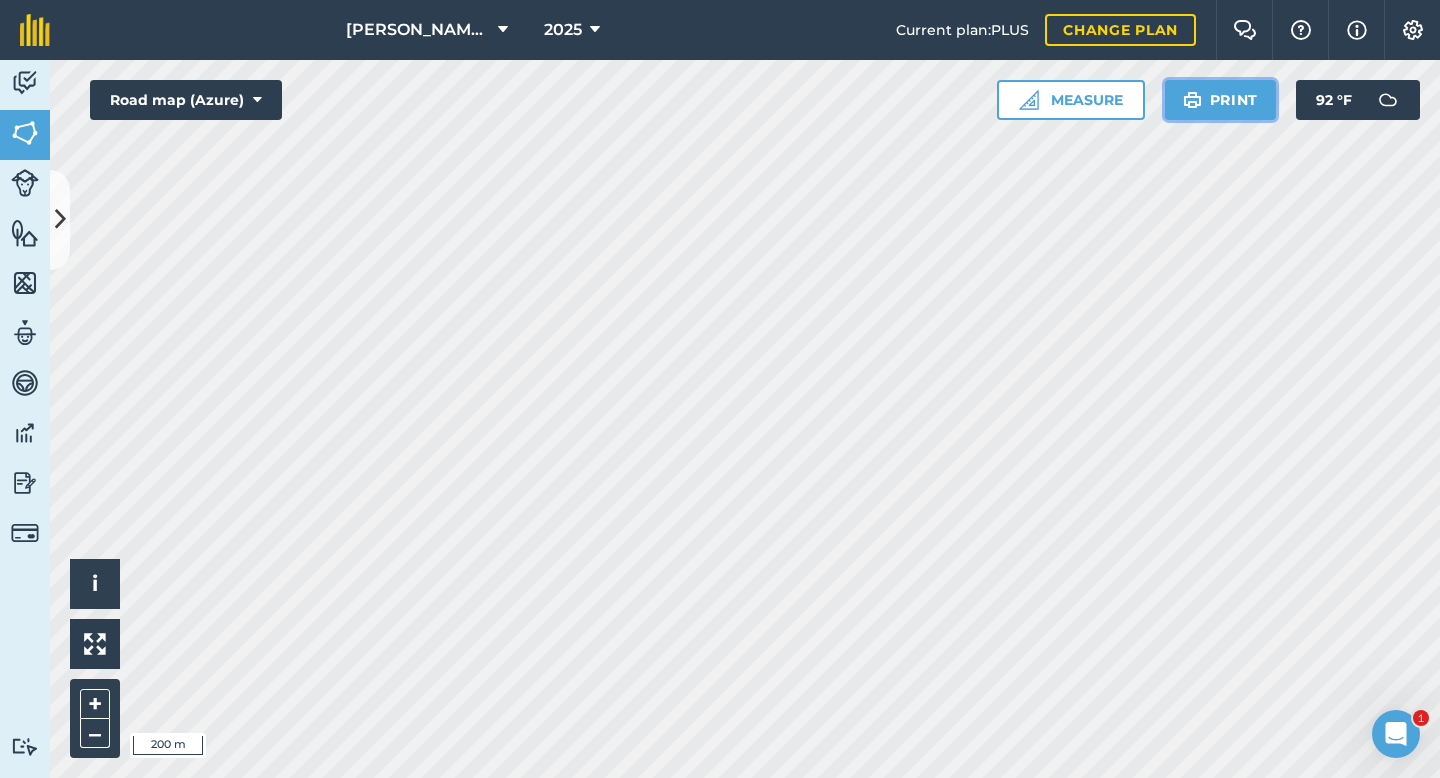 click on "Print" at bounding box center [1221, 100] 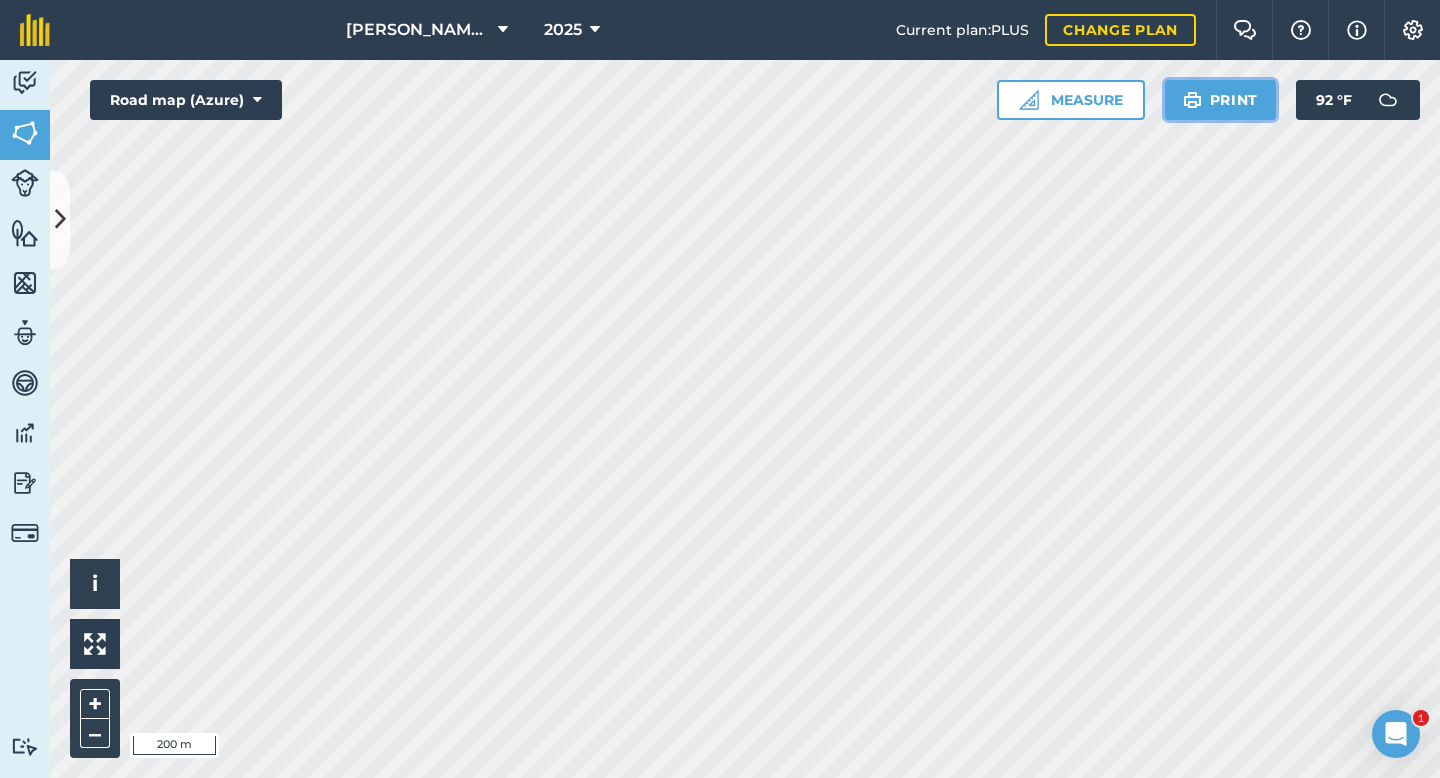 click on "Print" at bounding box center (1221, 100) 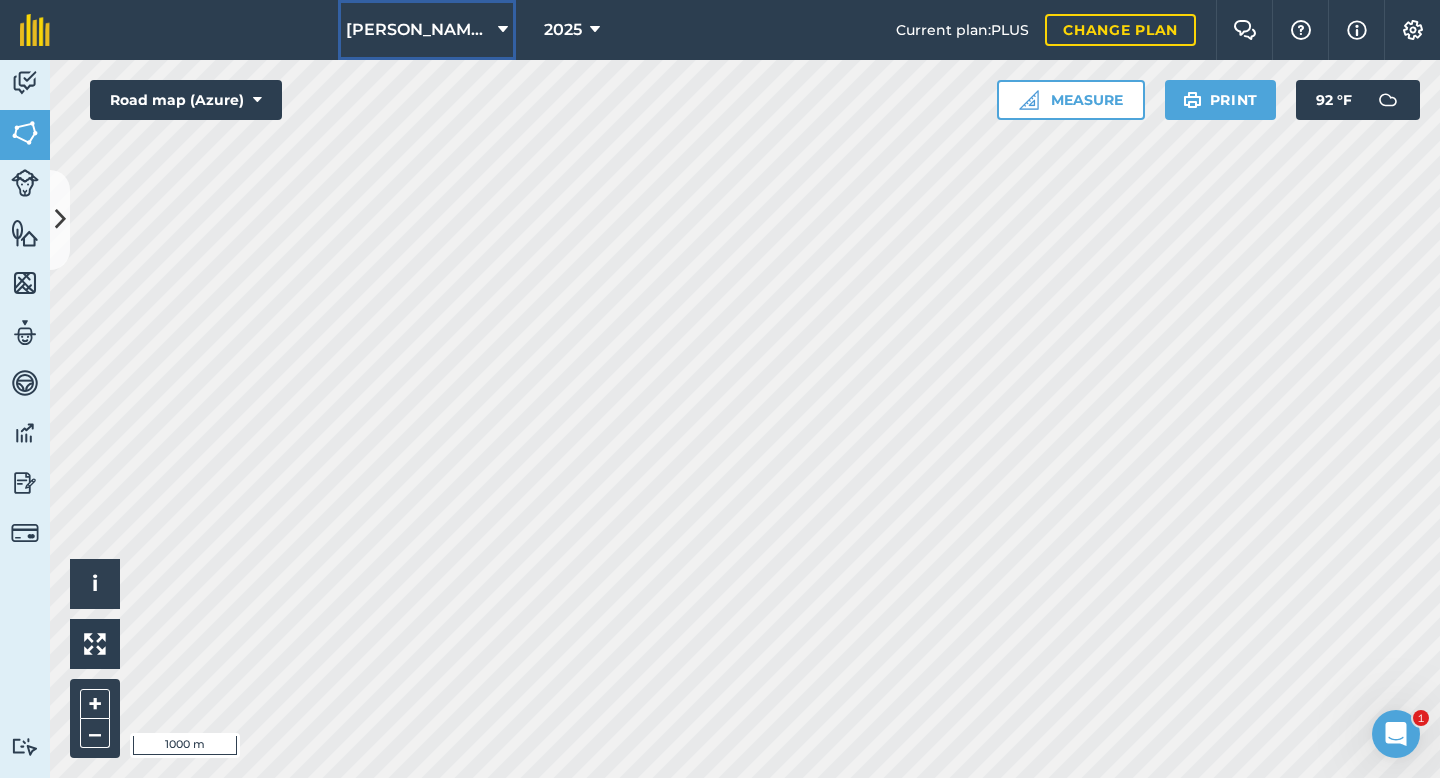 click on "Mark Judice Farms" at bounding box center (418, 30) 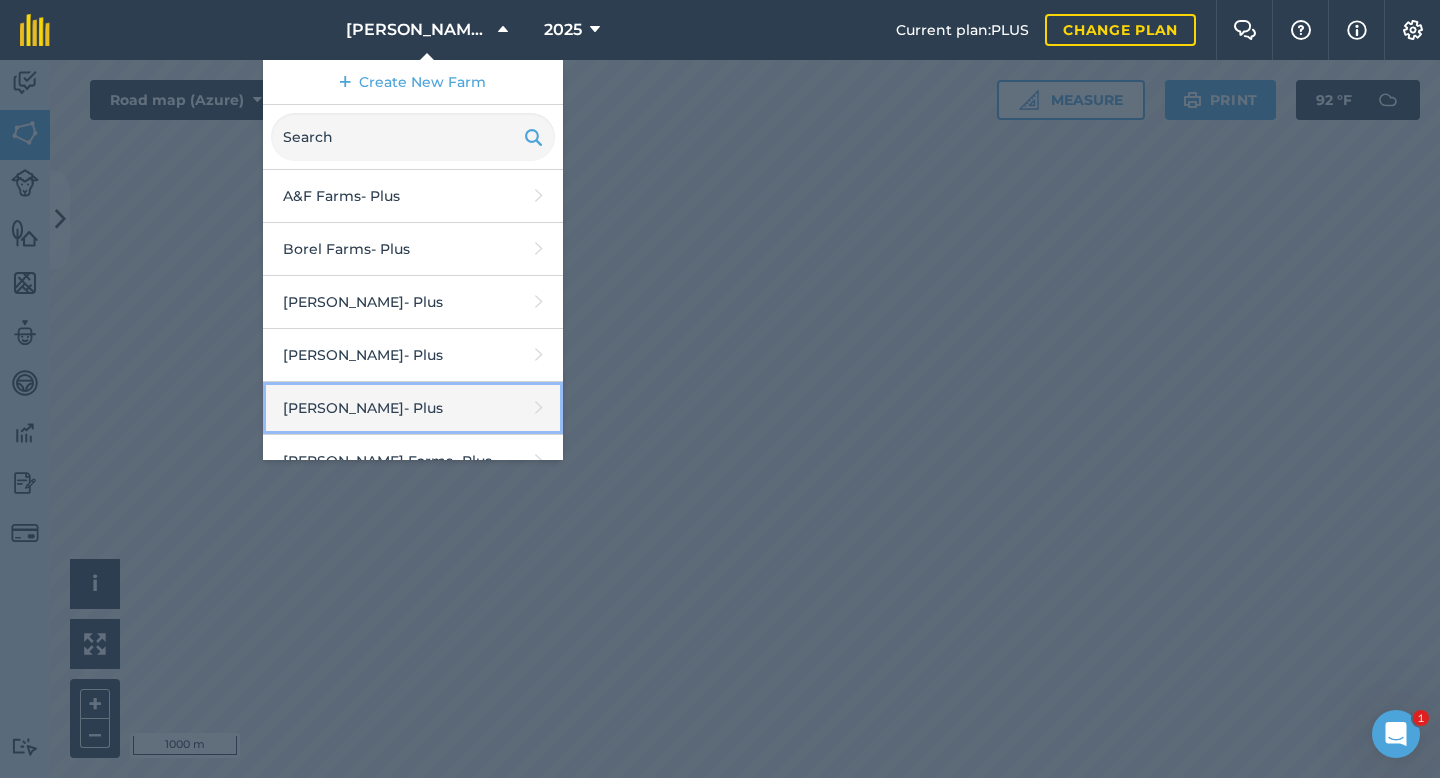 click on "Danny Walet  - Plus" at bounding box center [413, 408] 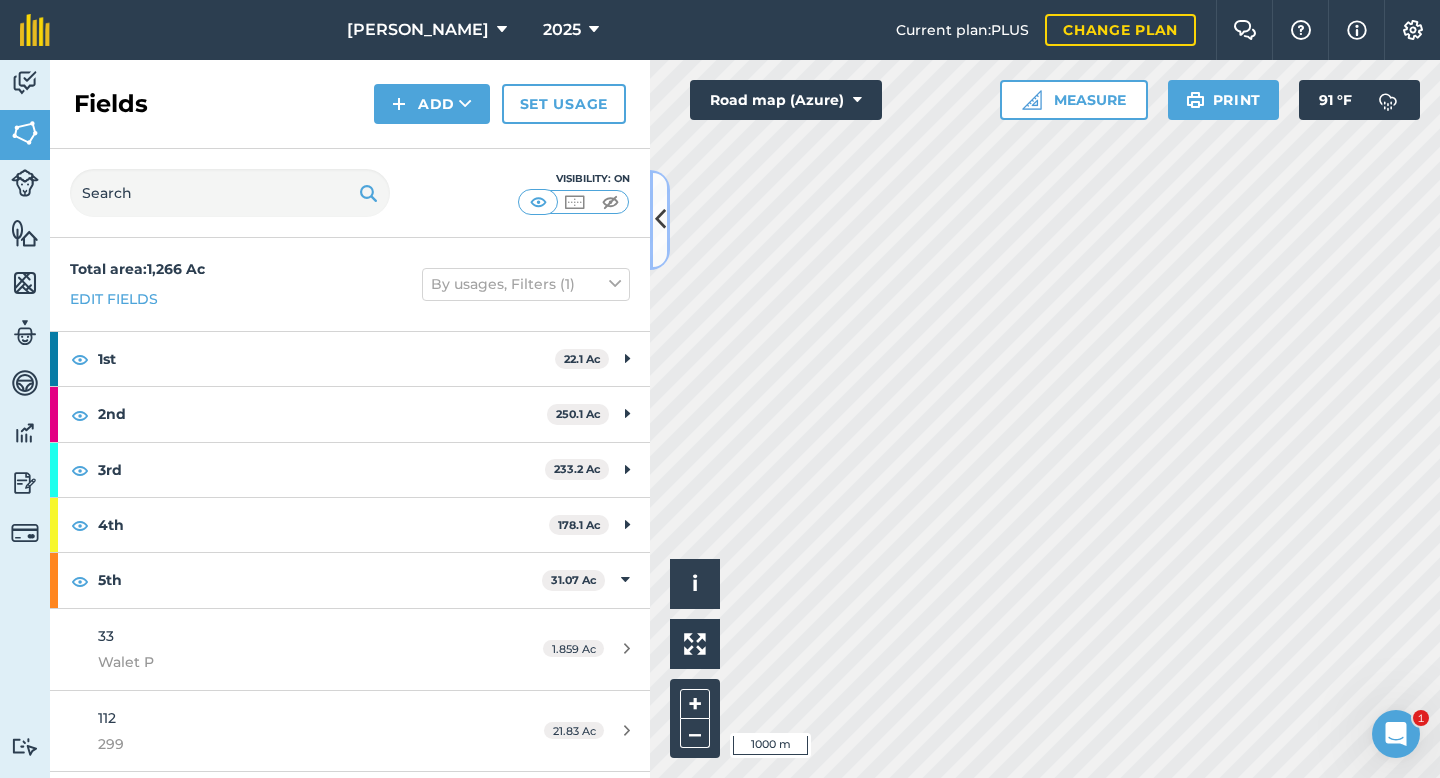 click at bounding box center [660, 219] 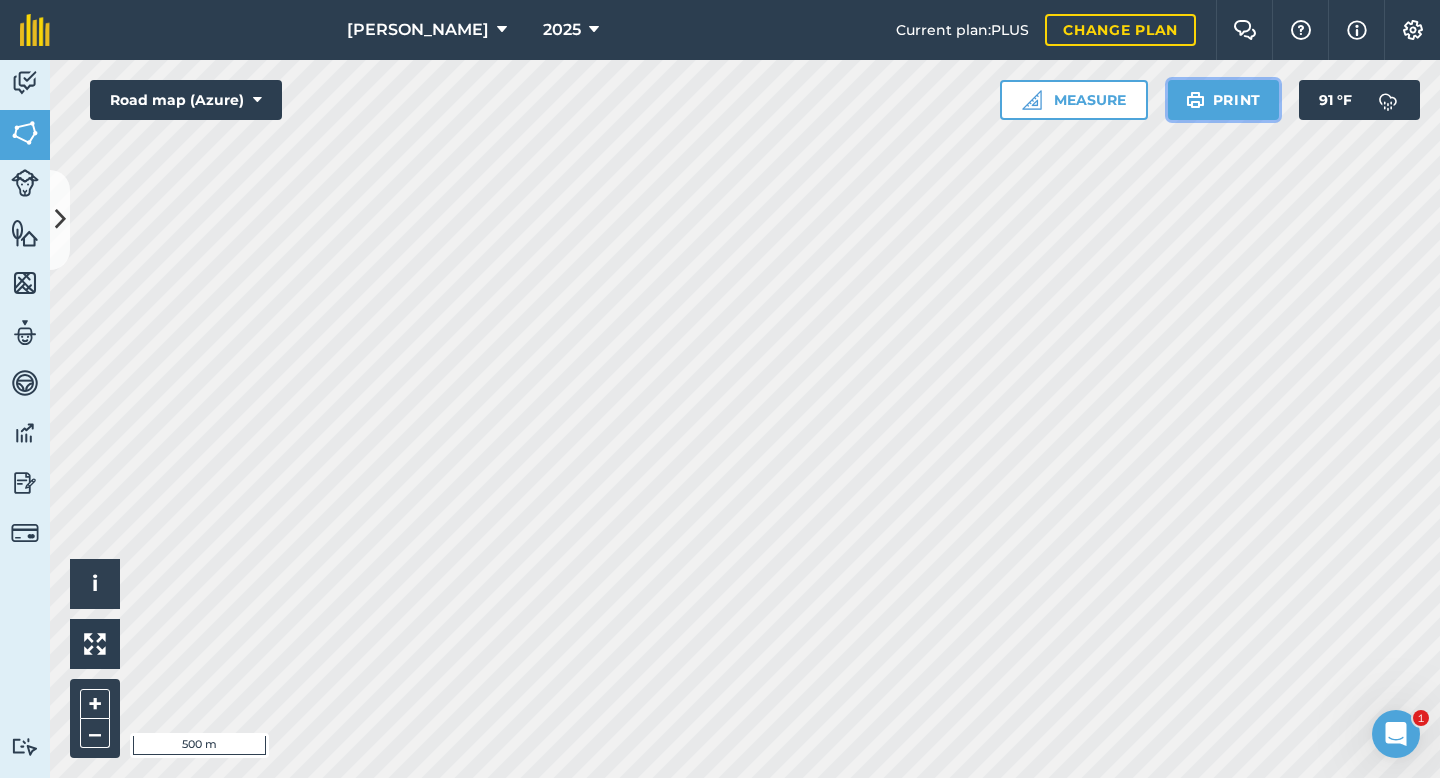 click on "Print" at bounding box center [1224, 100] 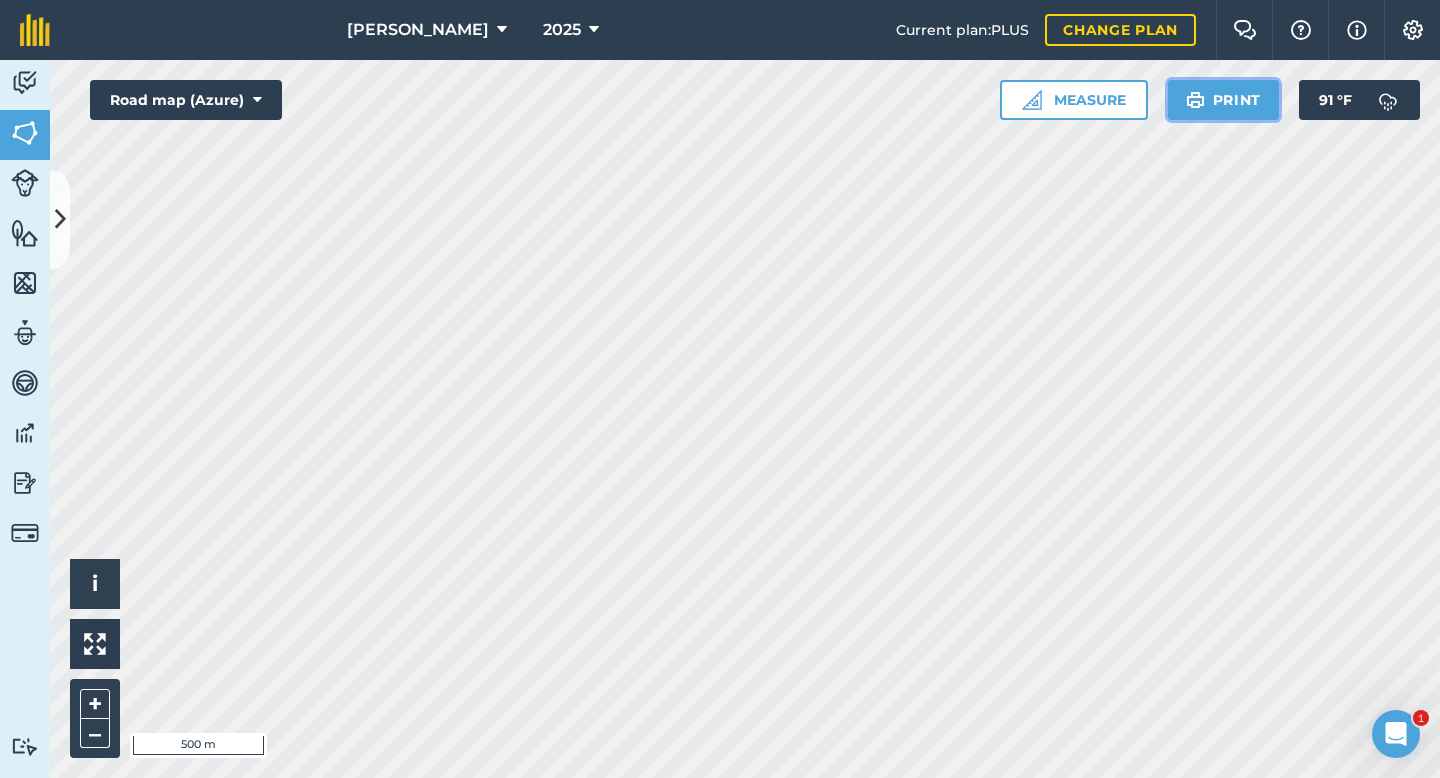 click on "Print" at bounding box center (1224, 100) 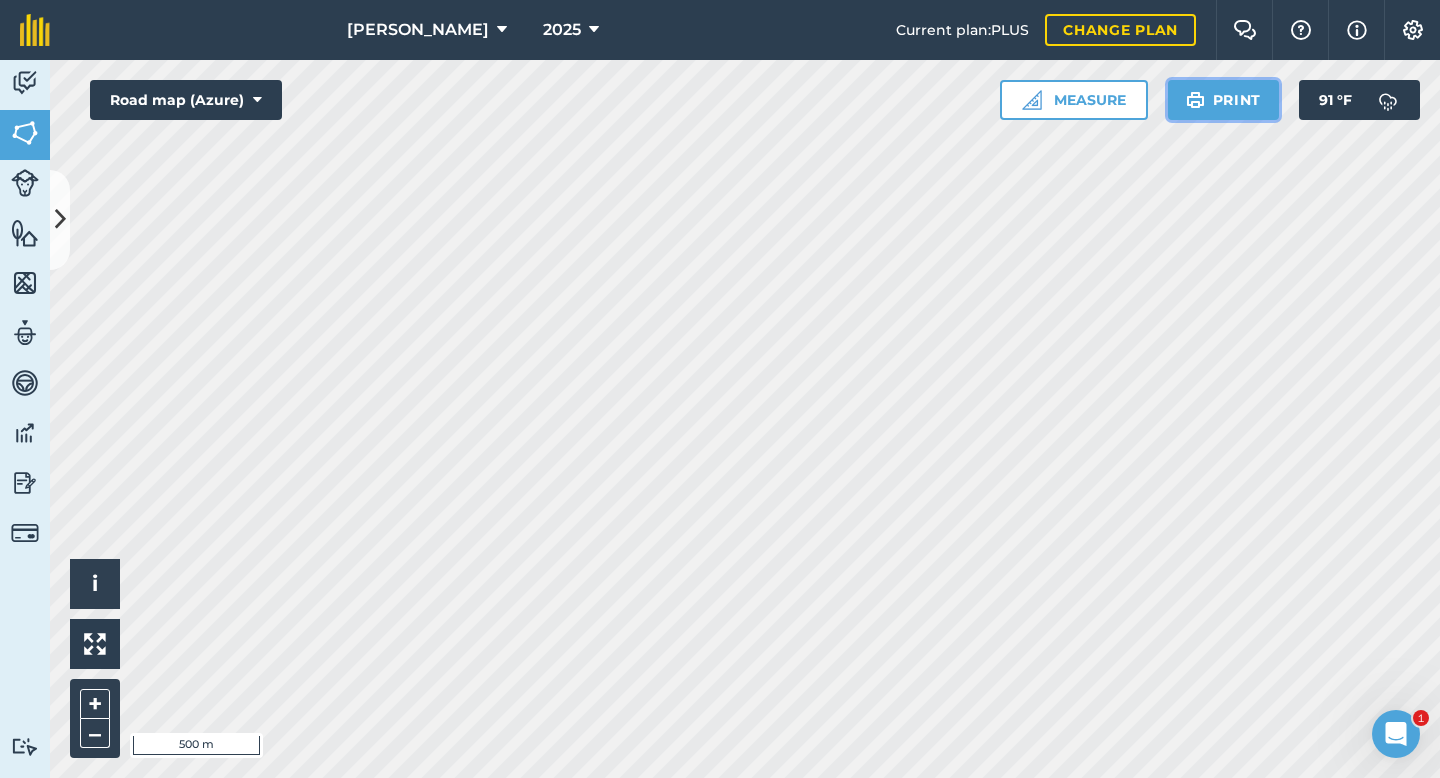 click on "Print" at bounding box center [1224, 100] 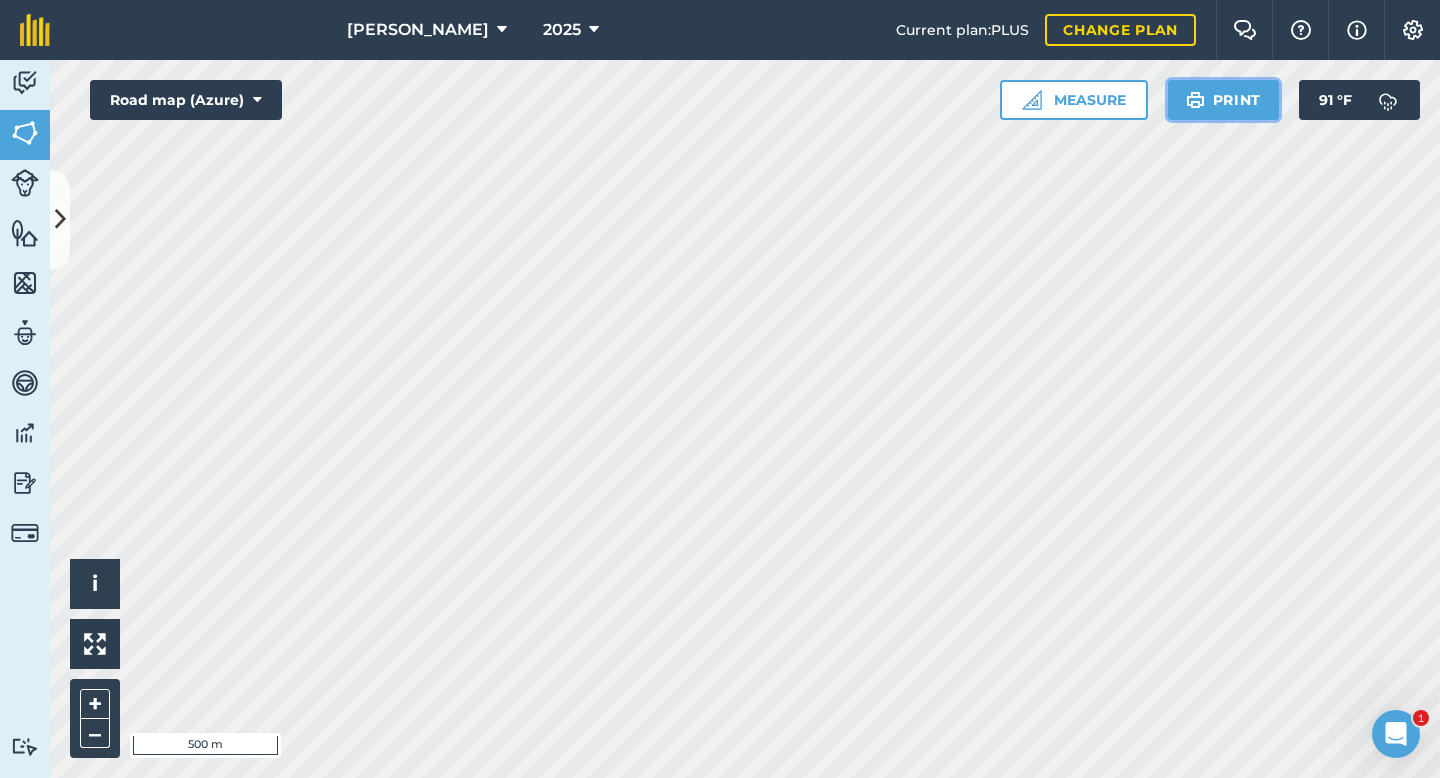 click at bounding box center [1195, 100] 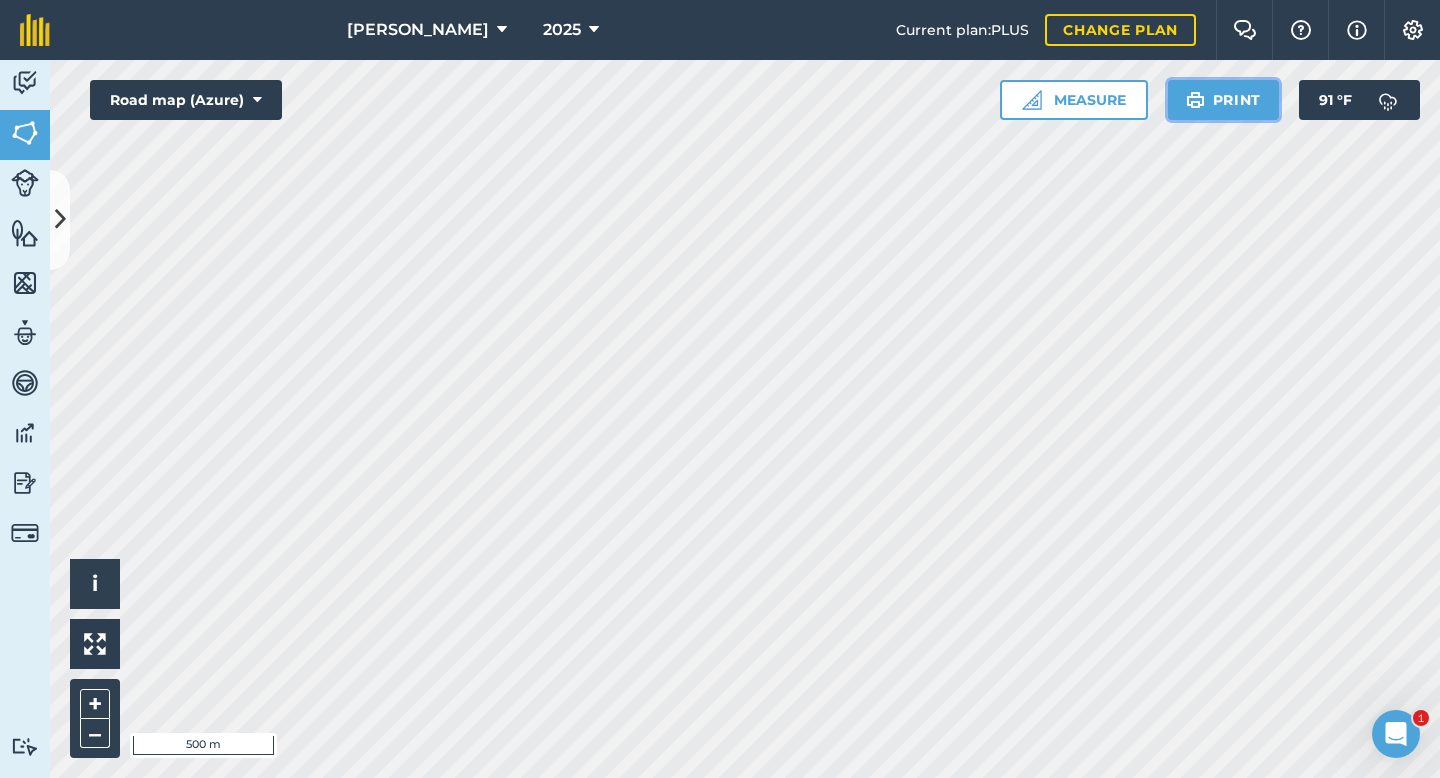click on "Print" at bounding box center (1224, 100) 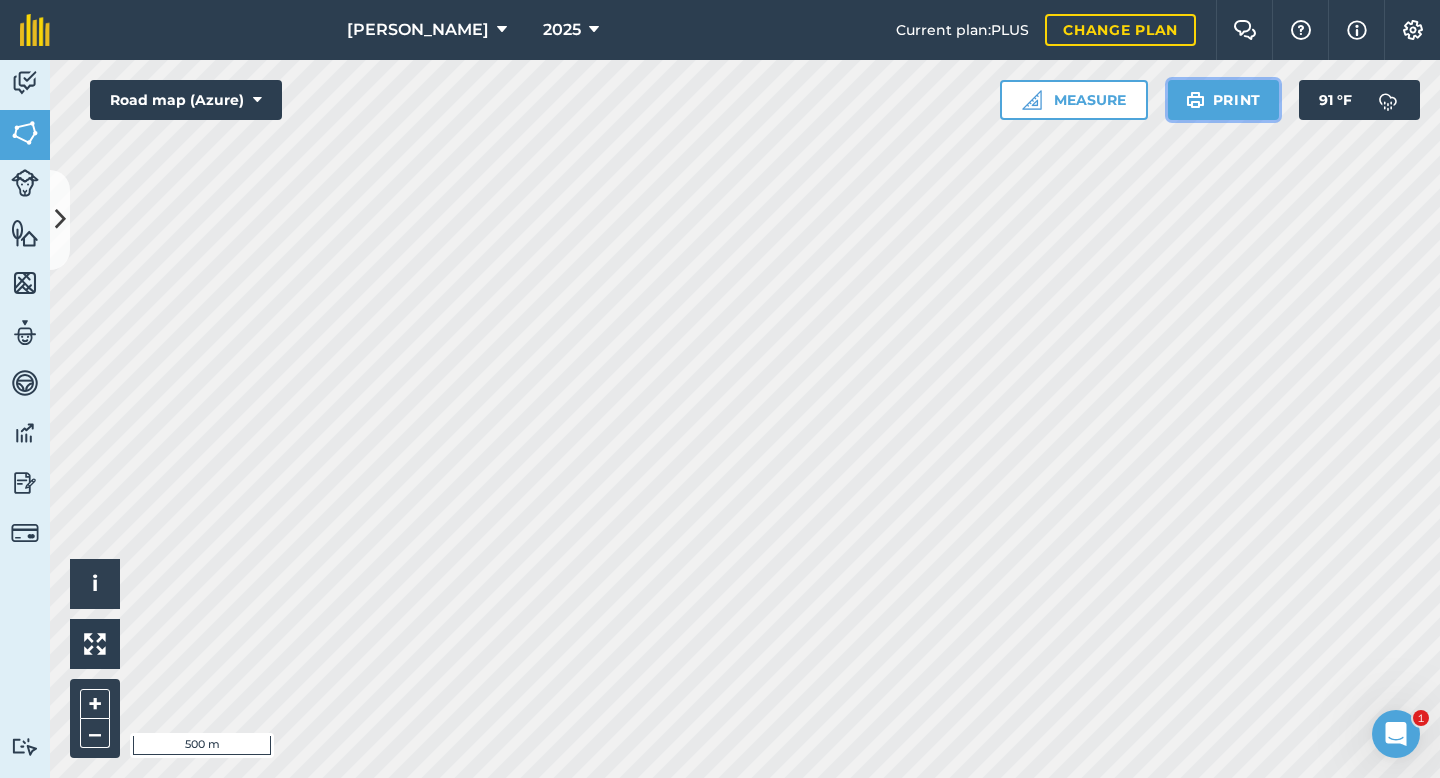 click on "Print" at bounding box center (1224, 100) 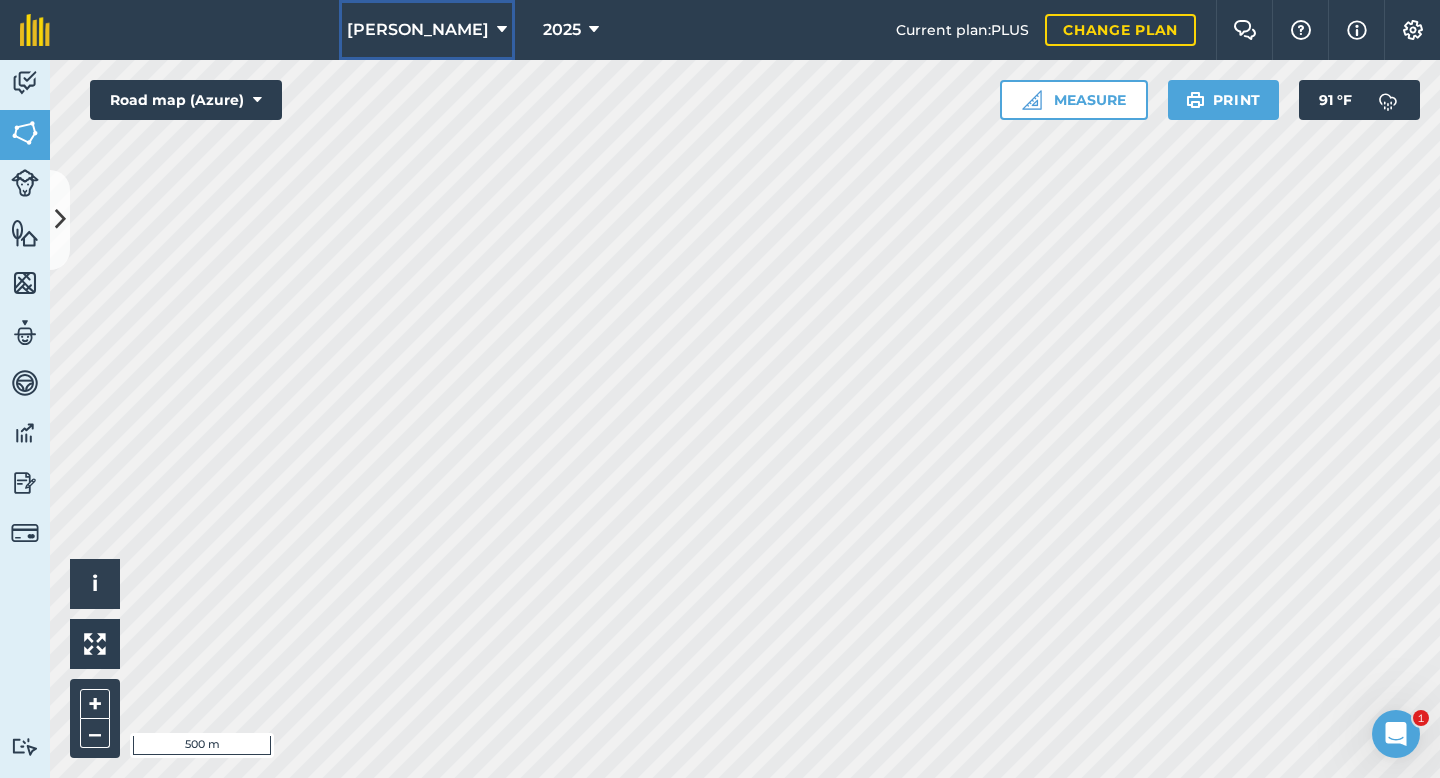 click on "Danny Walet" at bounding box center [418, 30] 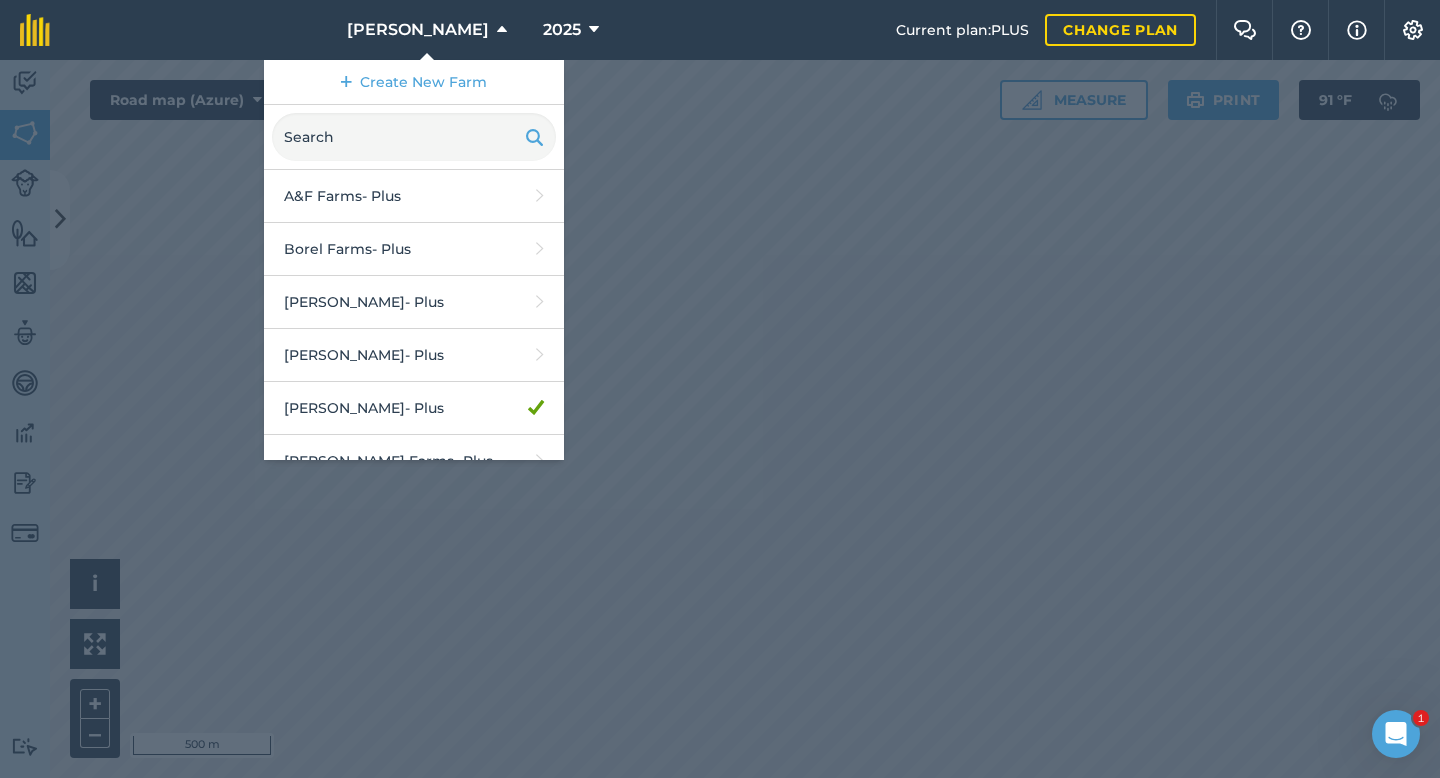 click on "Roy Degeyter Jr.  - Plus" at bounding box center [414, 779] 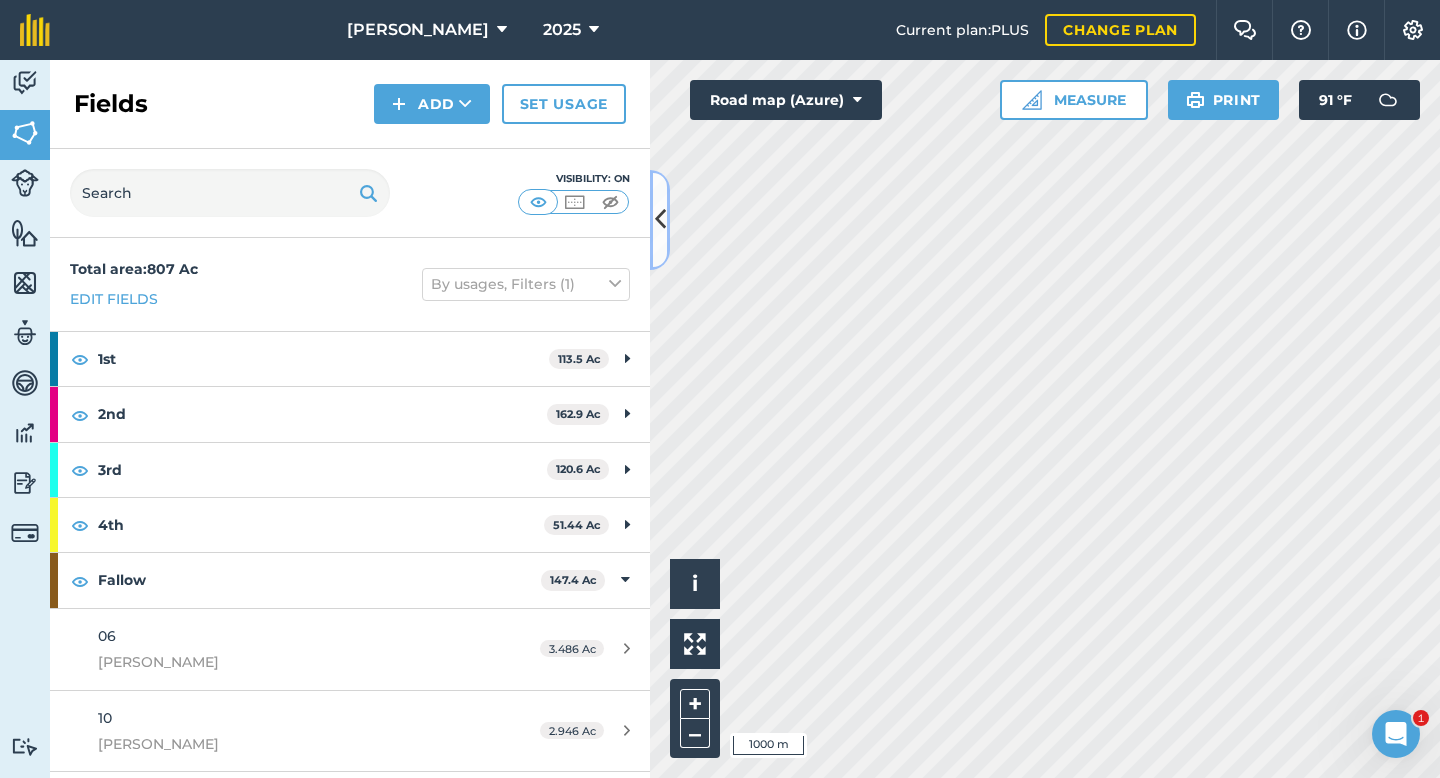 click at bounding box center [660, 219] 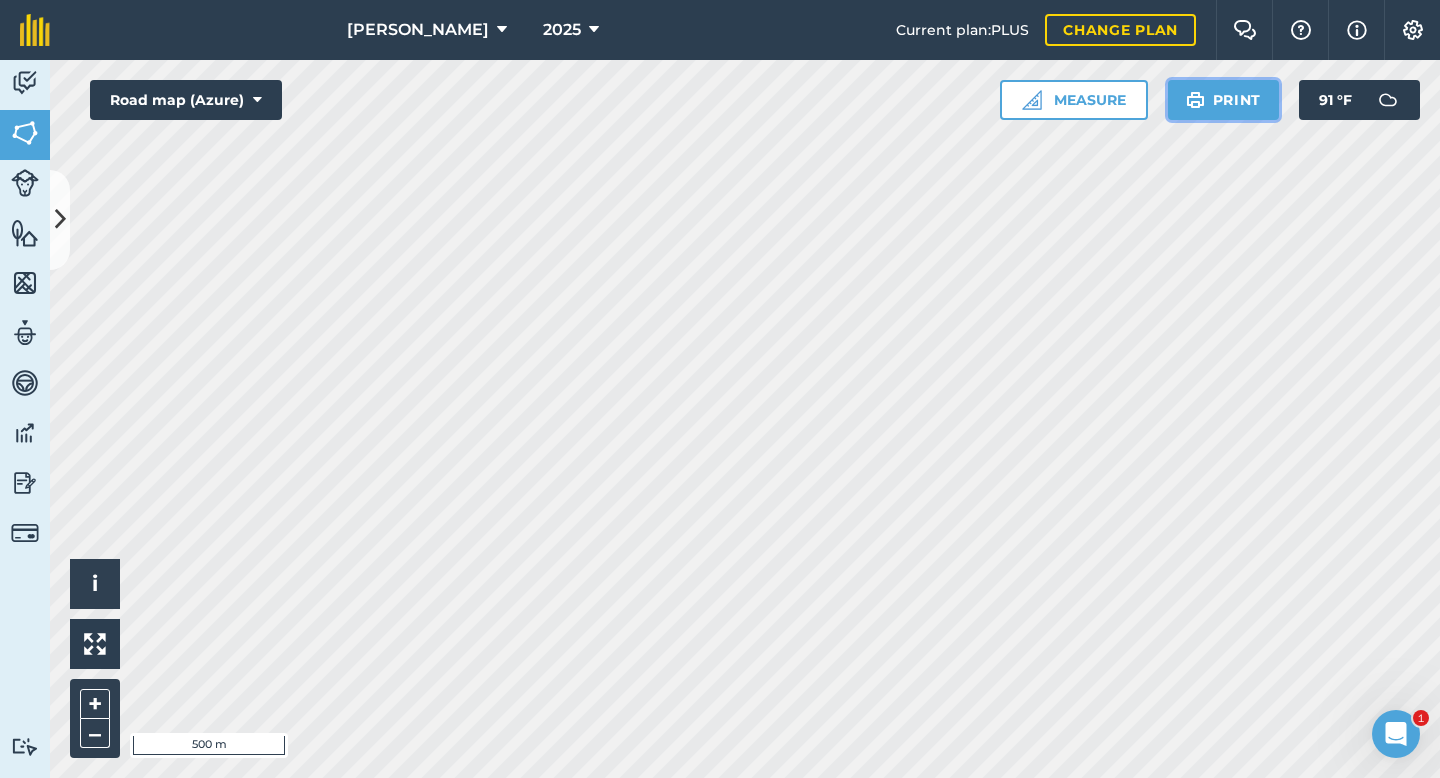 click on "Print" at bounding box center (1224, 100) 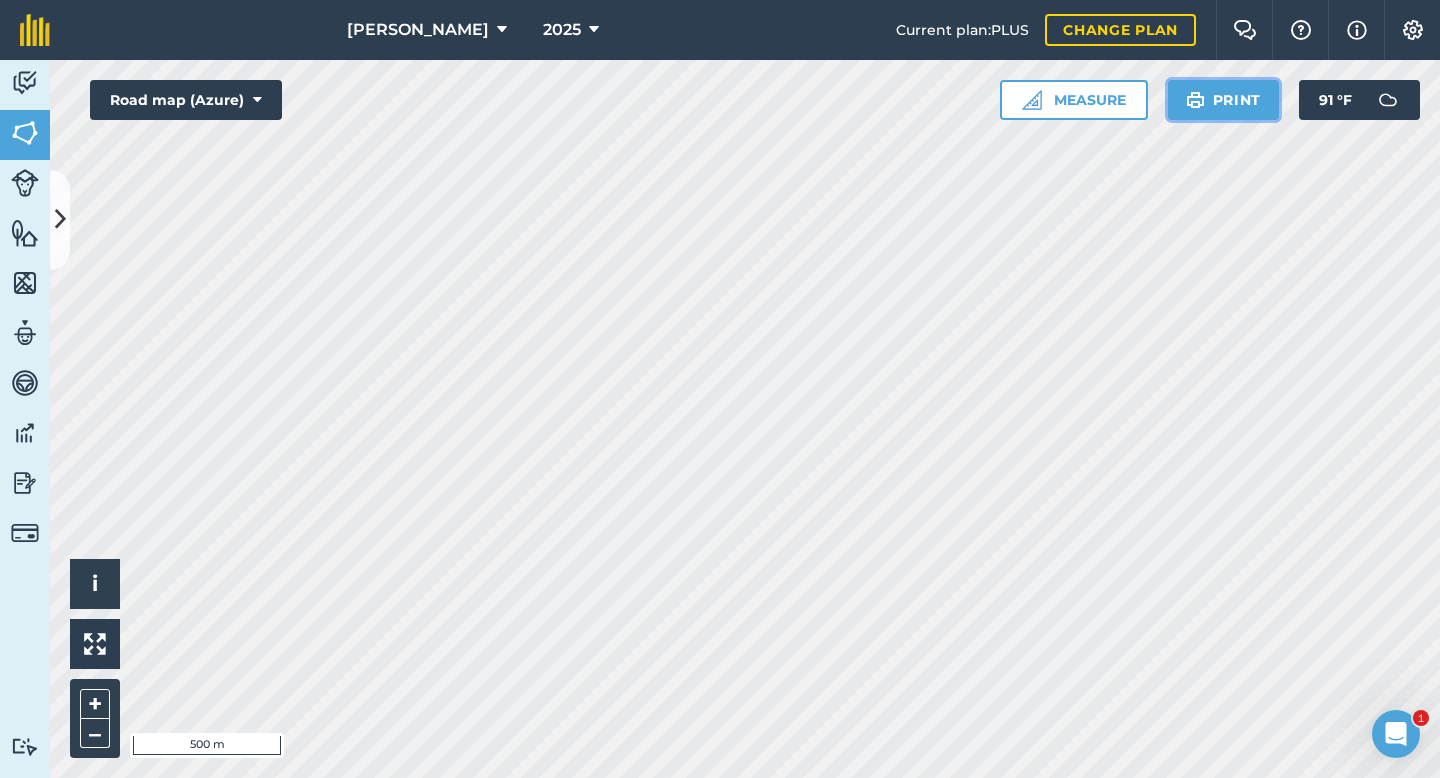 click on "Print" at bounding box center [1224, 100] 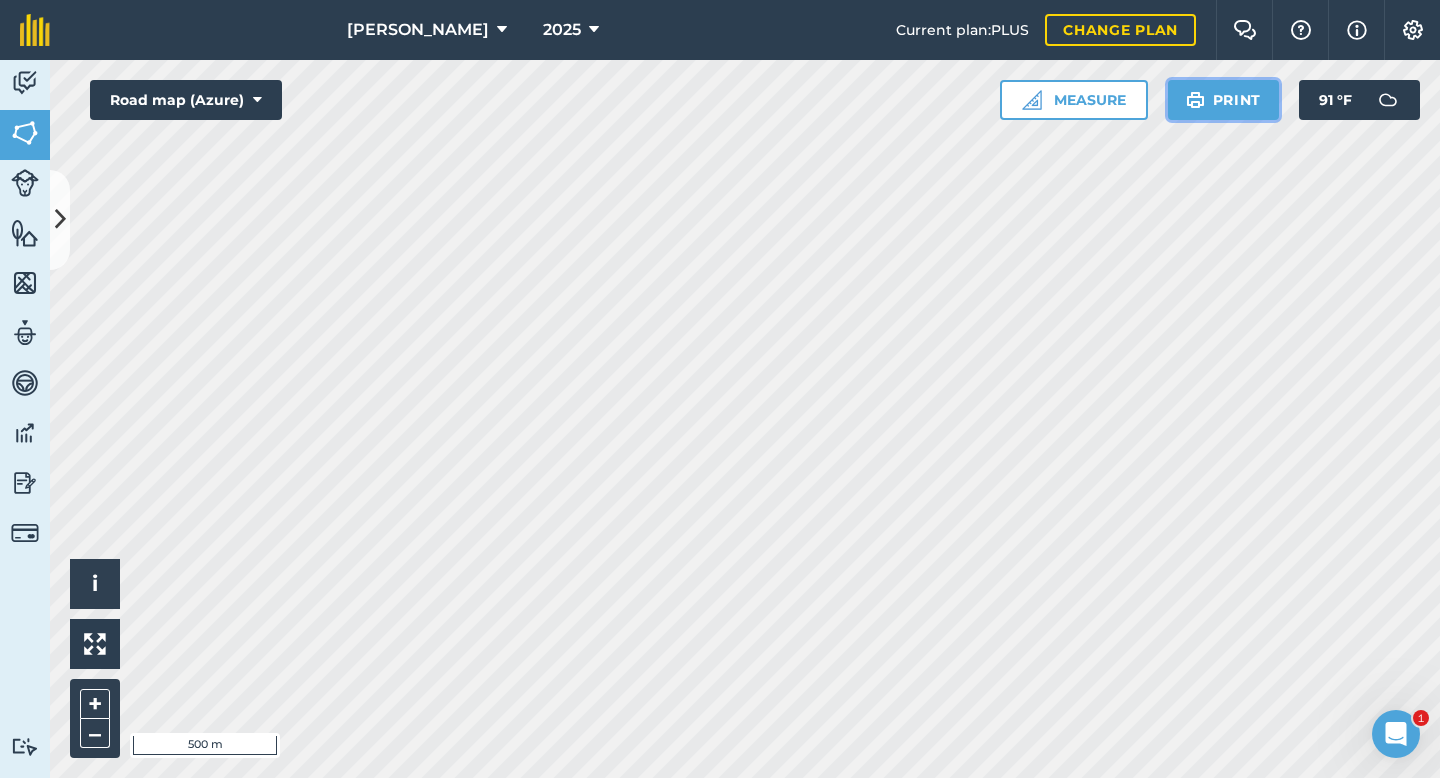 click on "Print" at bounding box center (1224, 100) 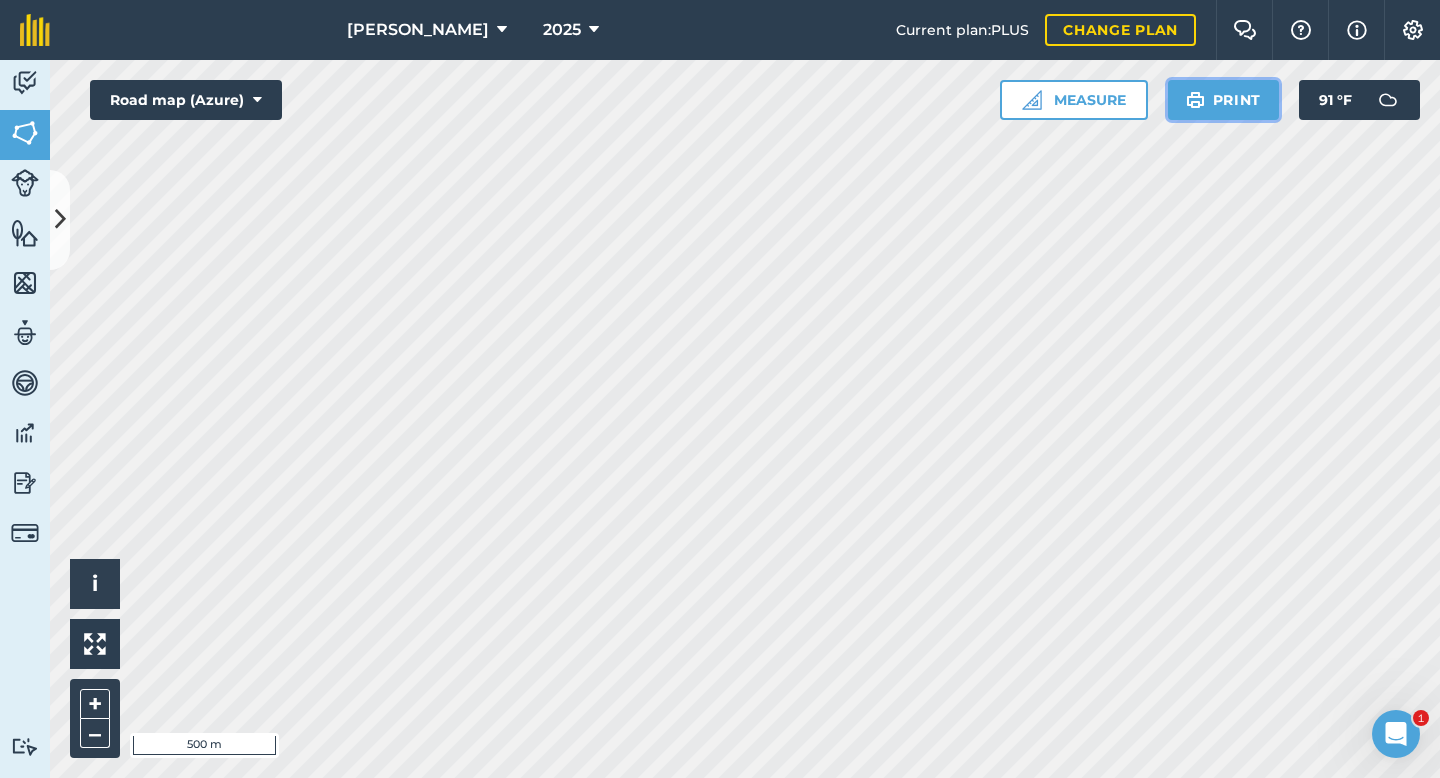 click on "Print" at bounding box center [1224, 100] 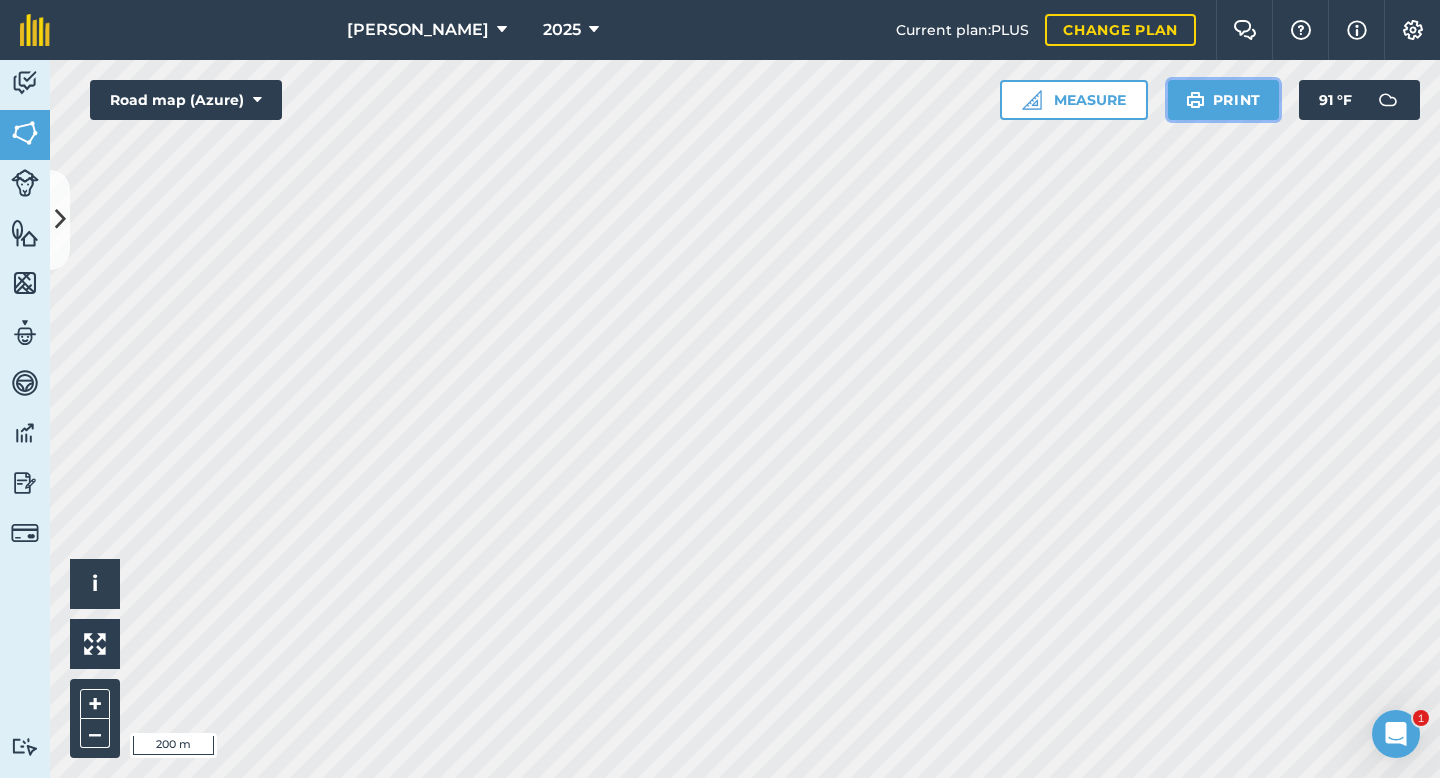 click on "Print" at bounding box center (1224, 100) 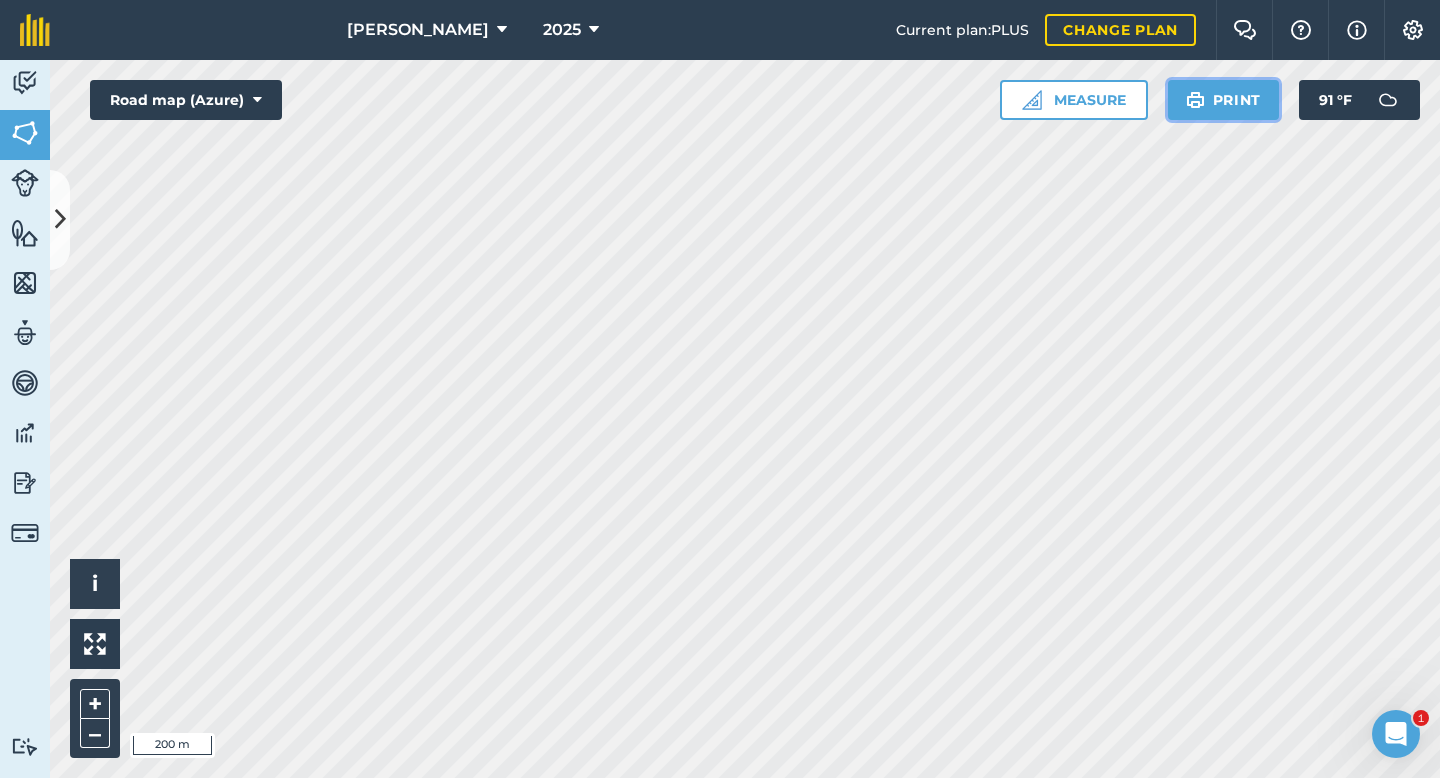 click on "Print" at bounding box center [1224, 100] 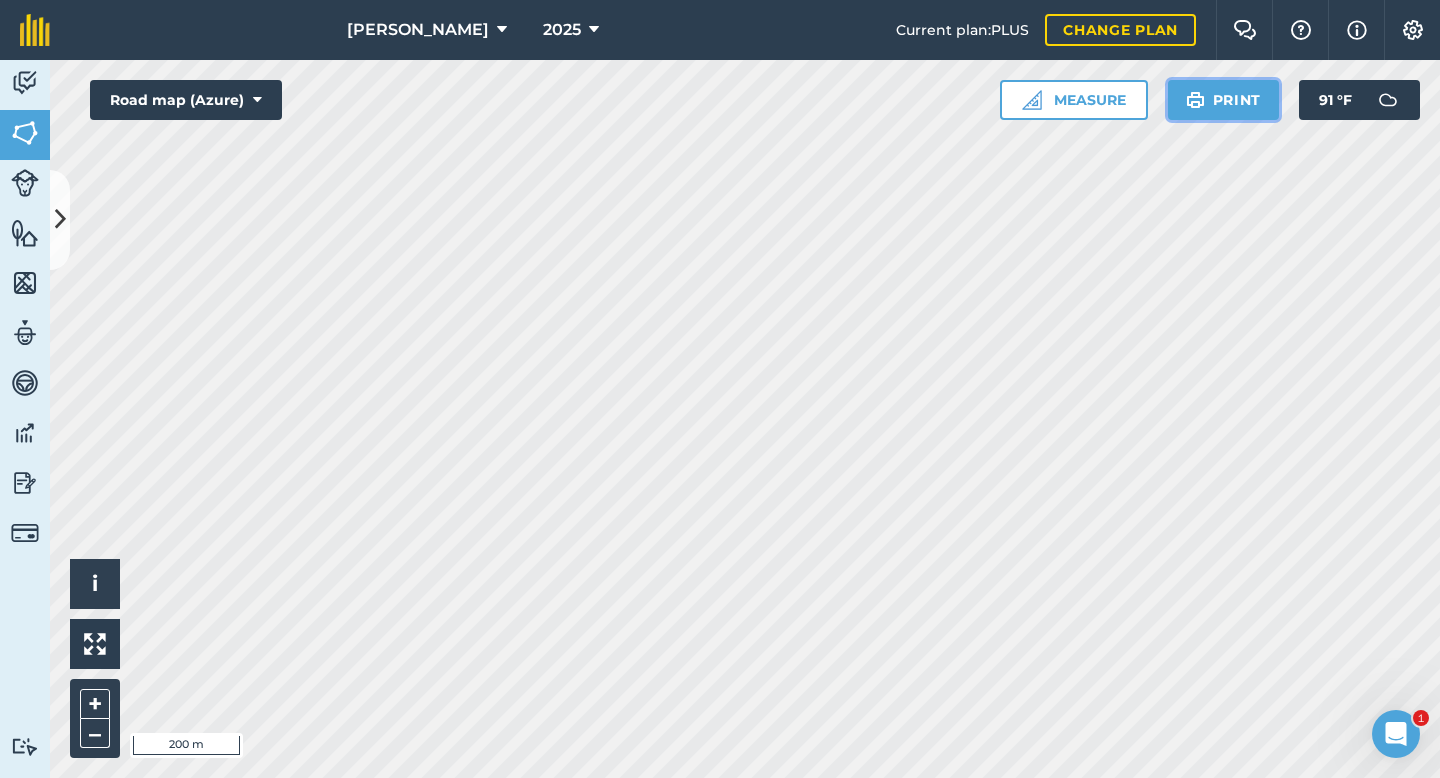 click on "Print" at bounding box center [1224, 100] 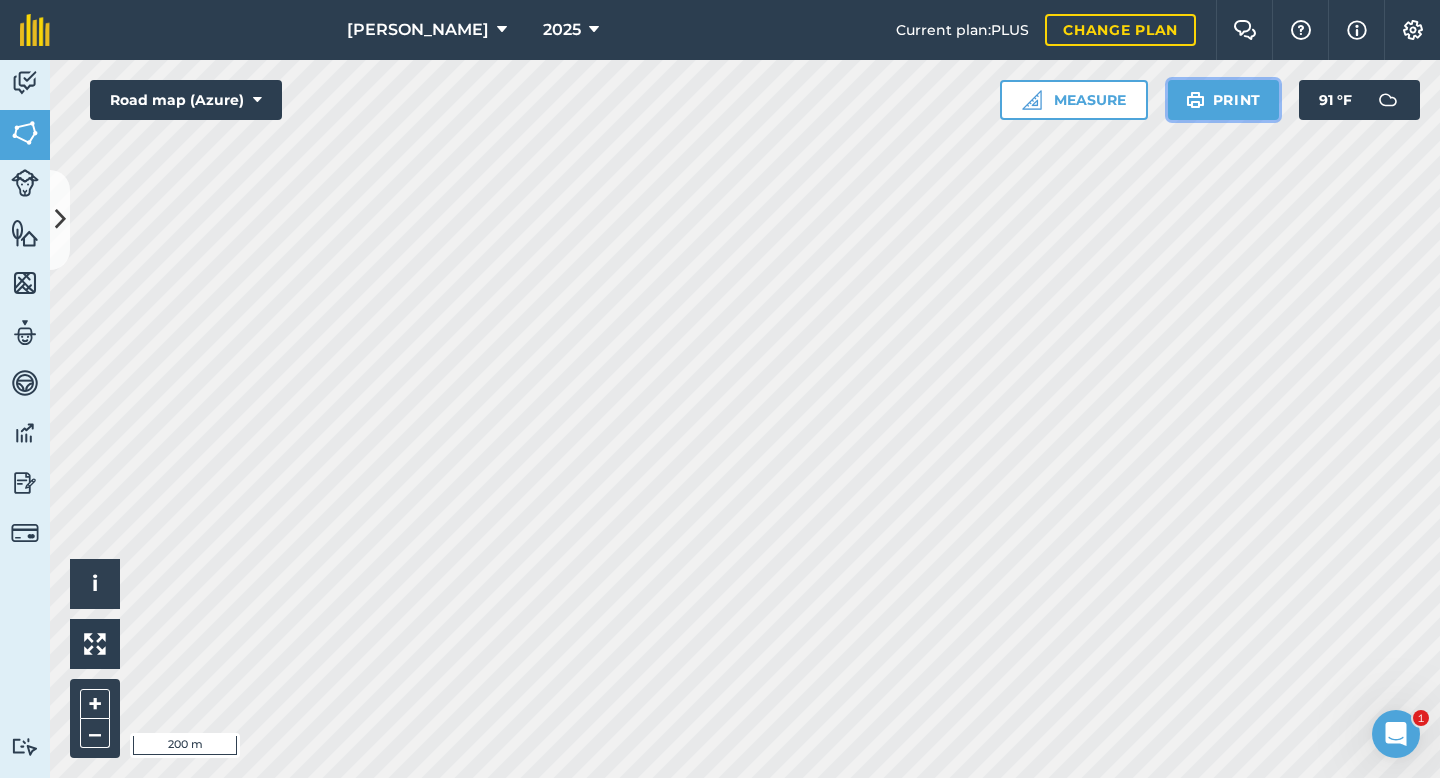 click on "Print" at bounding box center (1224, 100) 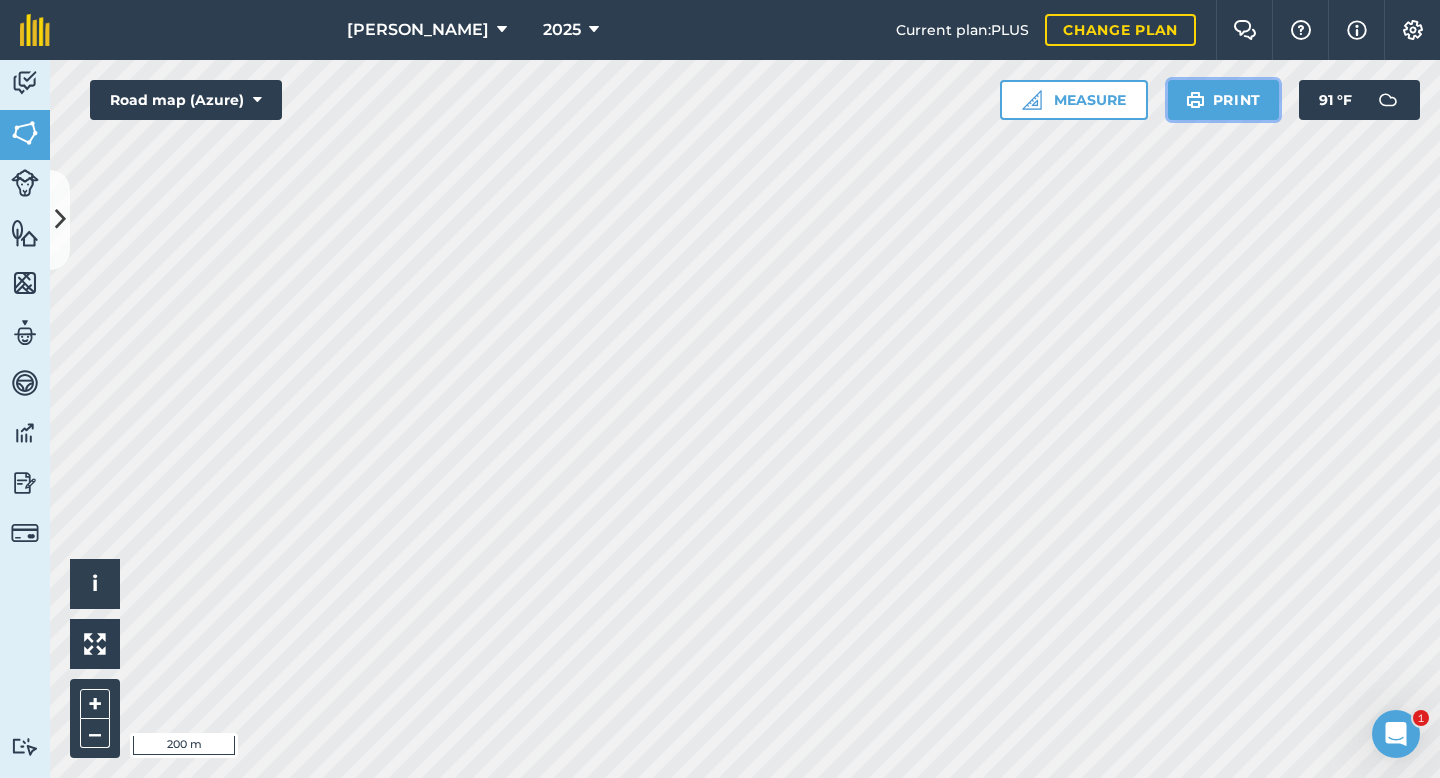 click on "Print" at bounding box center (1224, 100) 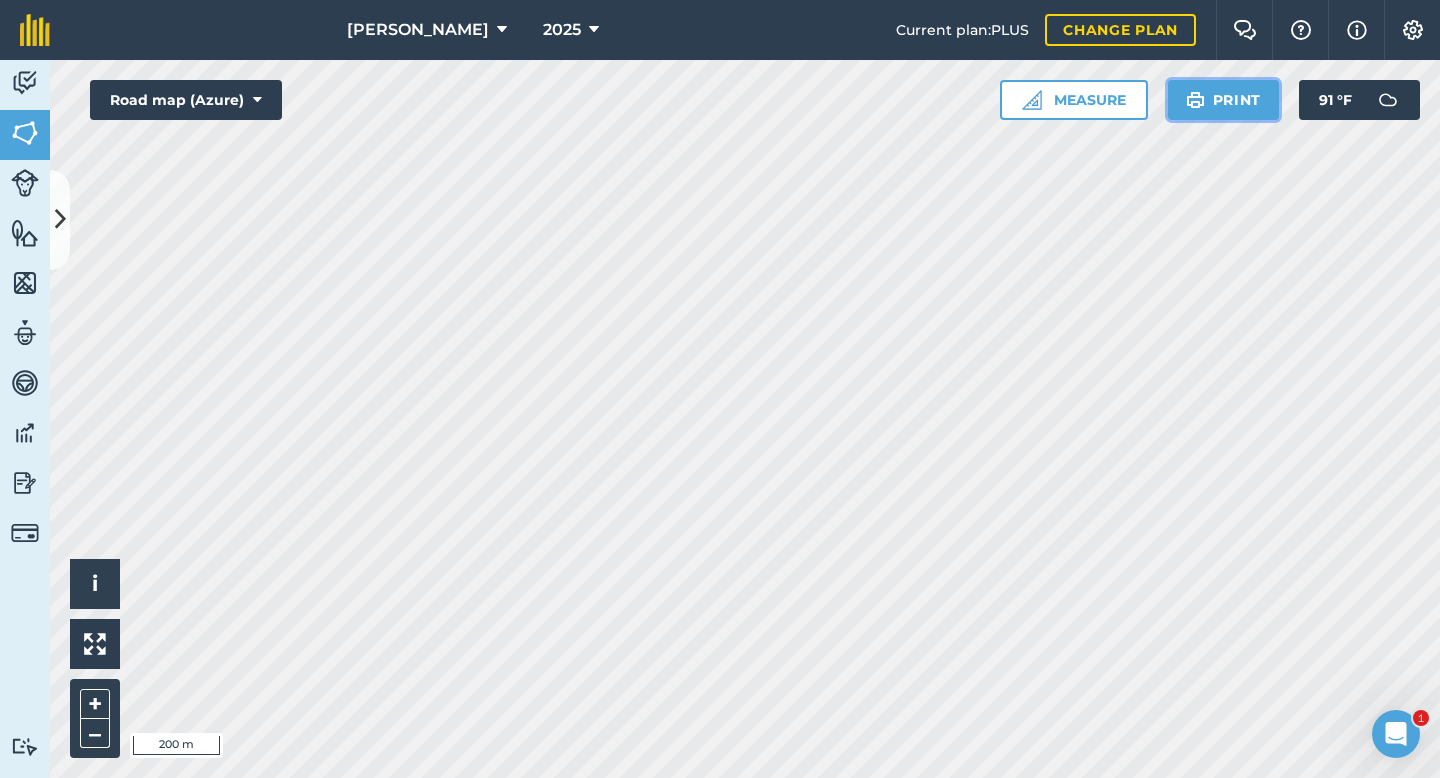 click on "Print" at bounding box center (1224, 100) 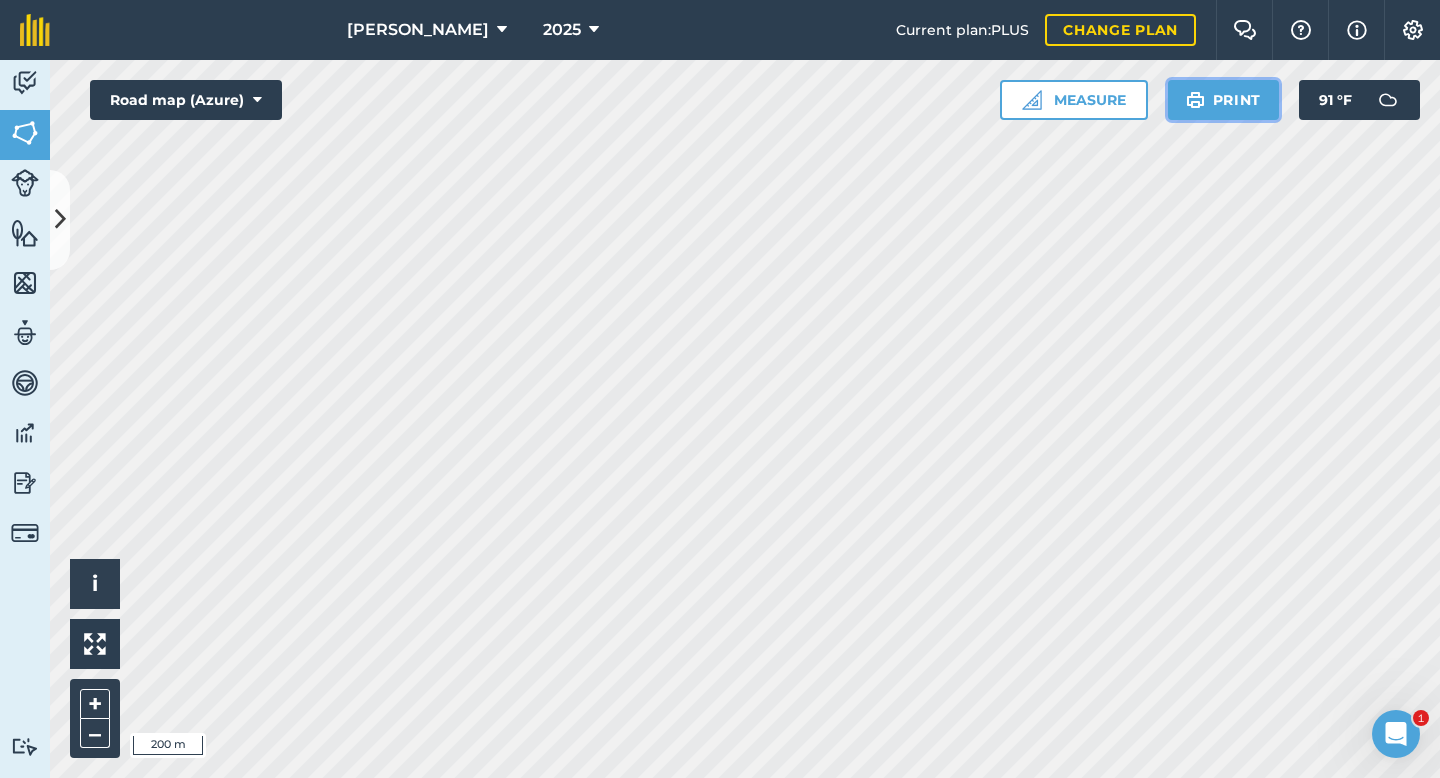click on "Print" at bounding box center [1224, 100] 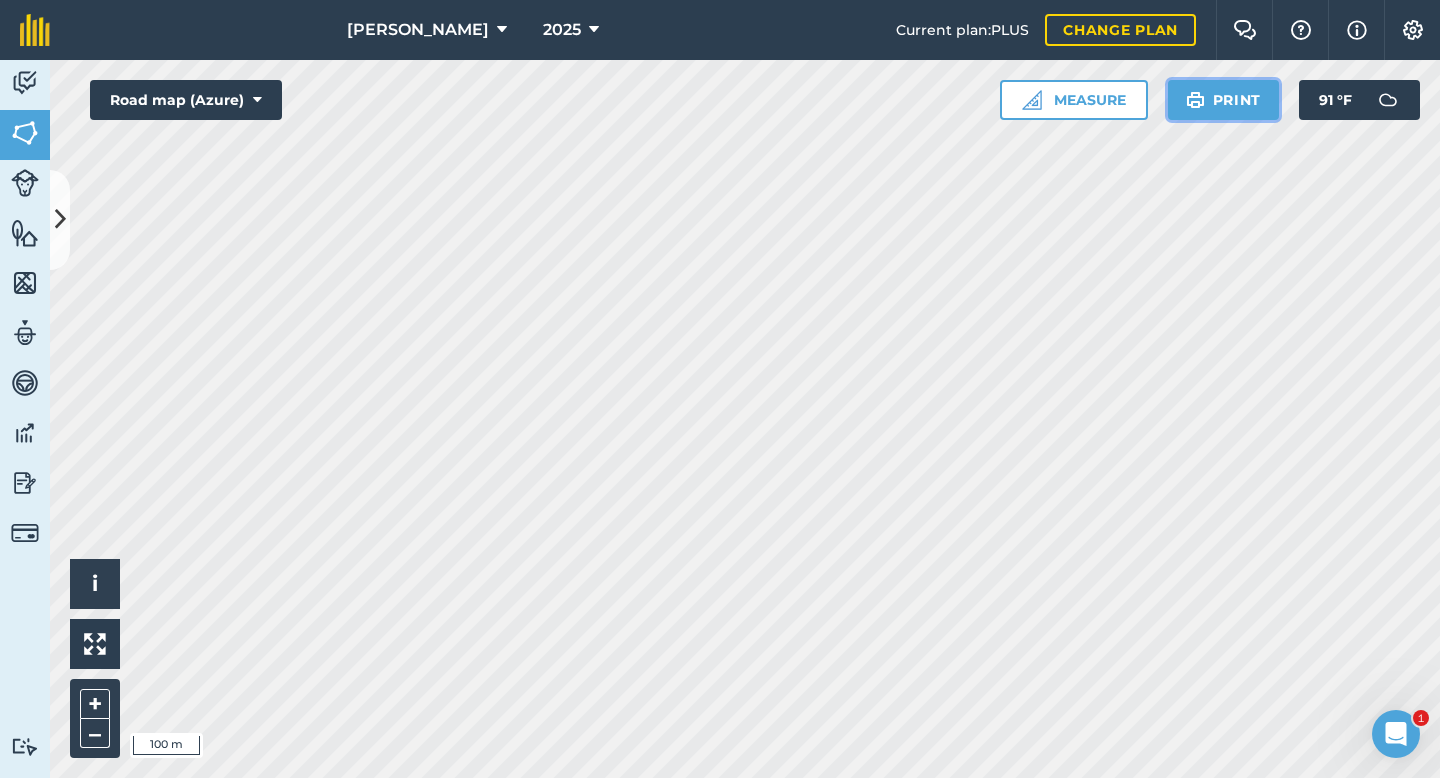 click on "Print" at bounding box center [1224, 100] 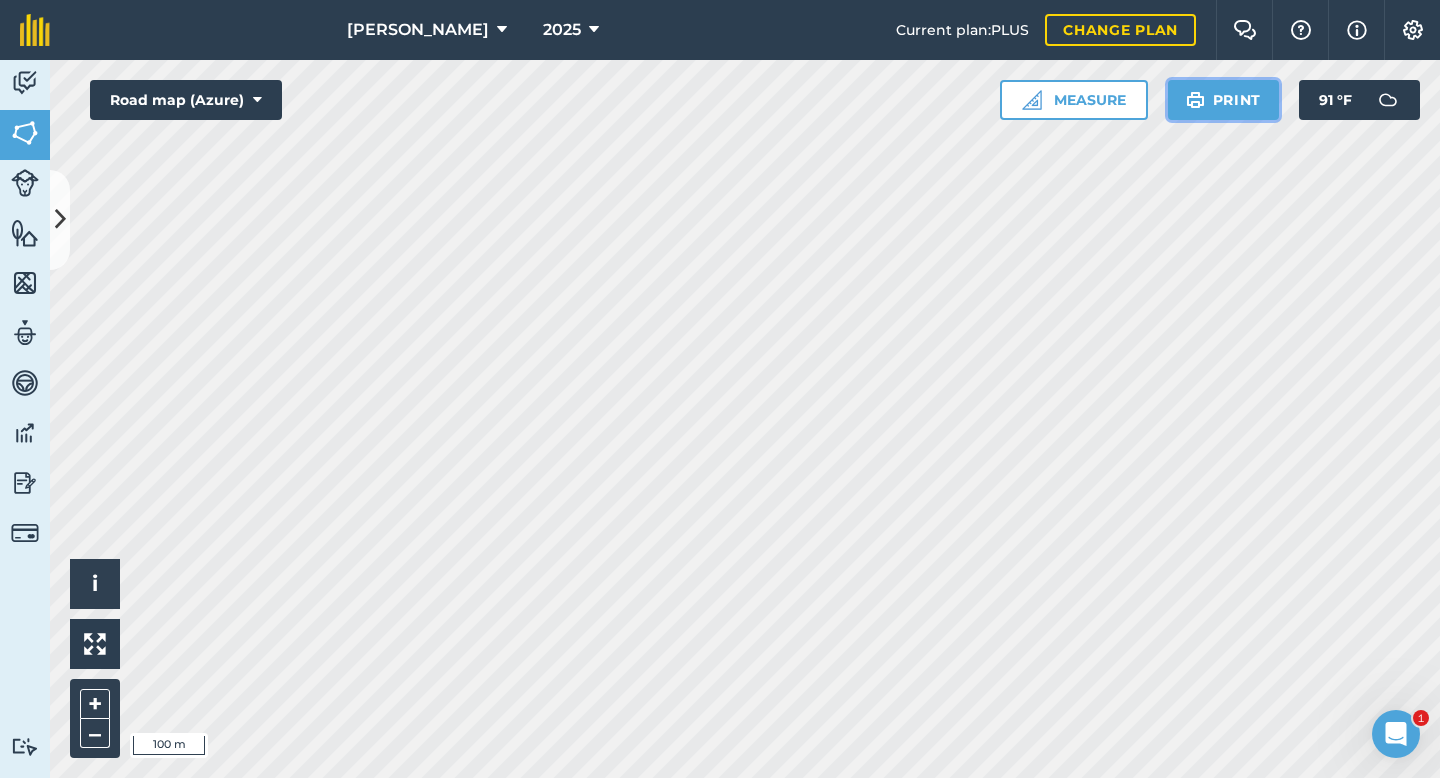 click on "Print" at bounding box center [1224, 100] 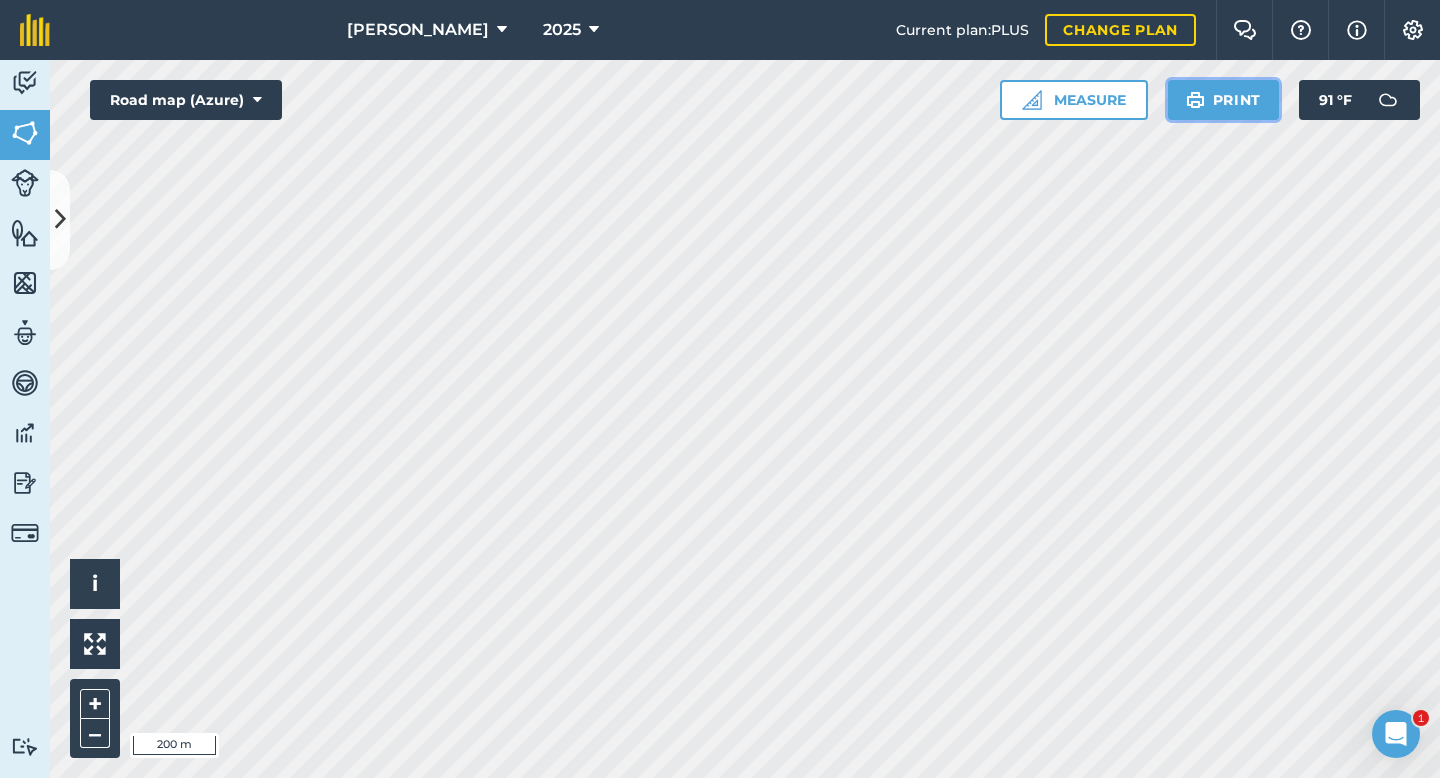 click on "Print" at bounding box center [1224, 100] 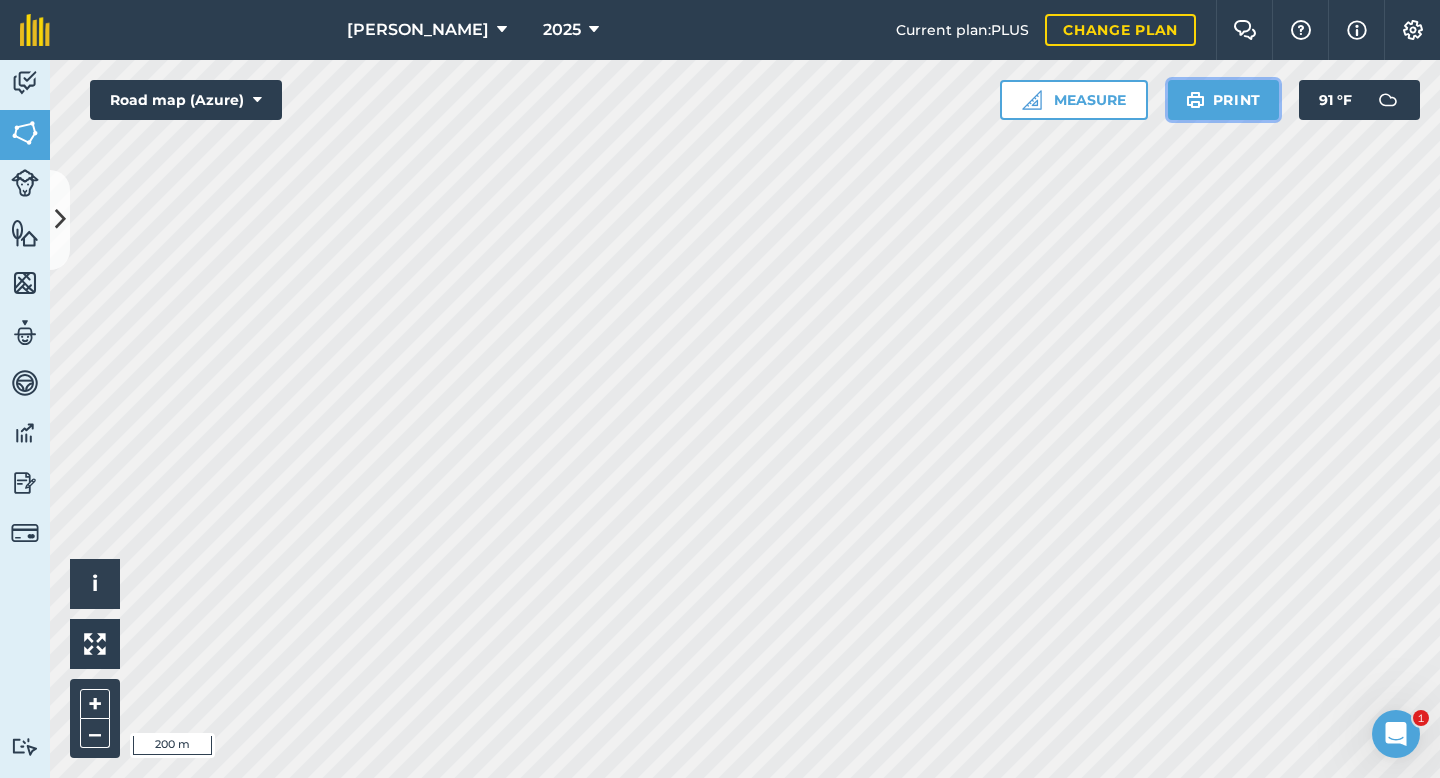 click on "Print" at bounding box center [1224, 100] 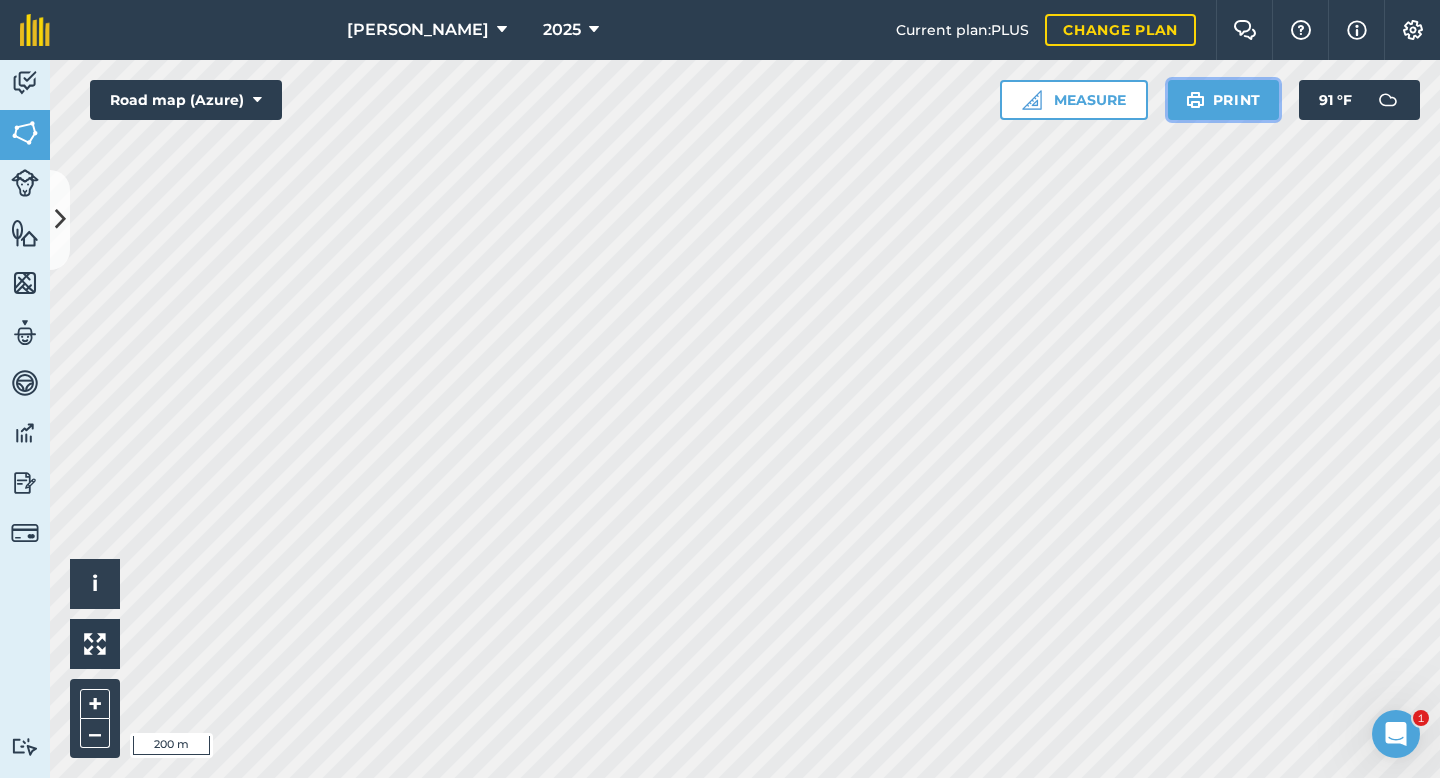 click on "Print" at bounding box center [1224, 100] 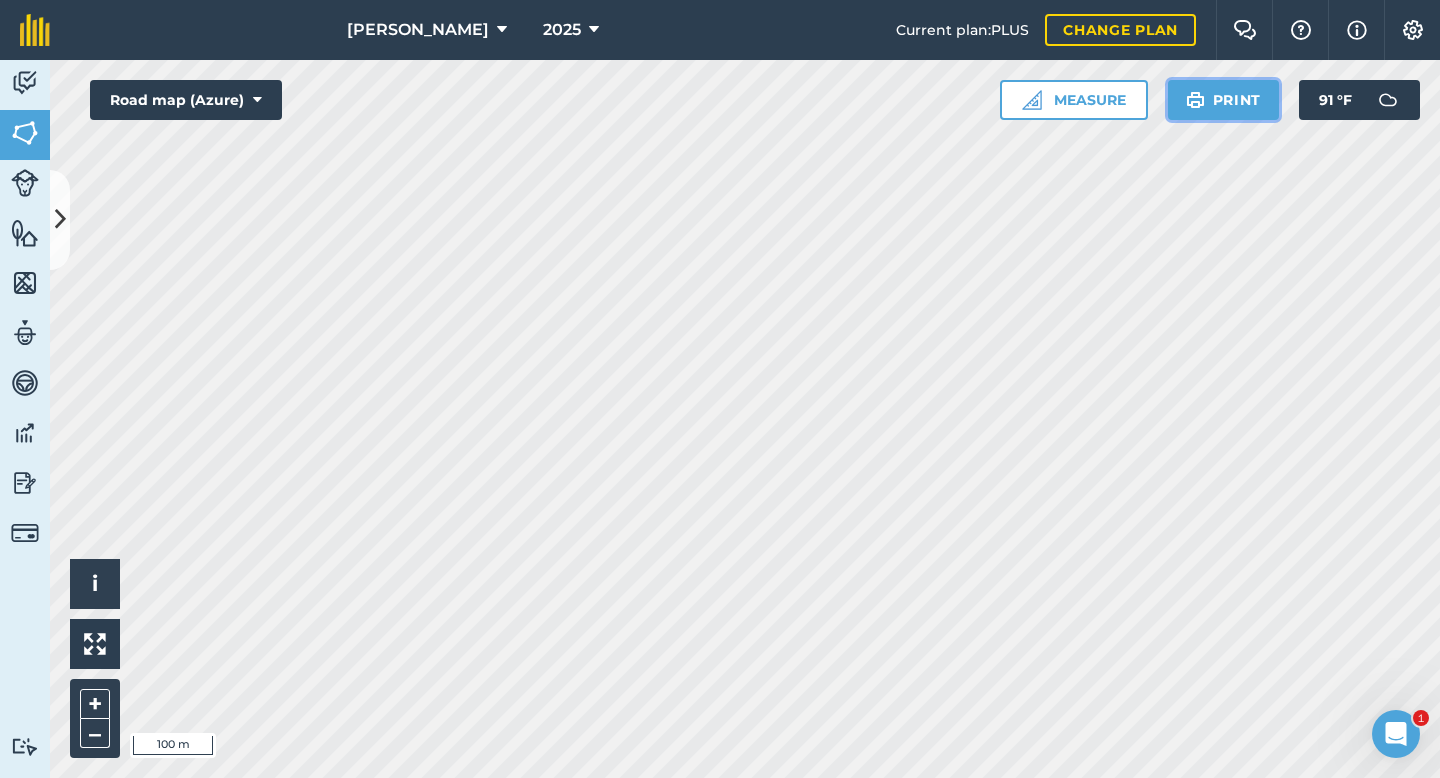 click on "Print" at bounding box center [1224, 100] 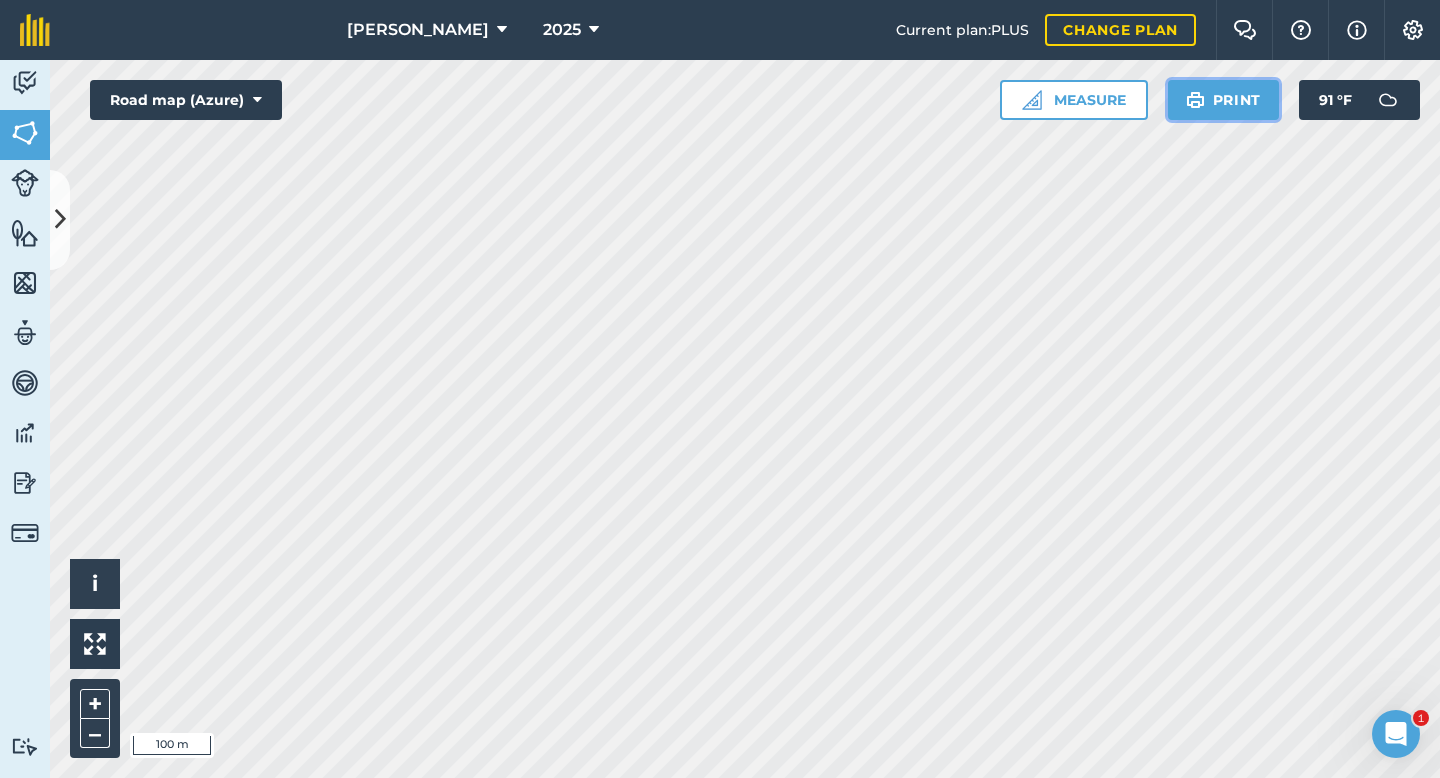 click on "Print" at bounding box center (1224, 100) 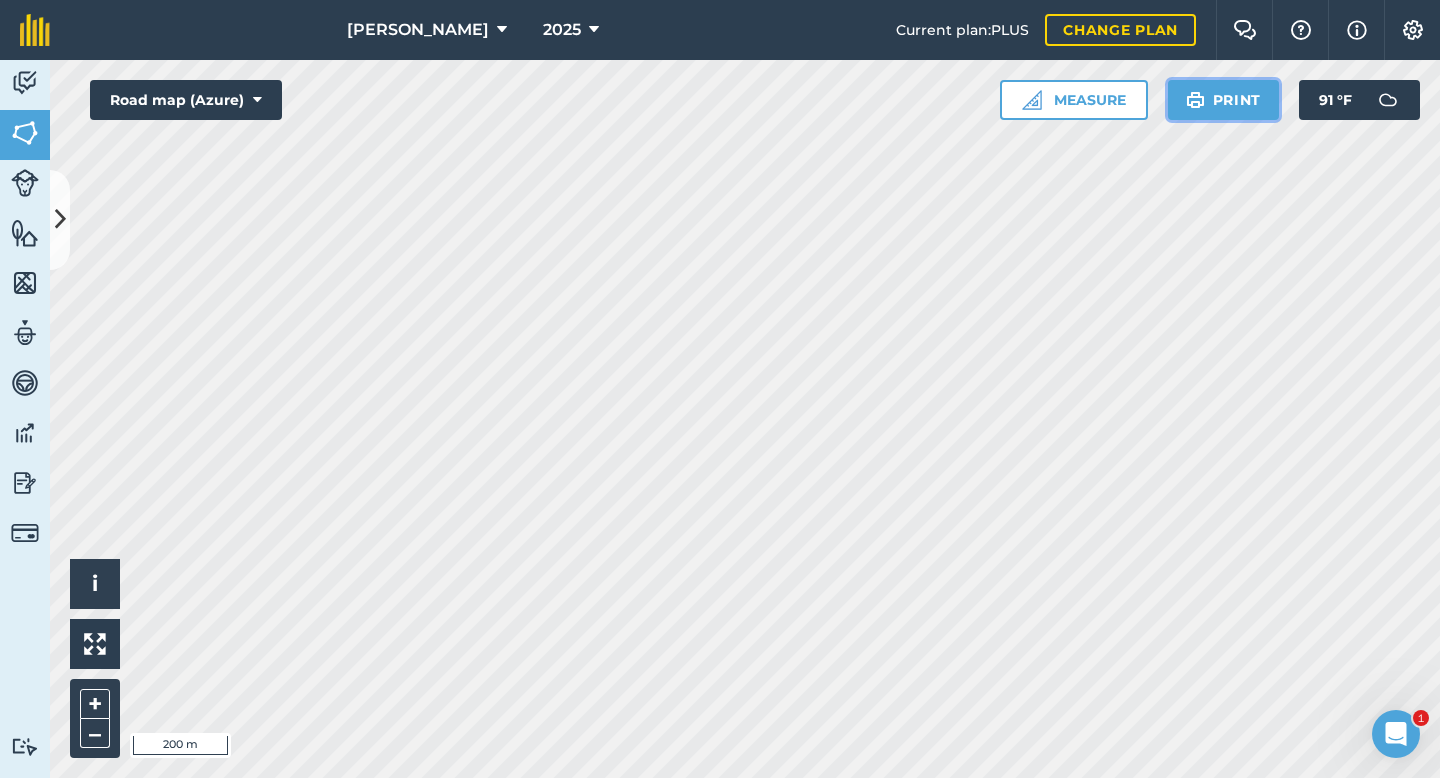 click on "Print" at bounding box center (1224, 100) 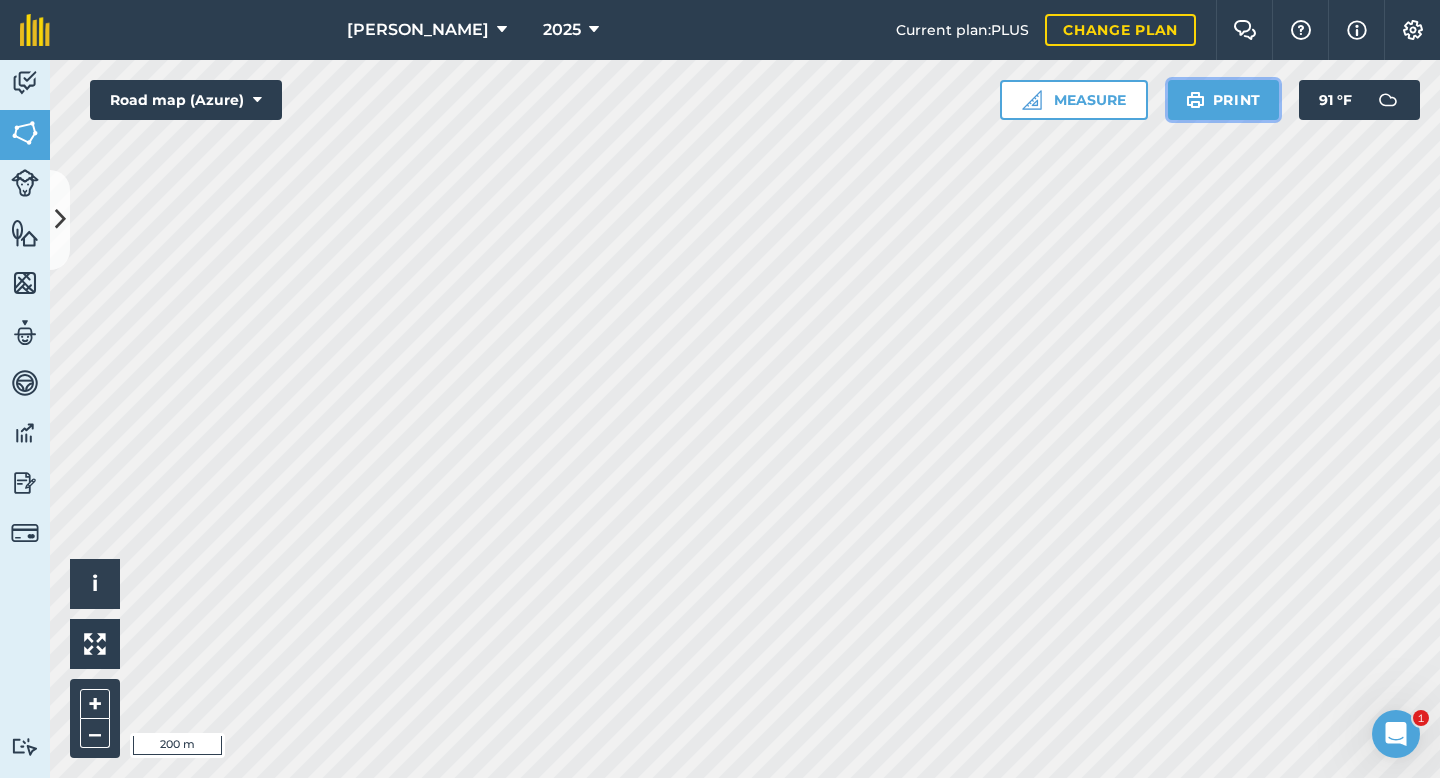 click on "Print" at bounding box center (1224, 100) 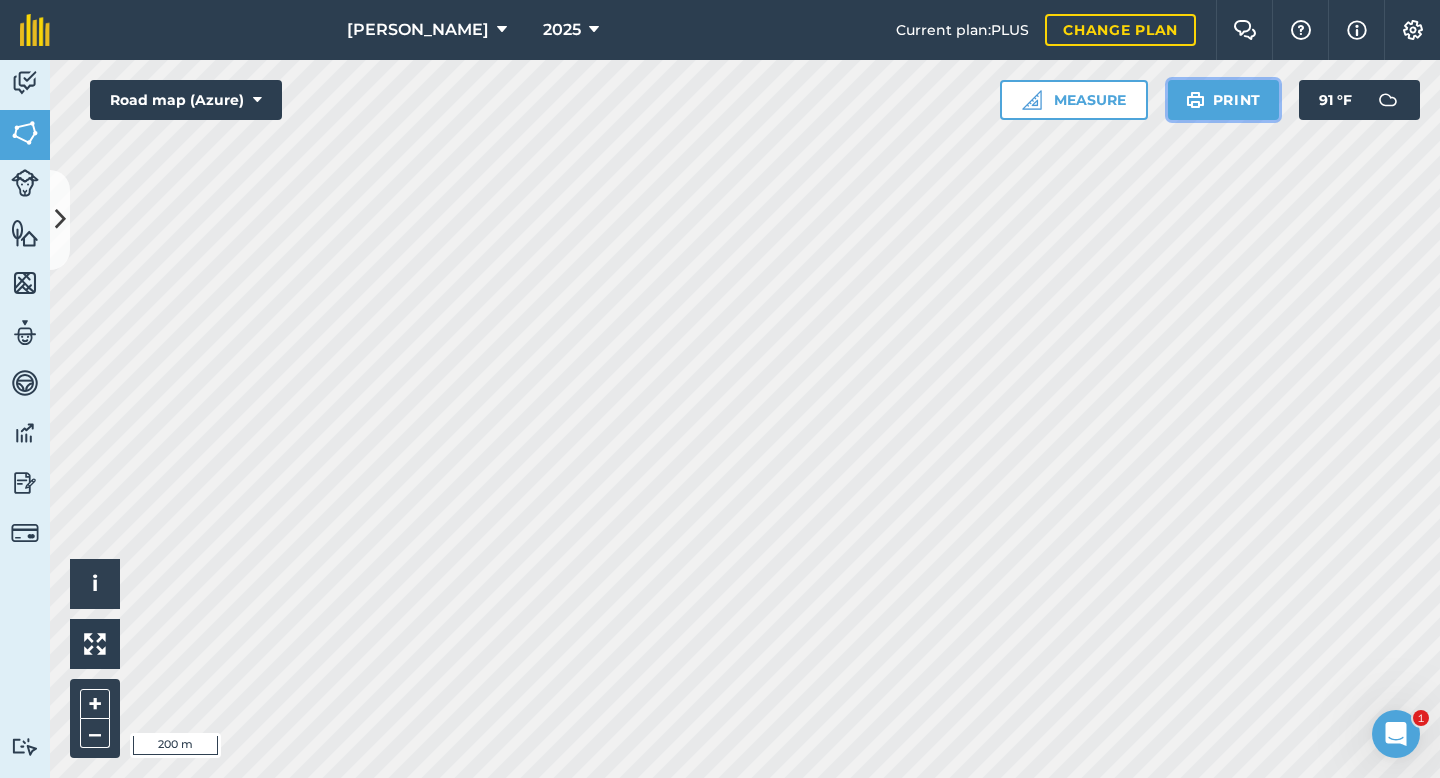 click on "Print" at bounding box center [1224, 100] 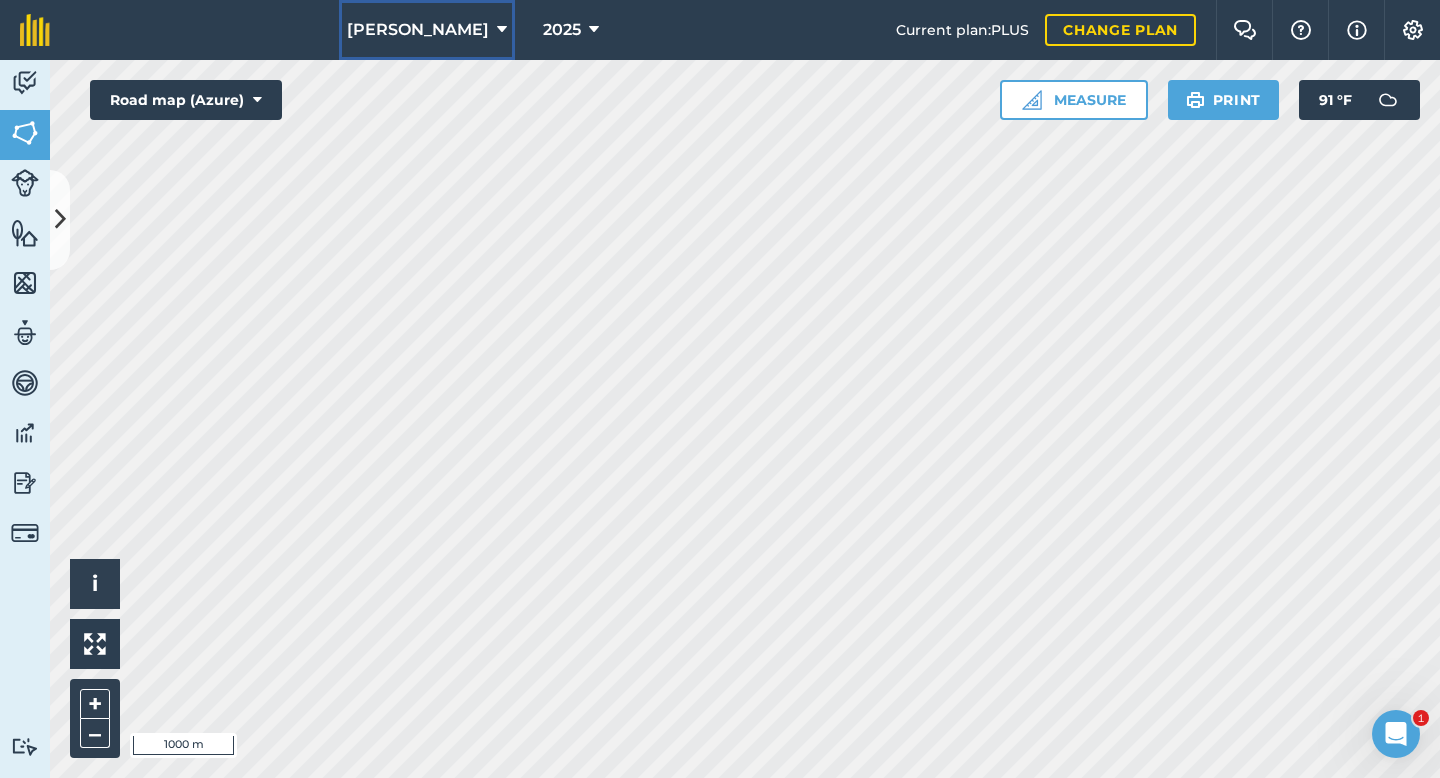 click on "Roy Degeyter Jr." at bounding box center (427, 30) 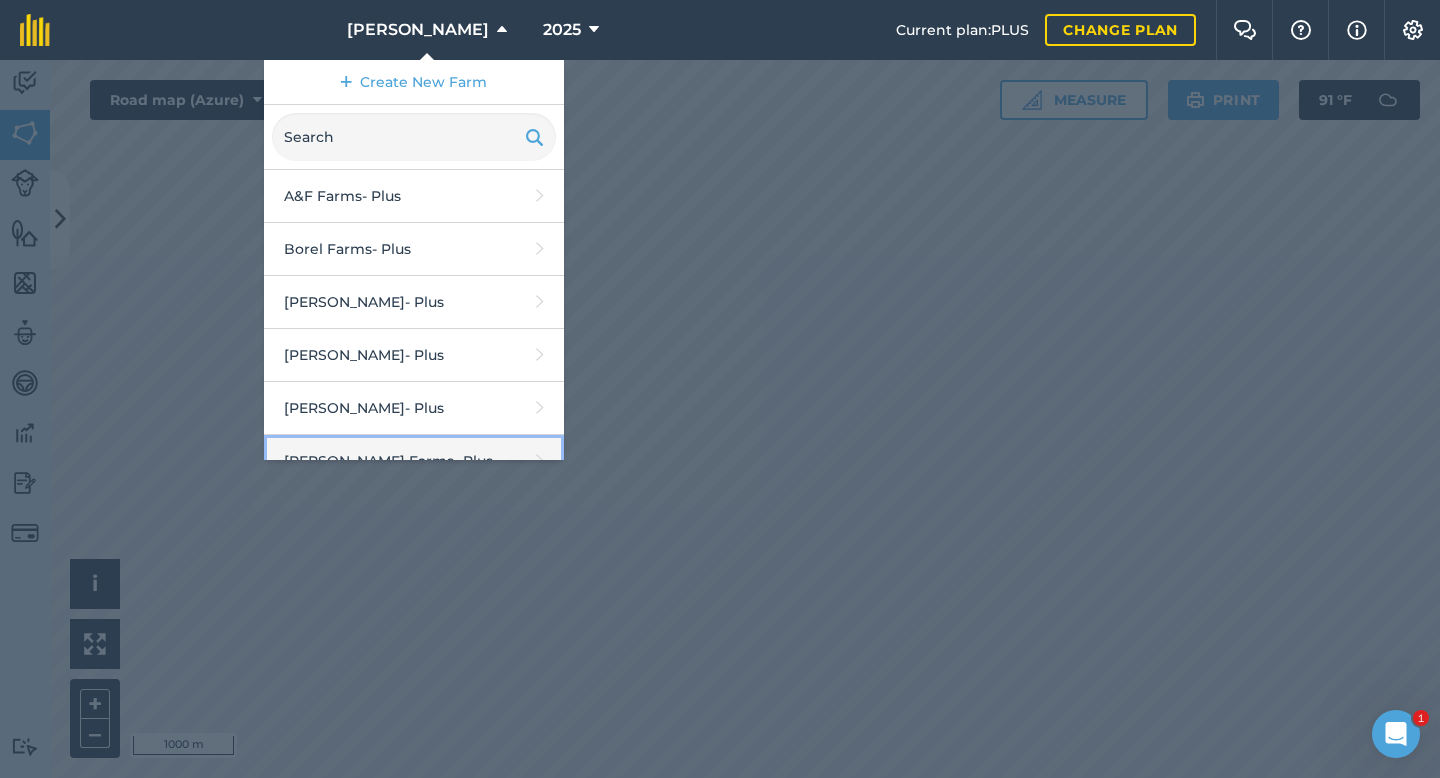click on "Freyou Farms  - Plus" at bounding box center (414, 461) 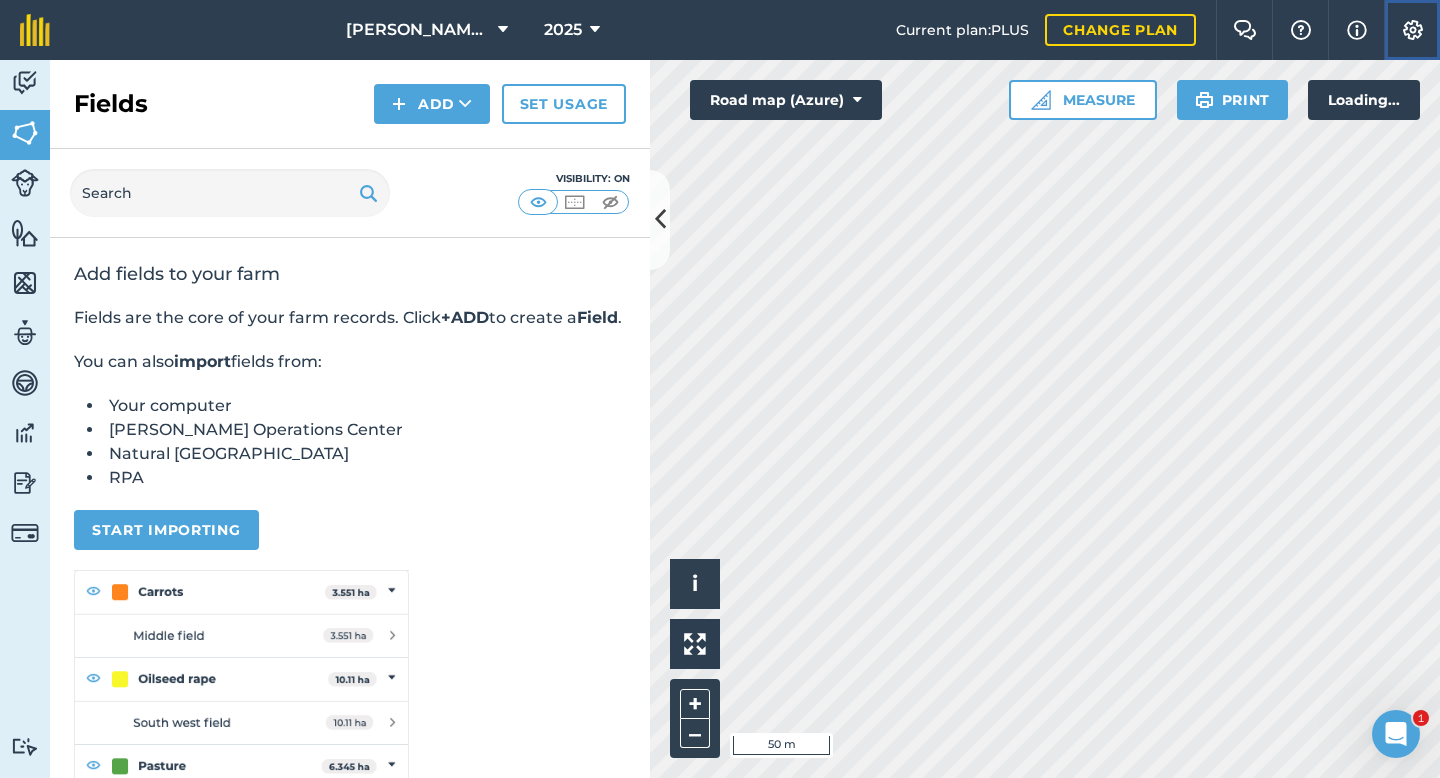 click at bounding box center [1413, 30] 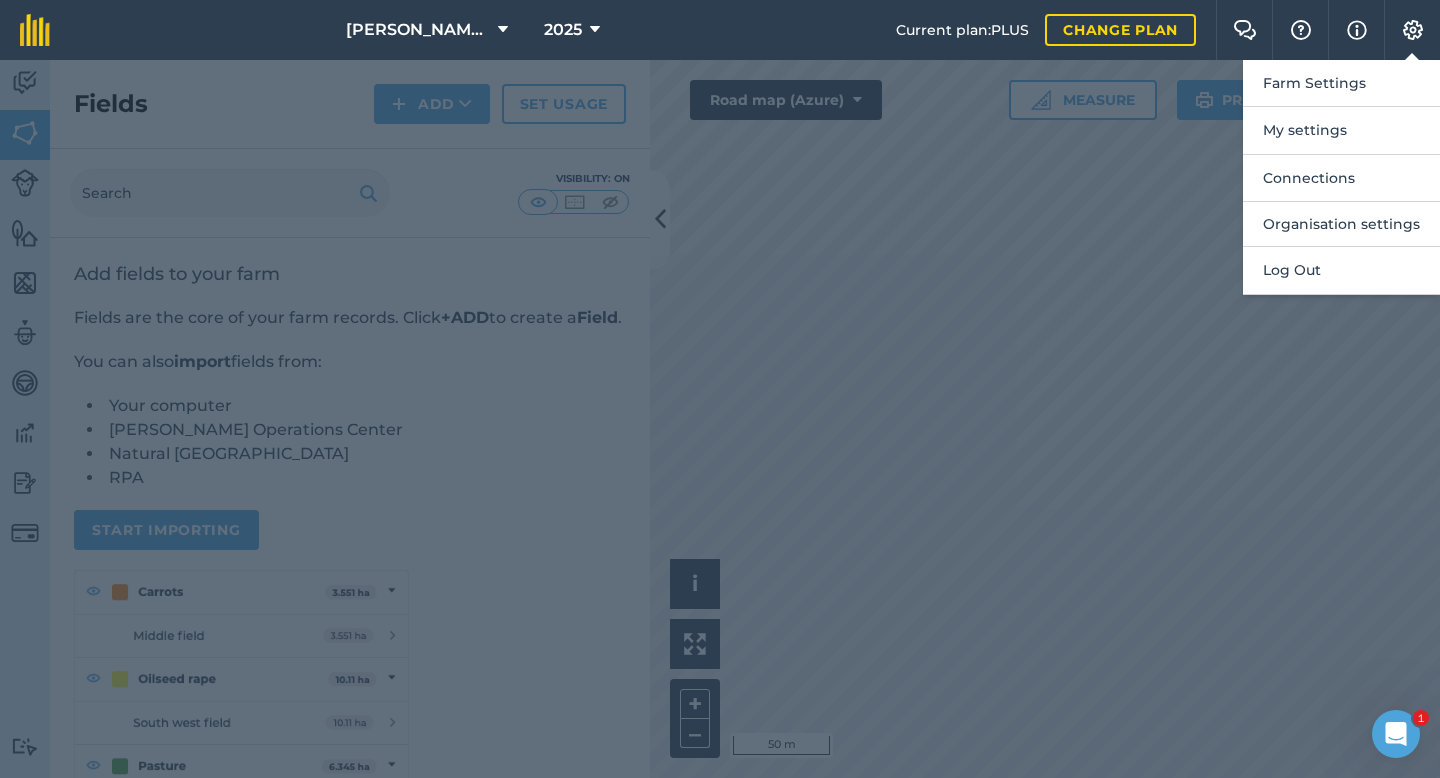click at bounding box center (720, 419) 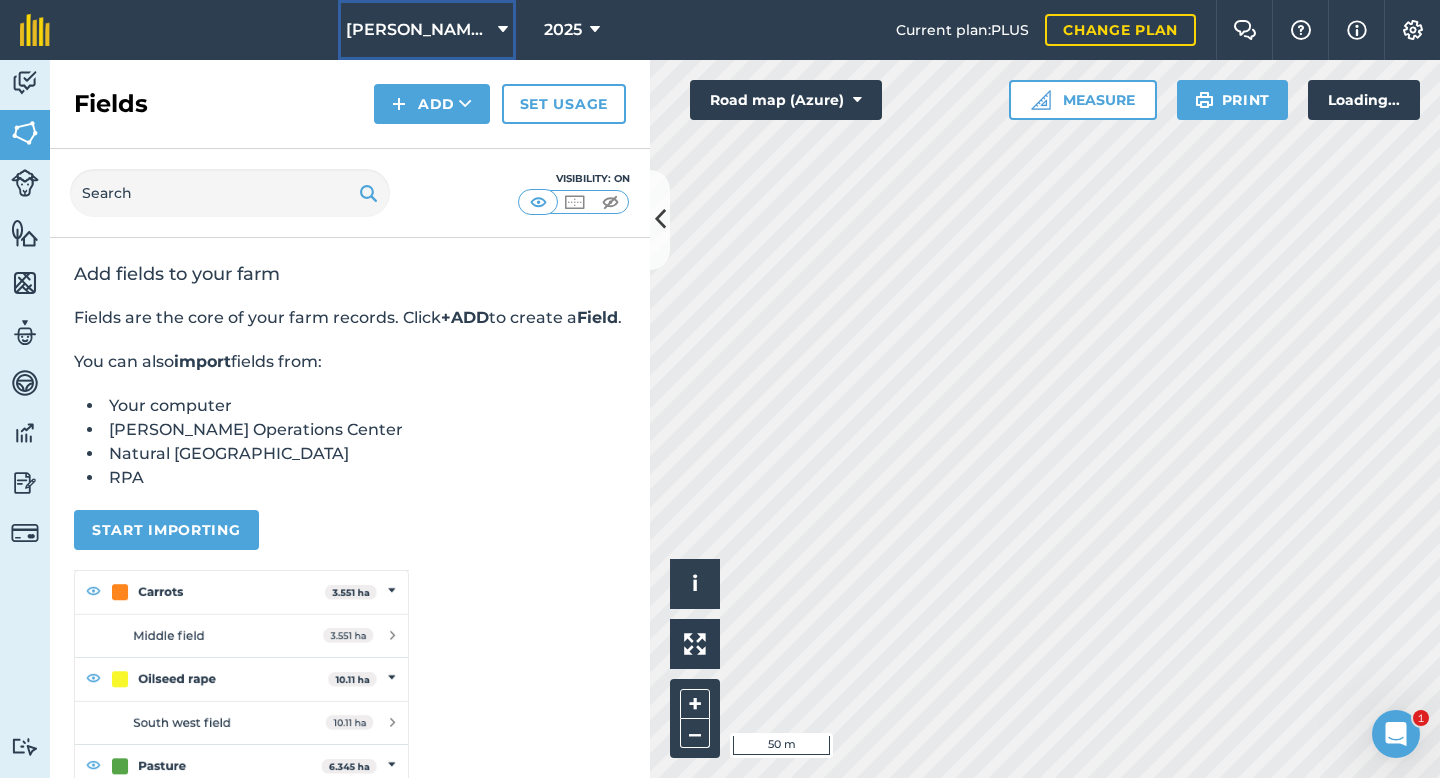 click on "Freyou Farms" at bounding box center (418, 30) 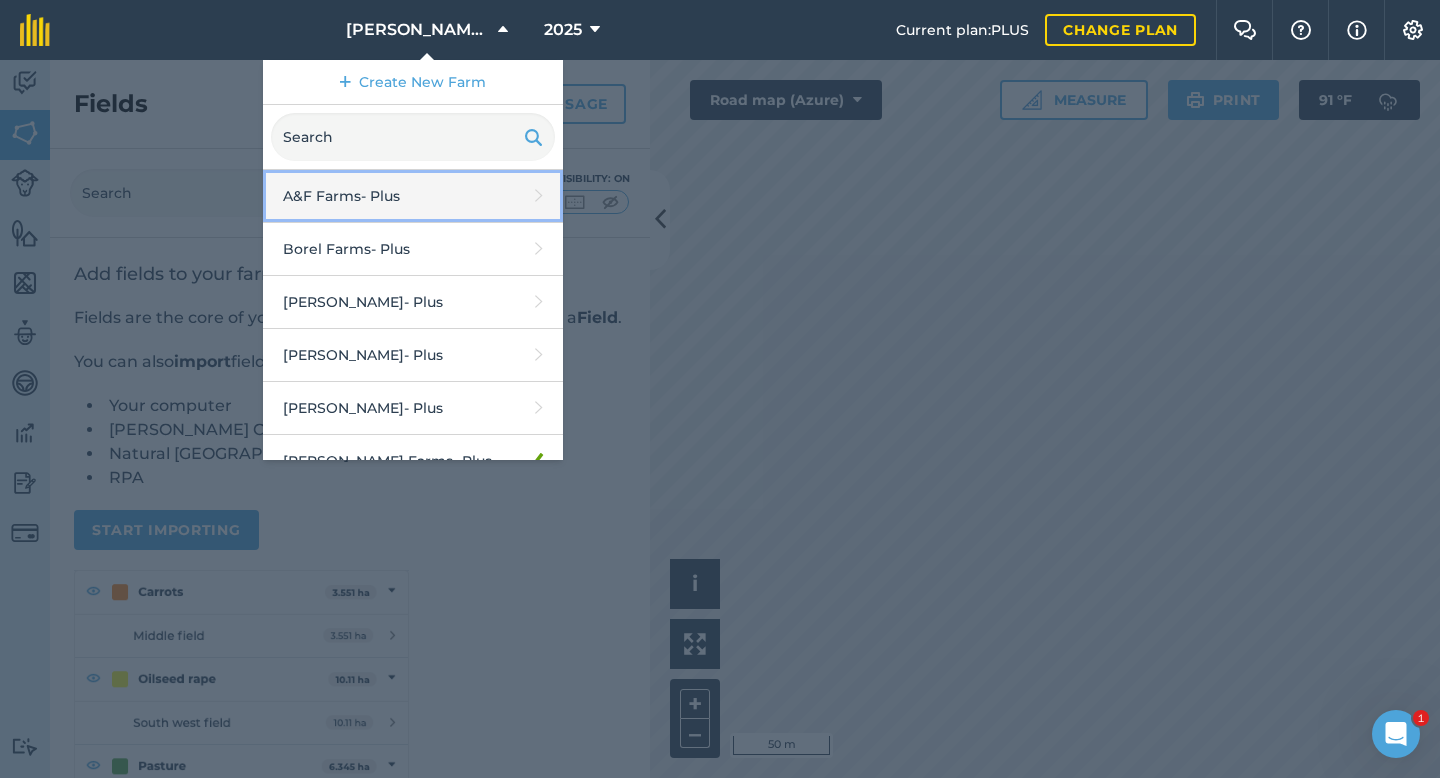 click on "A&F Farms  - Plus" at bounding box center (413, 196) 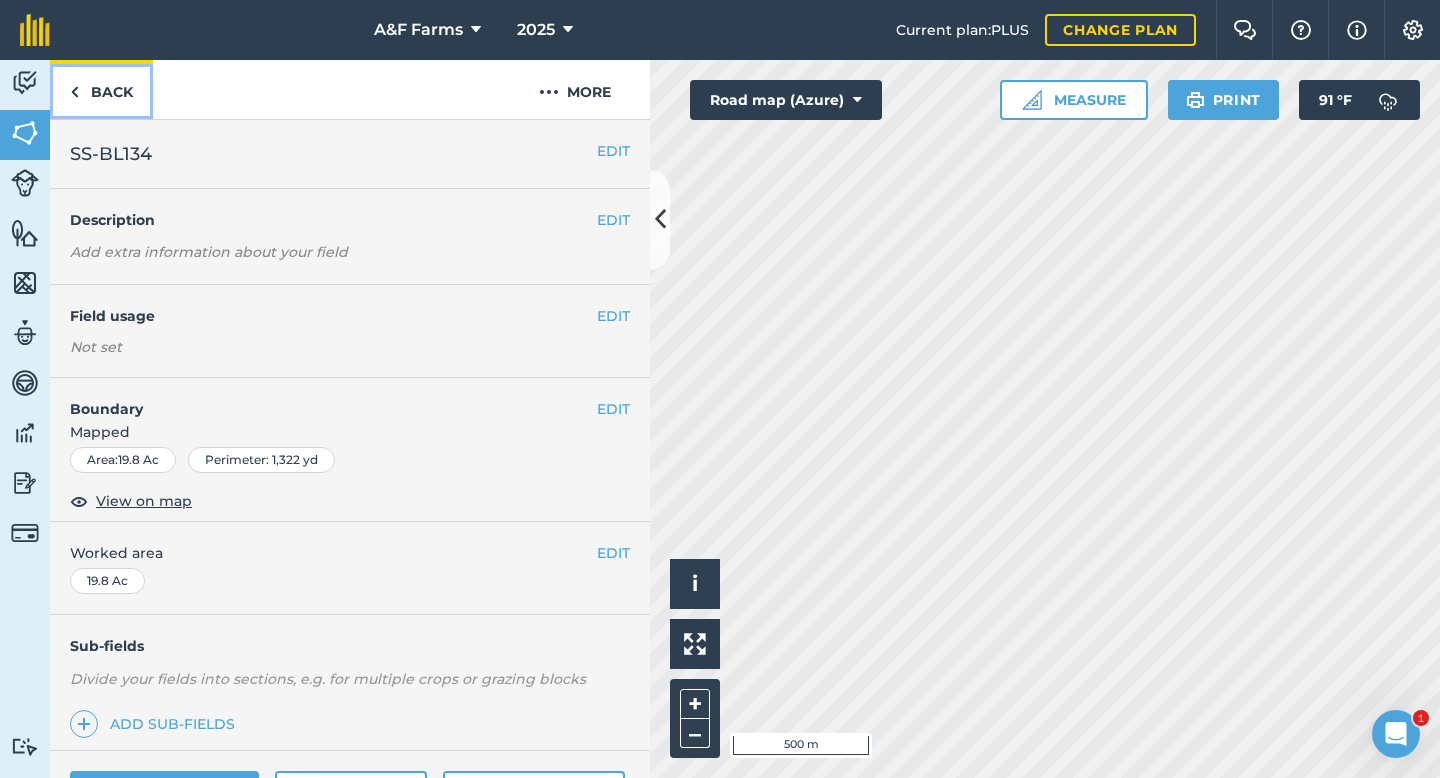 click on "Back" at bounding box center [101, 89] 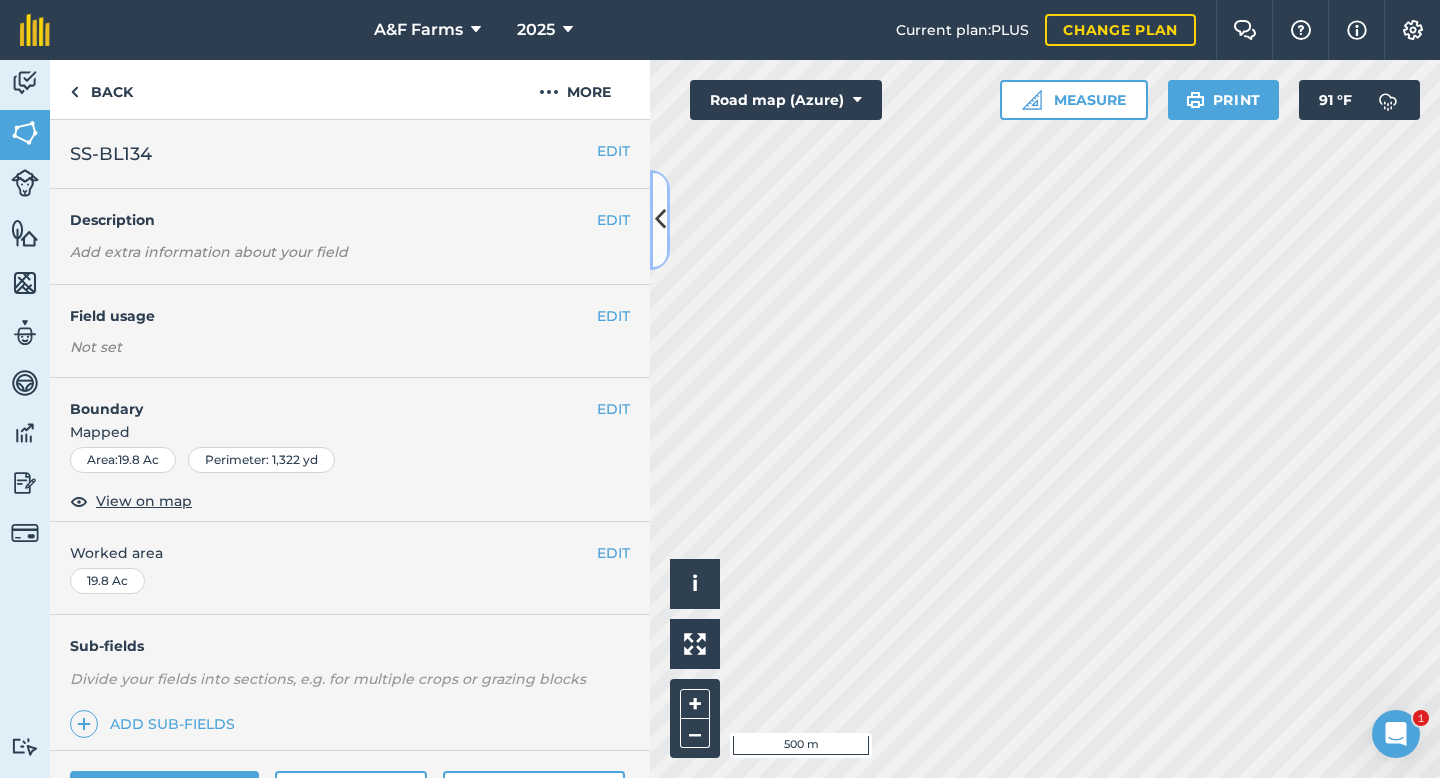 click at bounding box center (660, 219) 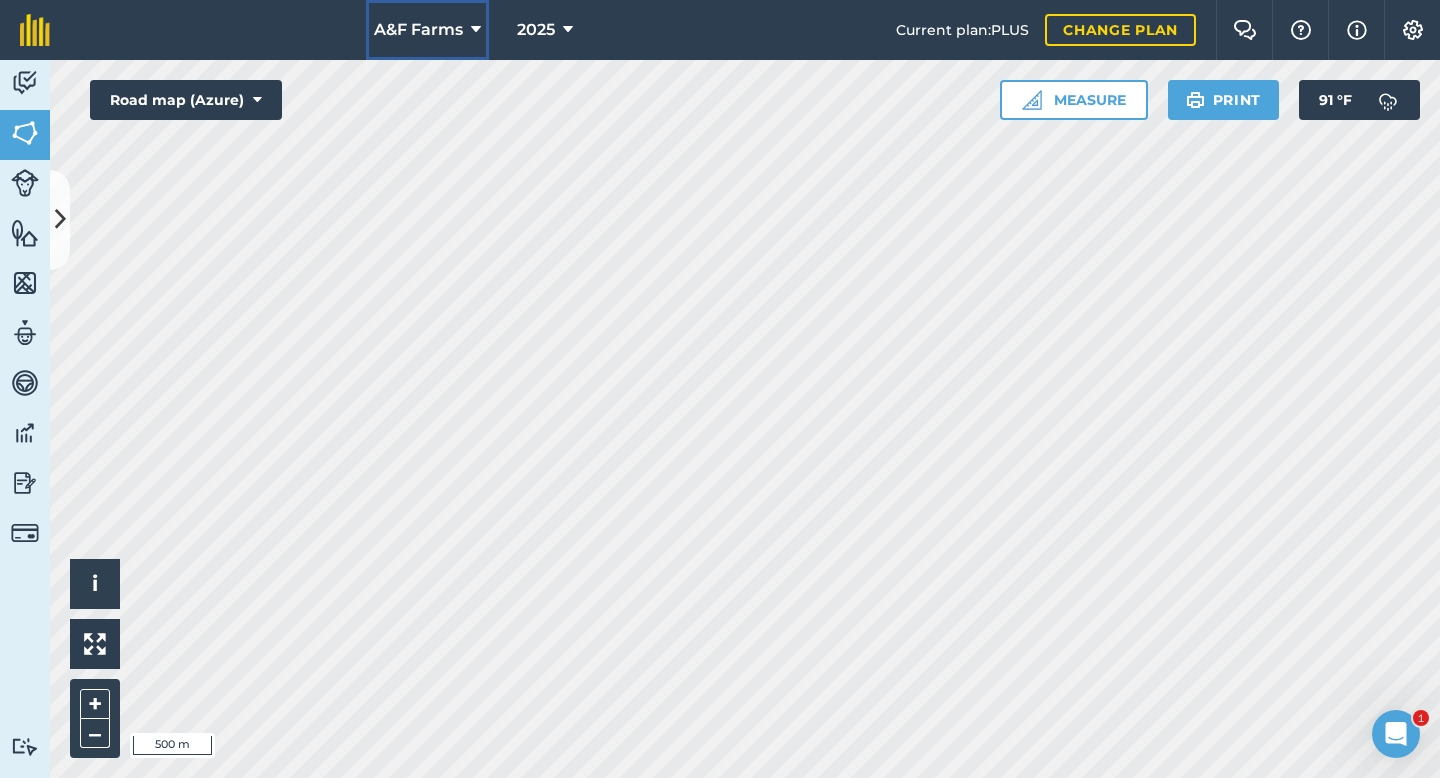 click on "A&F Farms" at bounding box center [427, 30] 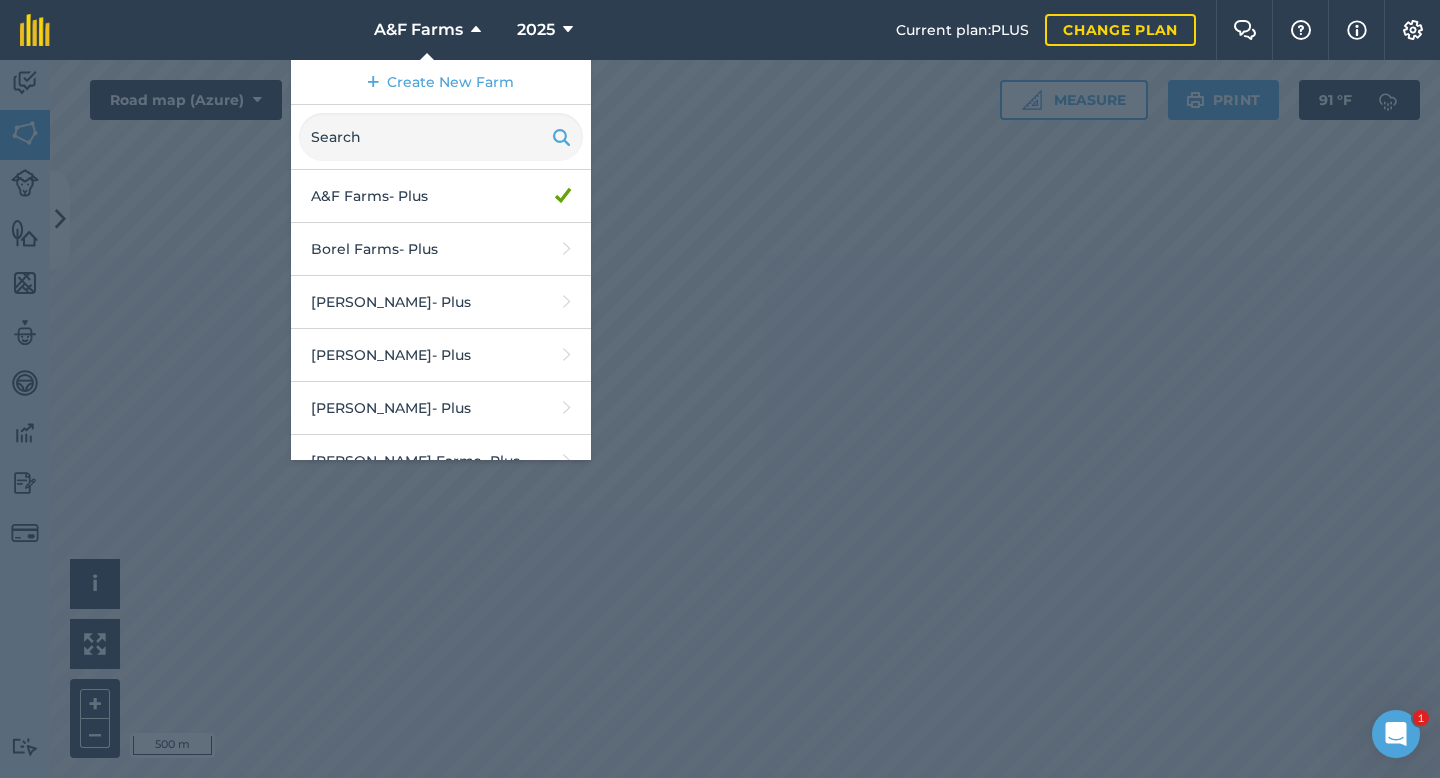 click at bounding box center (720, 419) 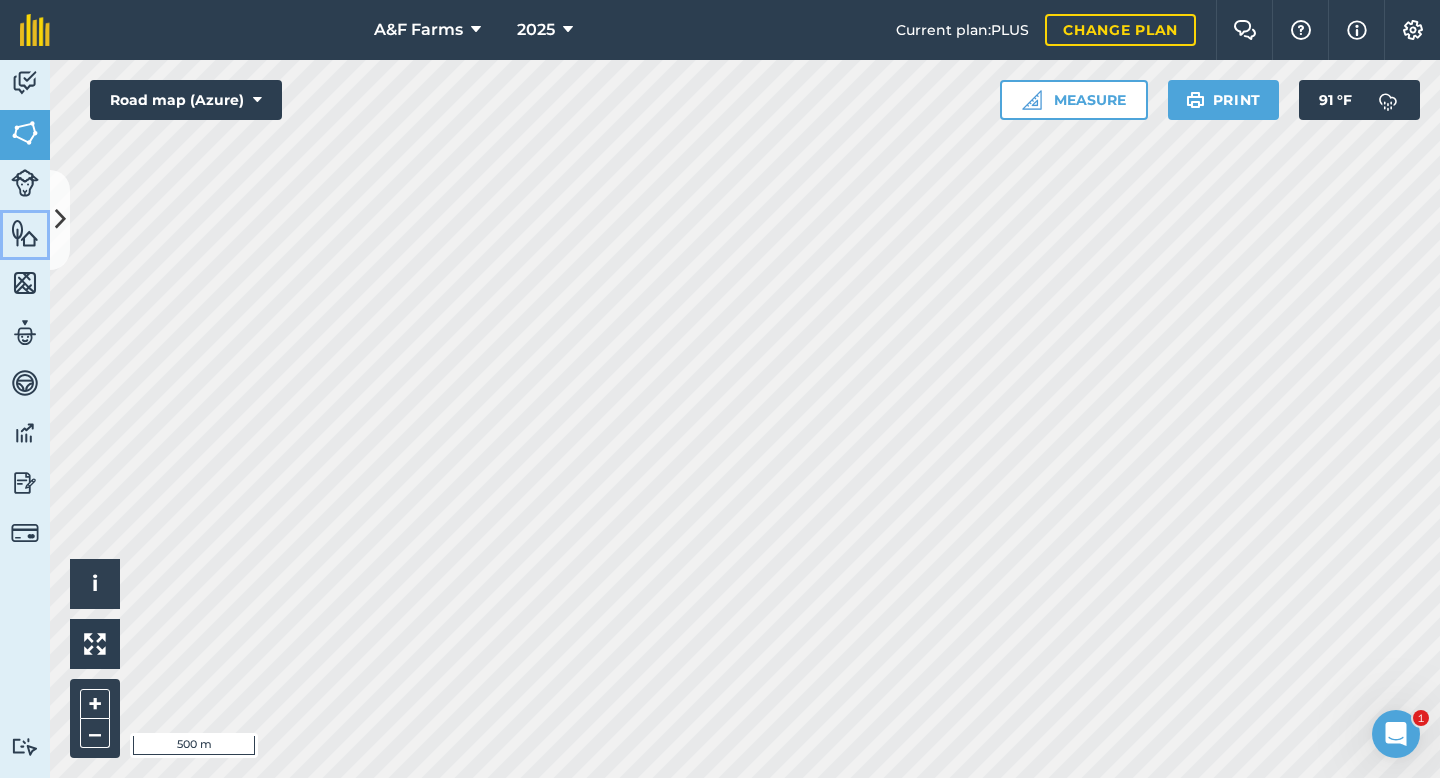 click on "Features" at bounding box center (25, 235) 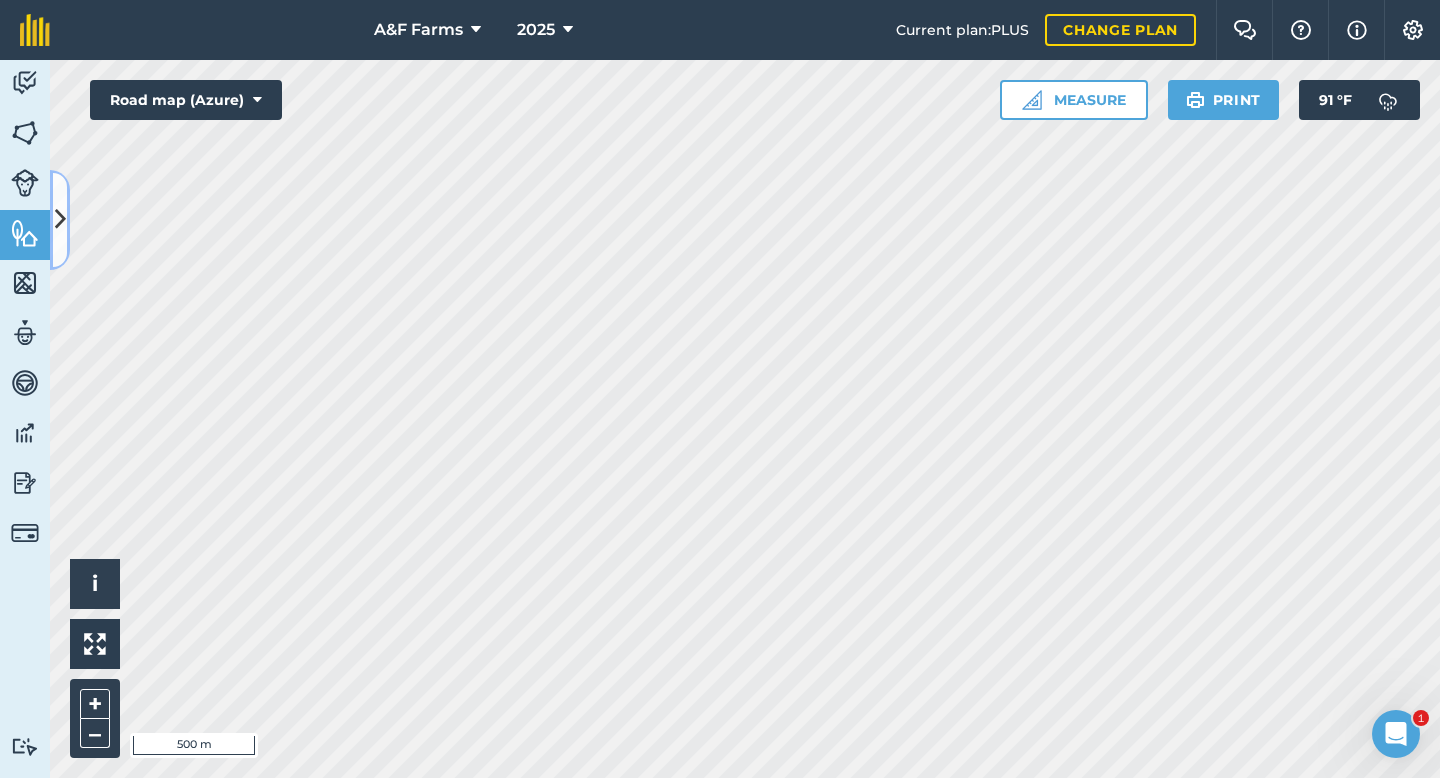 click at bounding box center (60, 219) 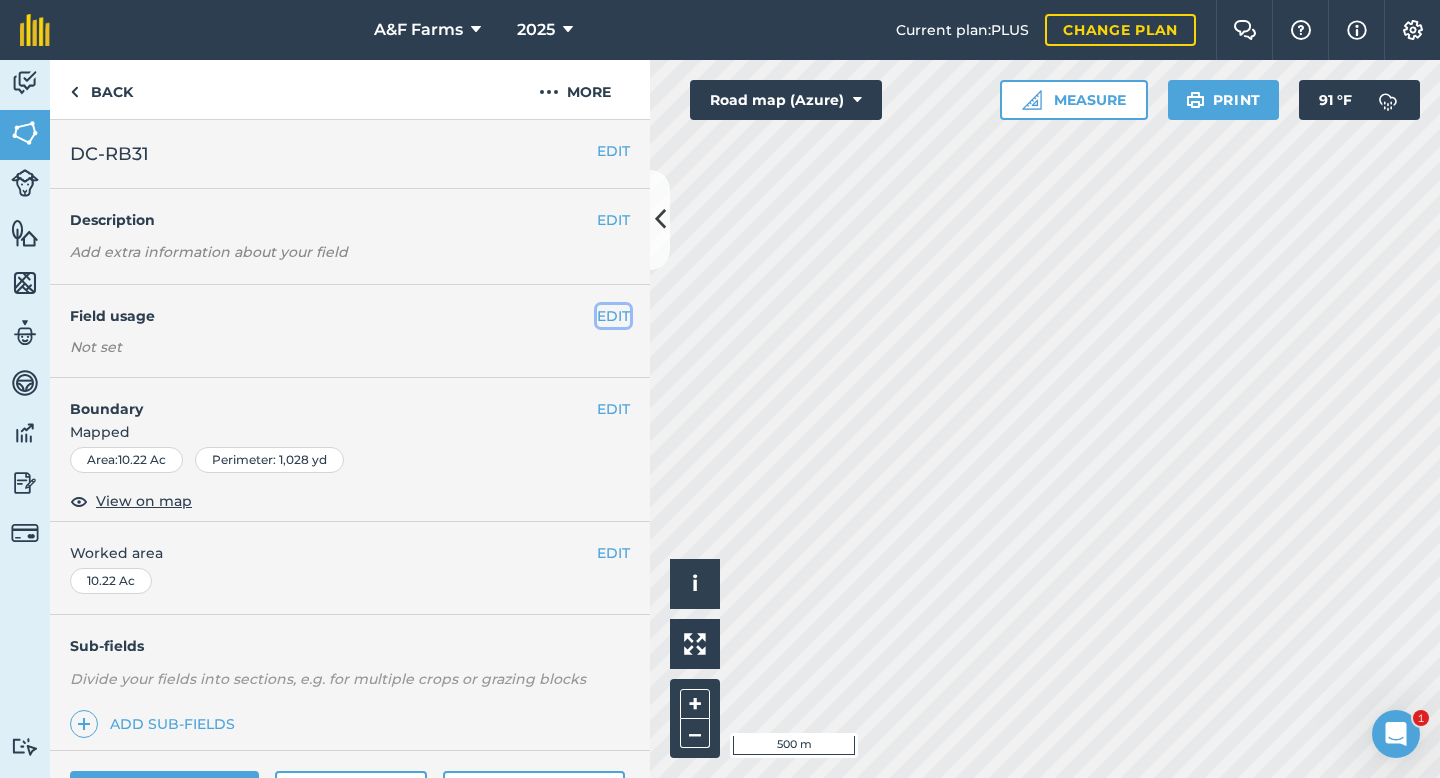 click on "EDIT" at bounding box center [613, 316] 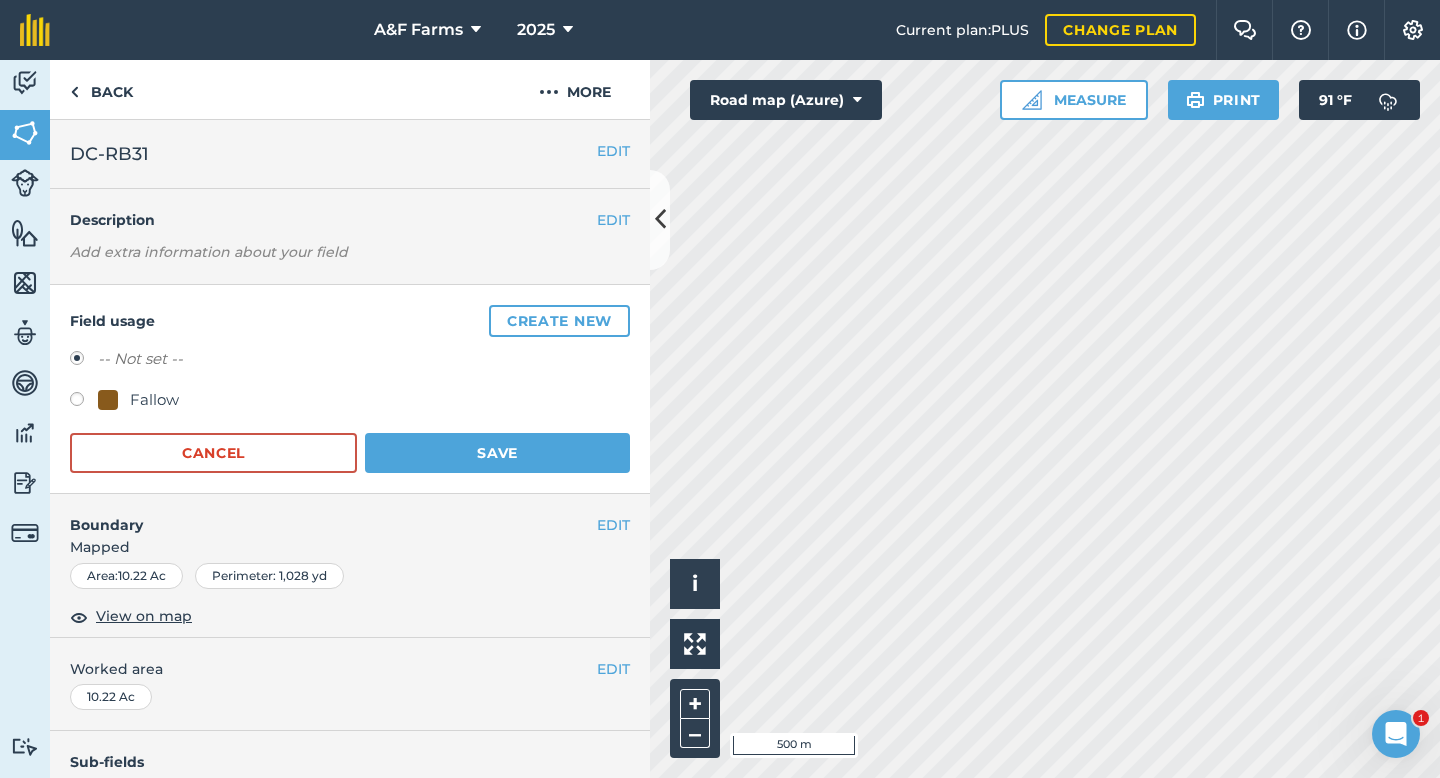 click on "Fallow" at bounding box center [138, 400] 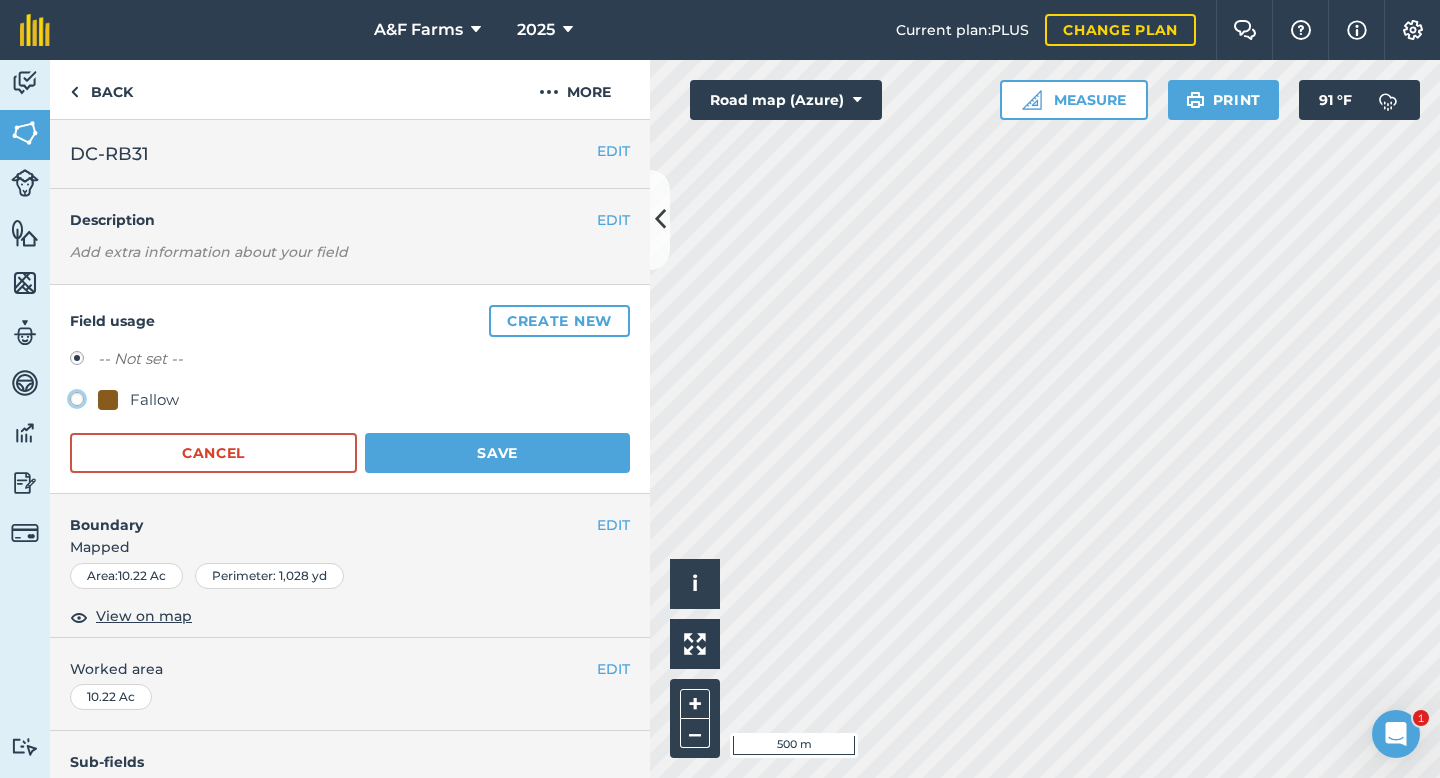 click on "Fallow" at bounding box center (-9923, 398) 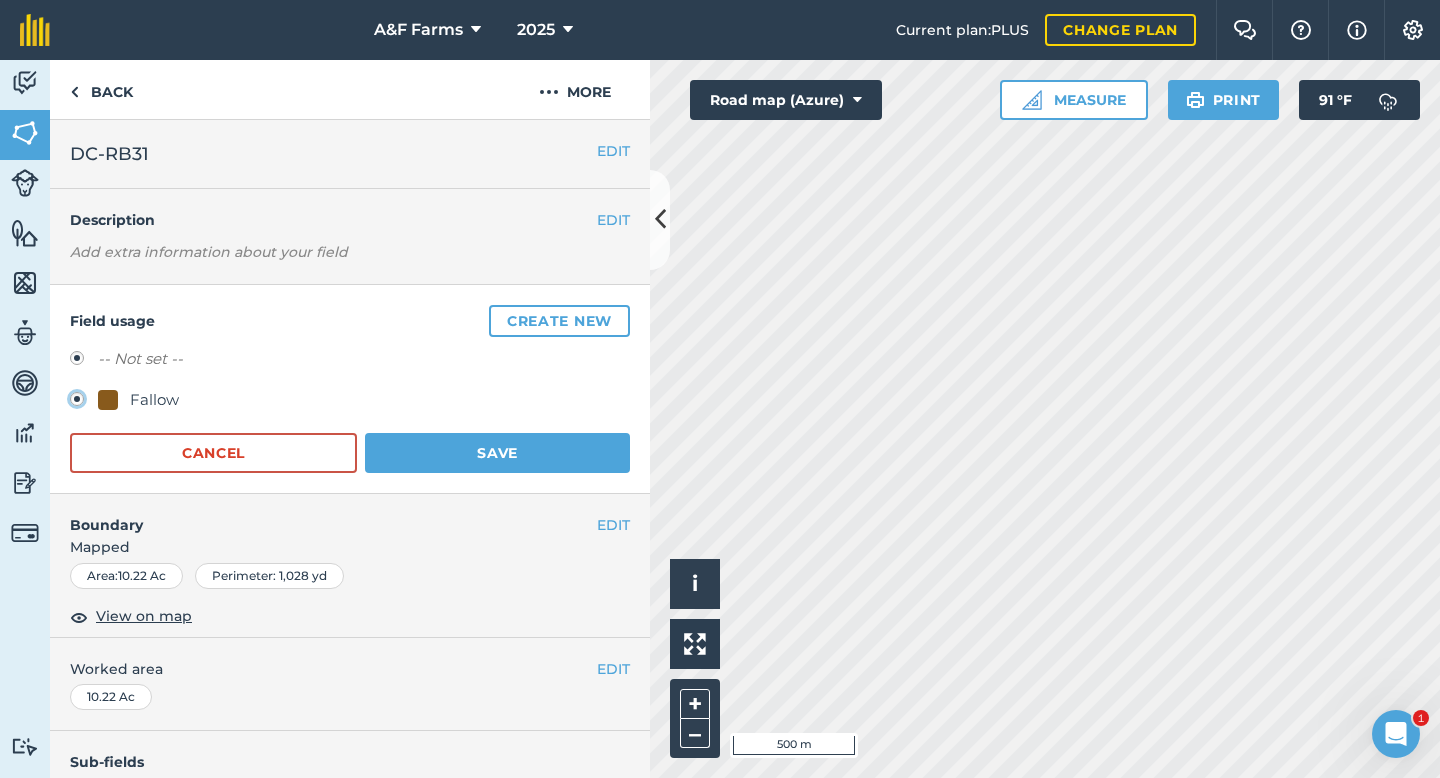 radio on "true" 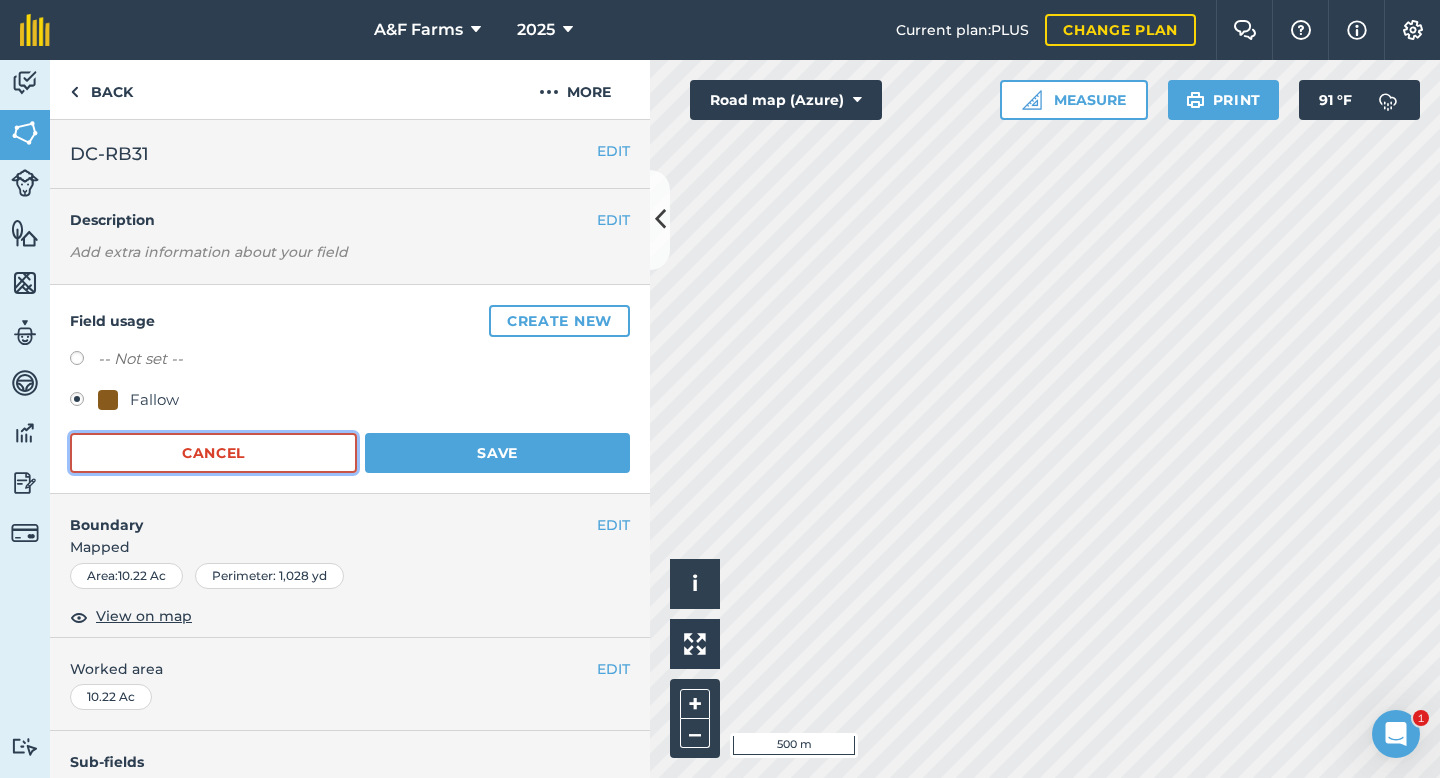 click on "Cancel" at bounding box center [213, 453] 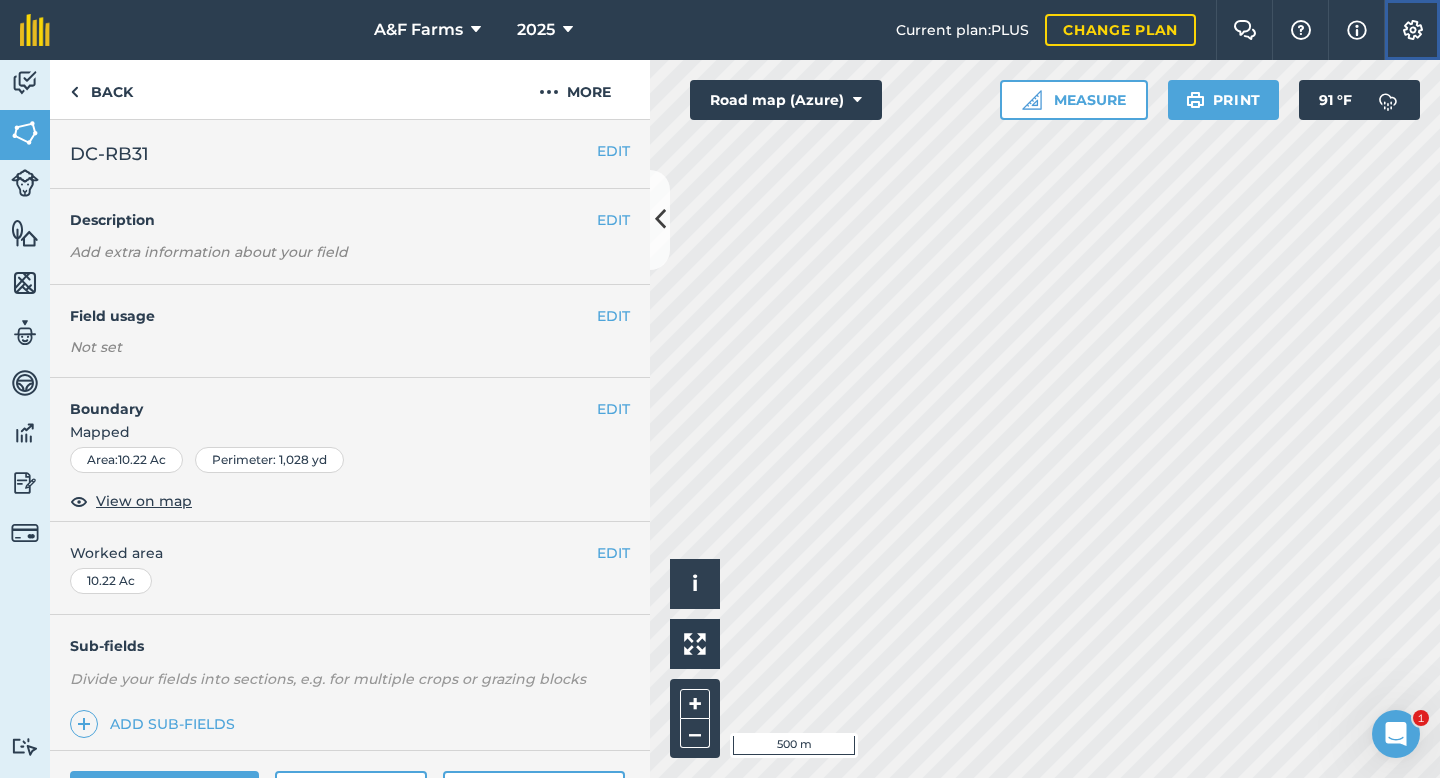 click on "Settings" at bounding box center [1412, 30] 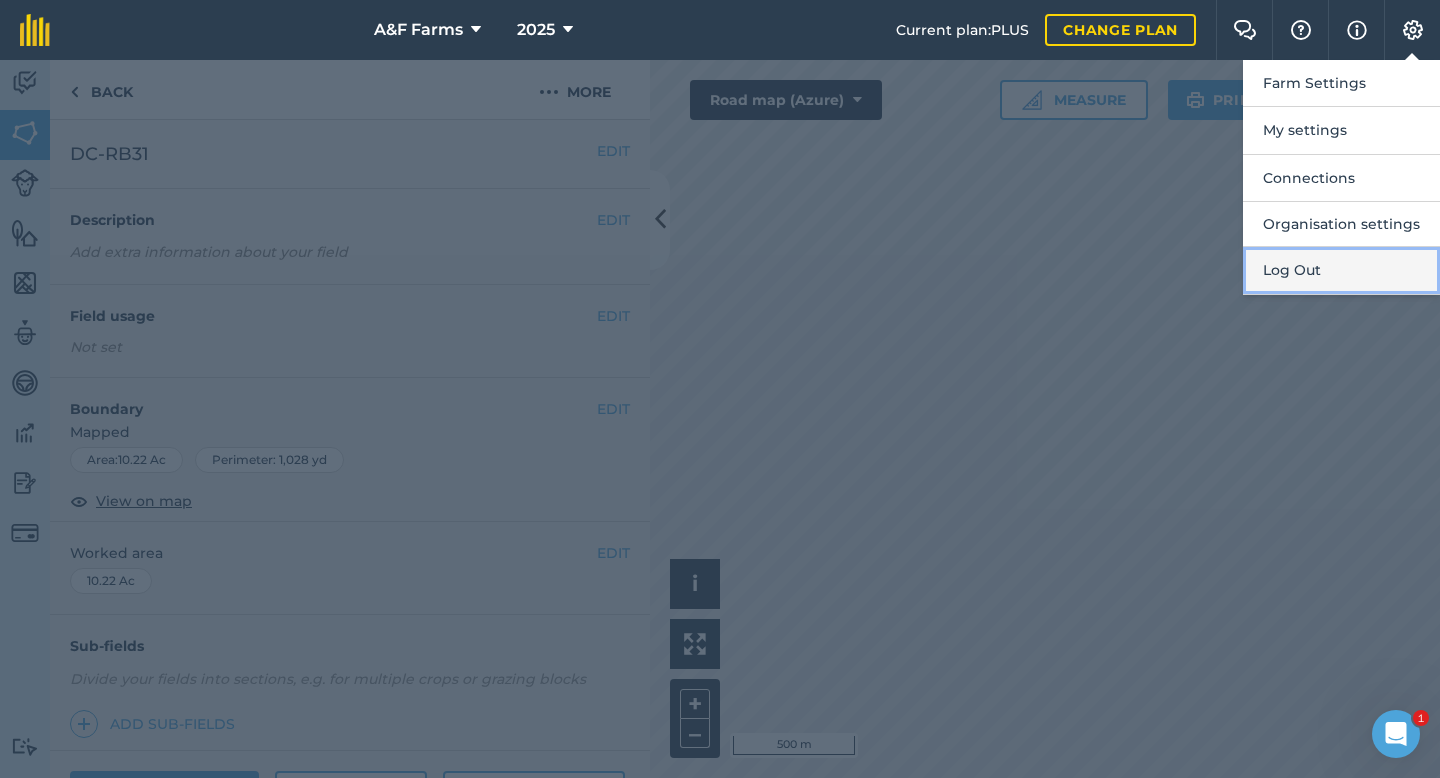 click on "Log Out" at bounding box center (1341, 270) 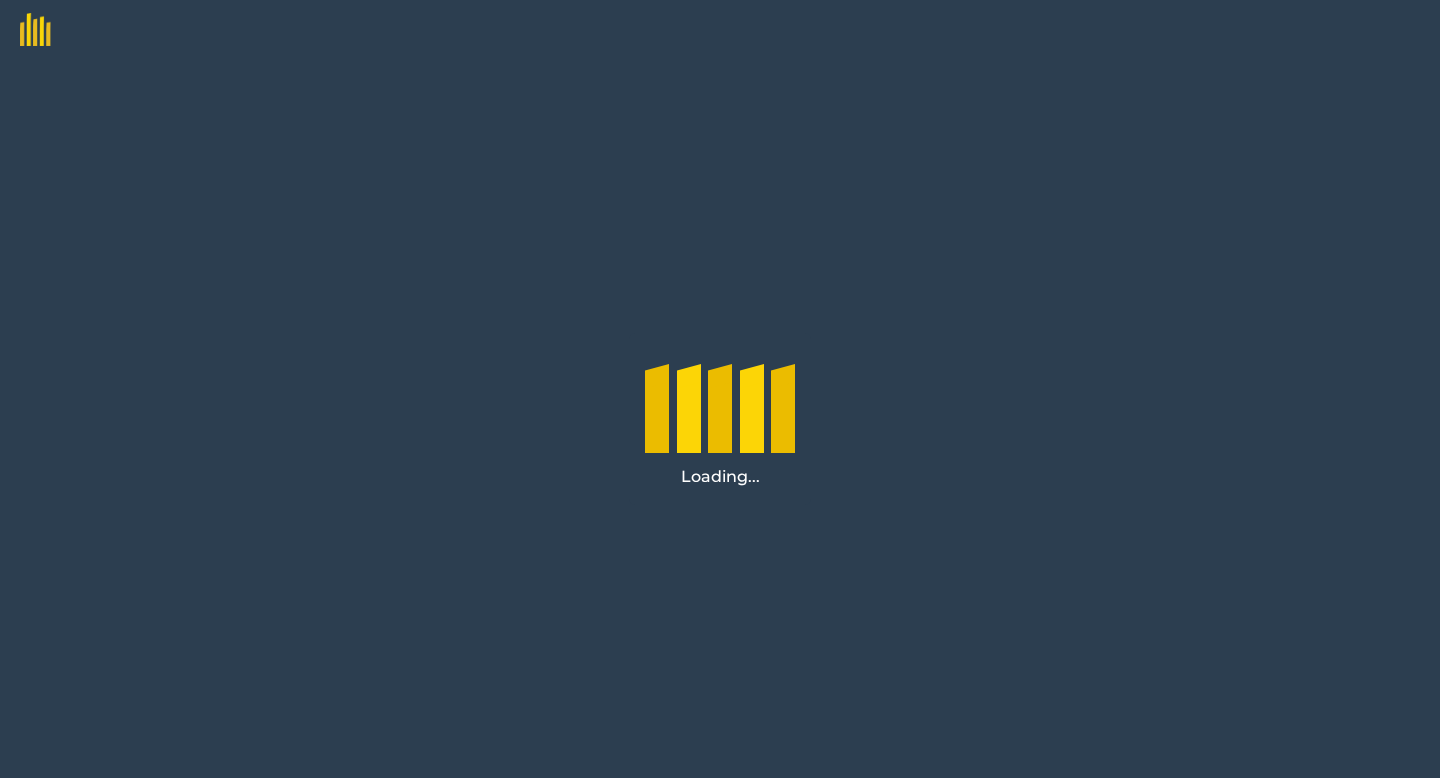 scroll, scrollTop: 0, scrollLeft: 0, axis: both 